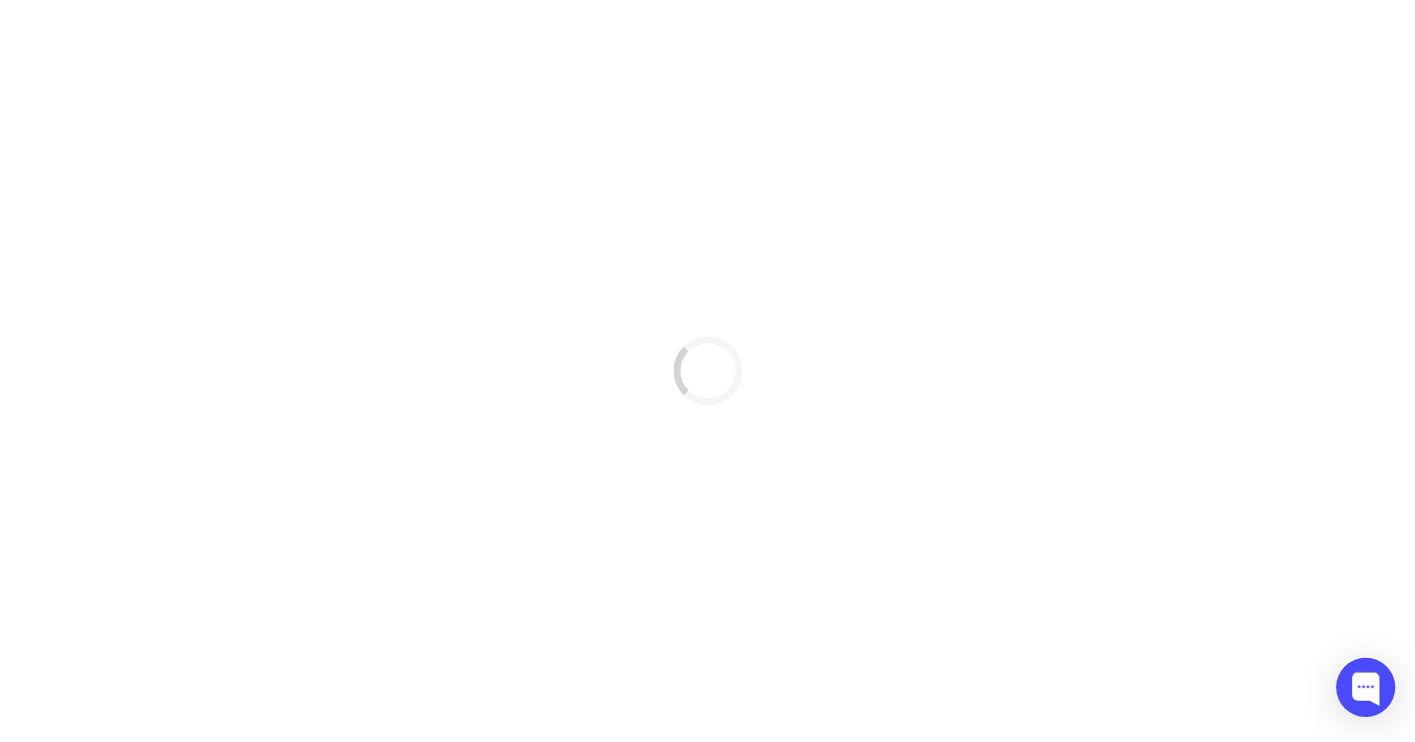 scroll, scrollTop: 0, scrollLeft: 0, axis: both 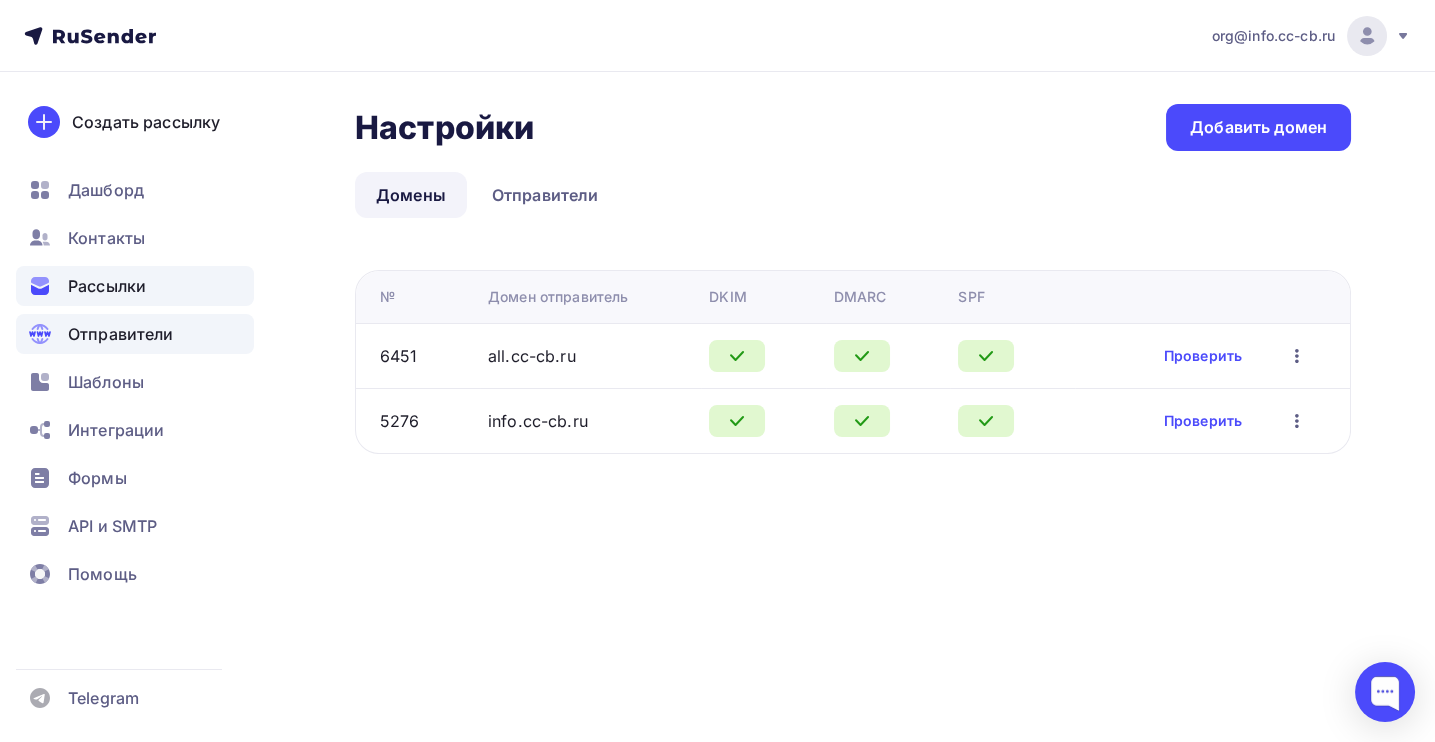 click on "Рассылки" at bounding box center (107, 286) 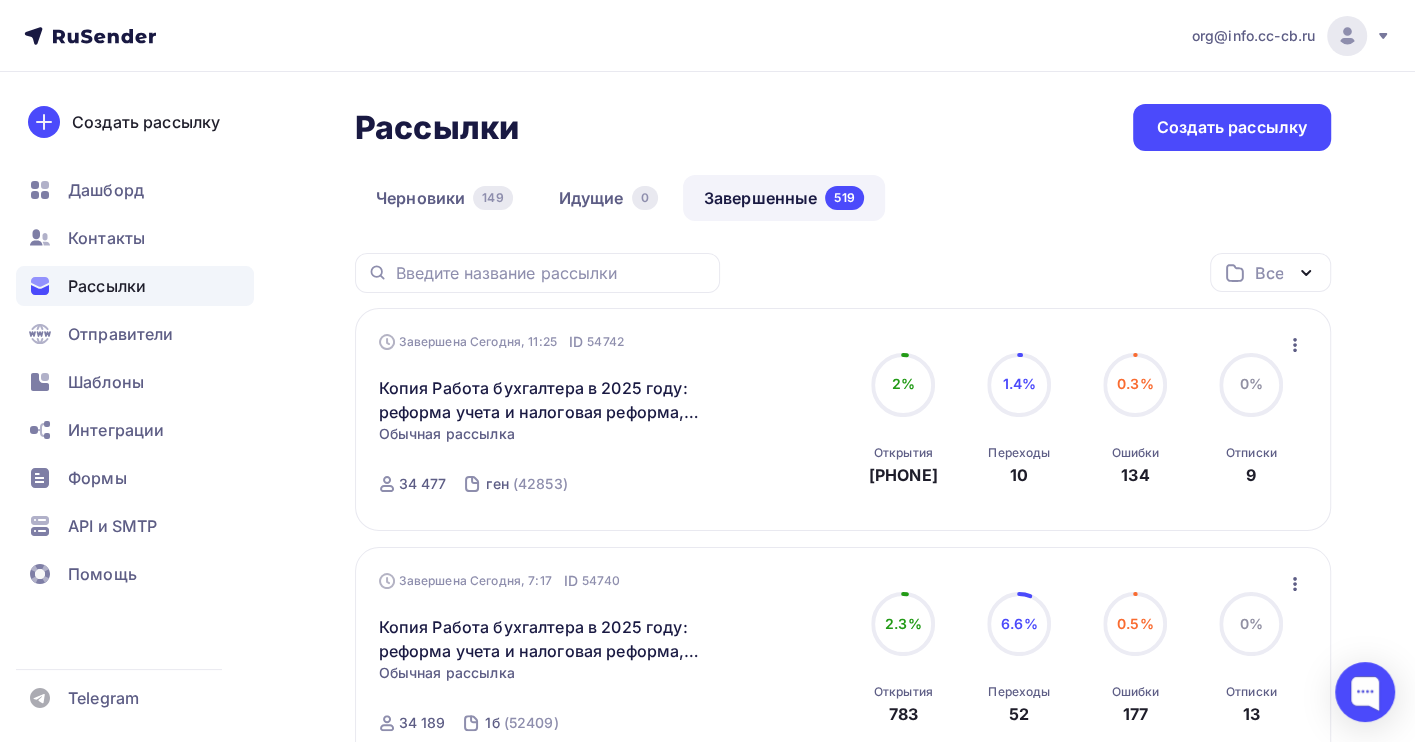 click 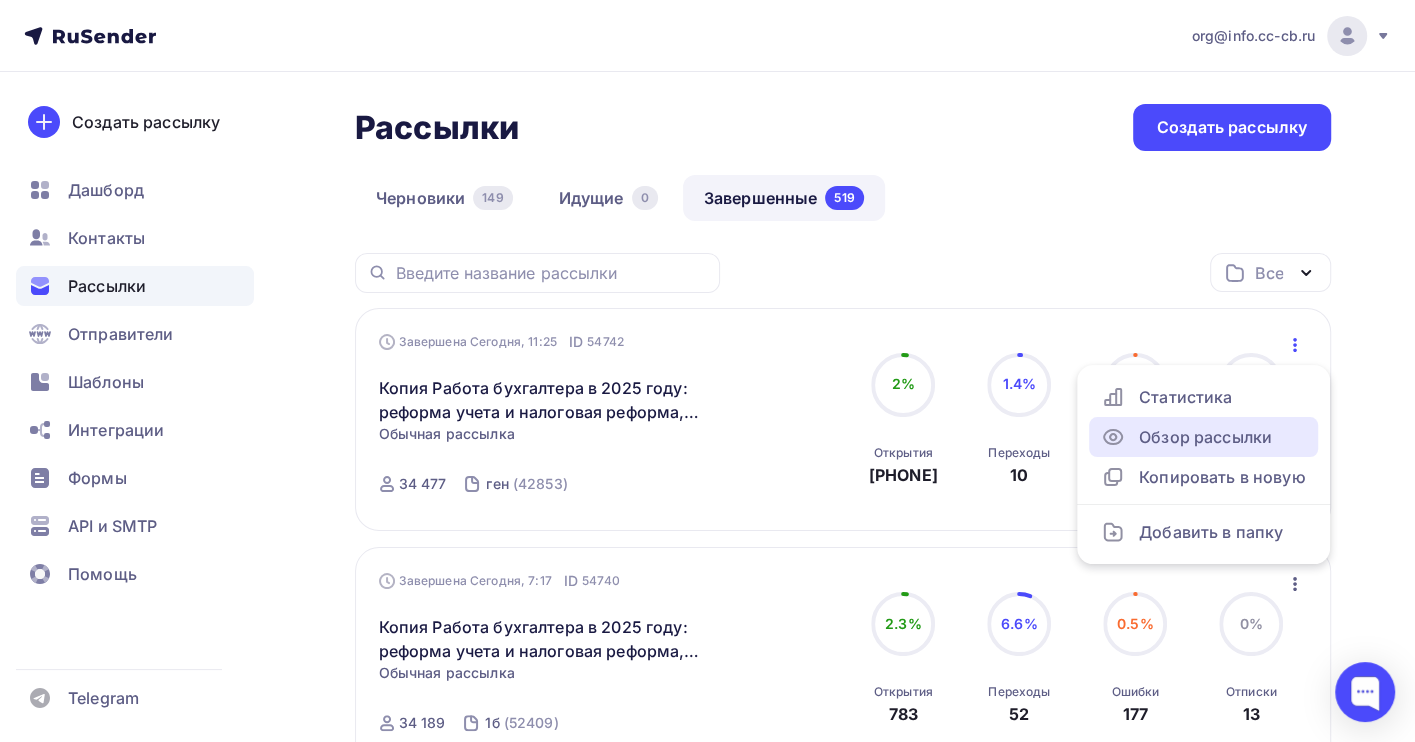 click on "Обзор рассылки" at bounding box center (1203, 437) 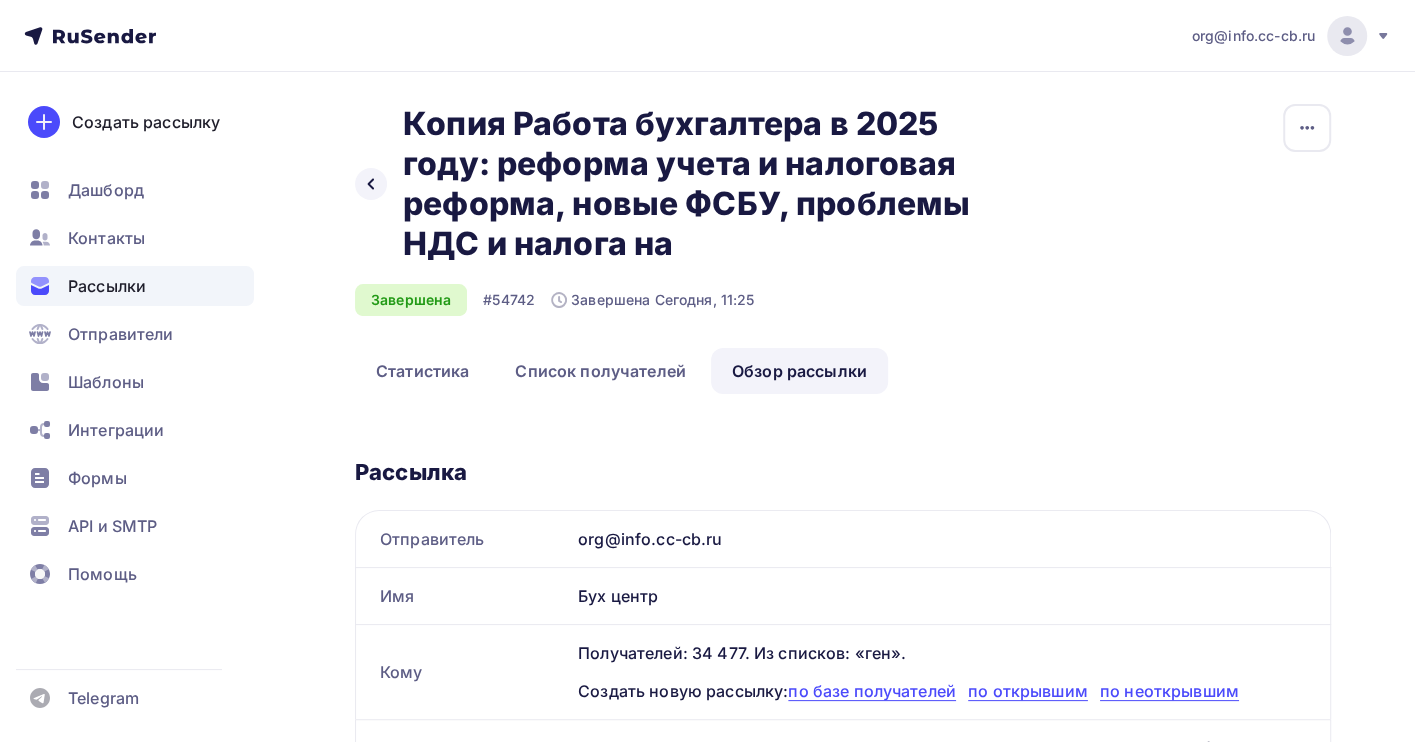 scroll, scrollTop: 0, scrollLeft: 0, axis: both 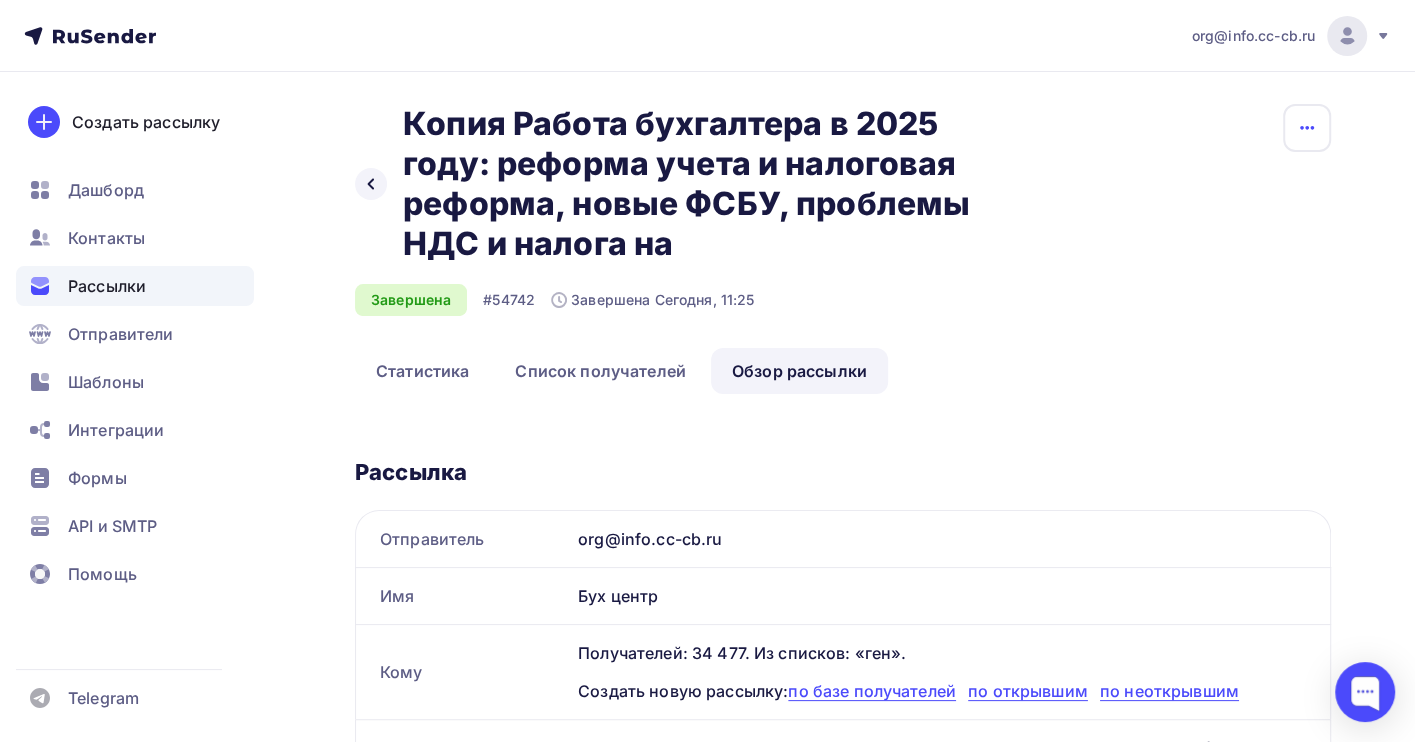 click 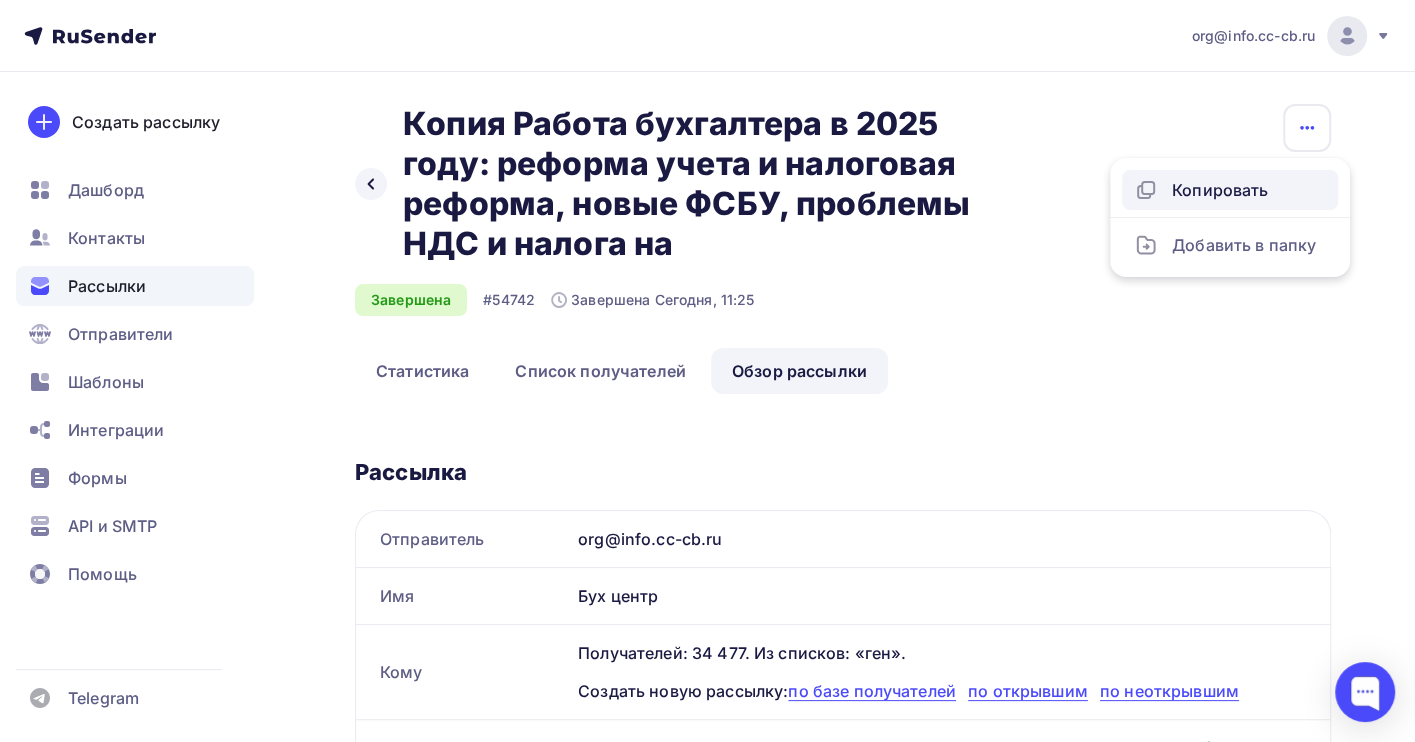 click on "Копировать" at bounding box center (1230, 190) 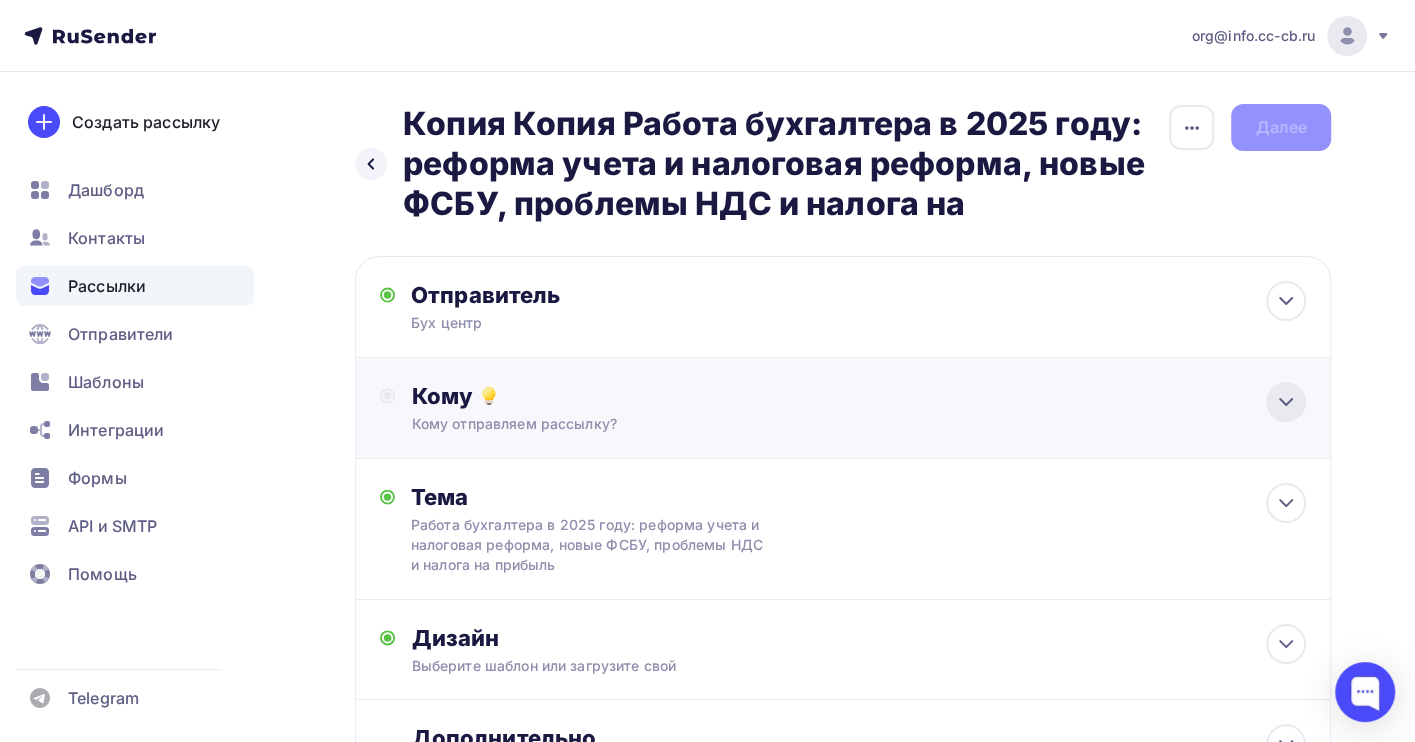 click 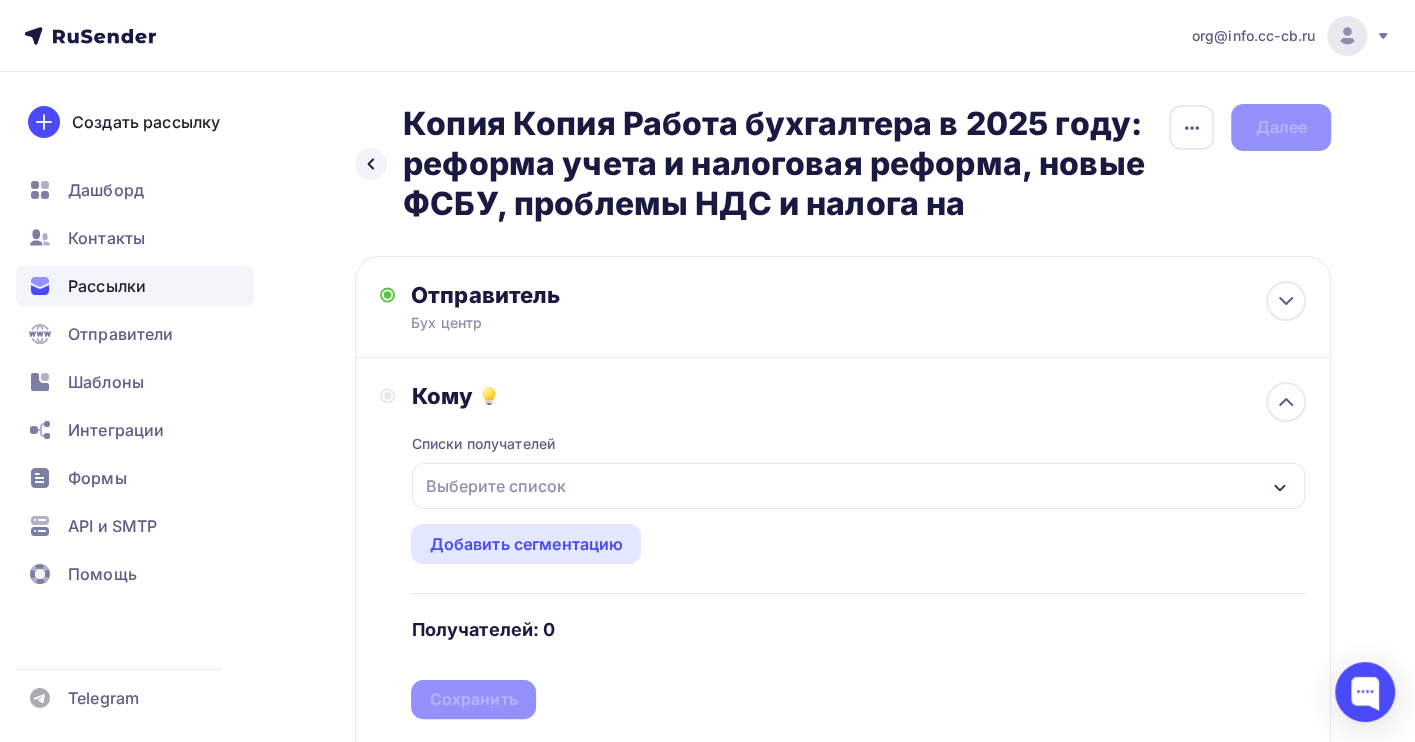 click on "Выберите список" at bounding box center (495, 486) 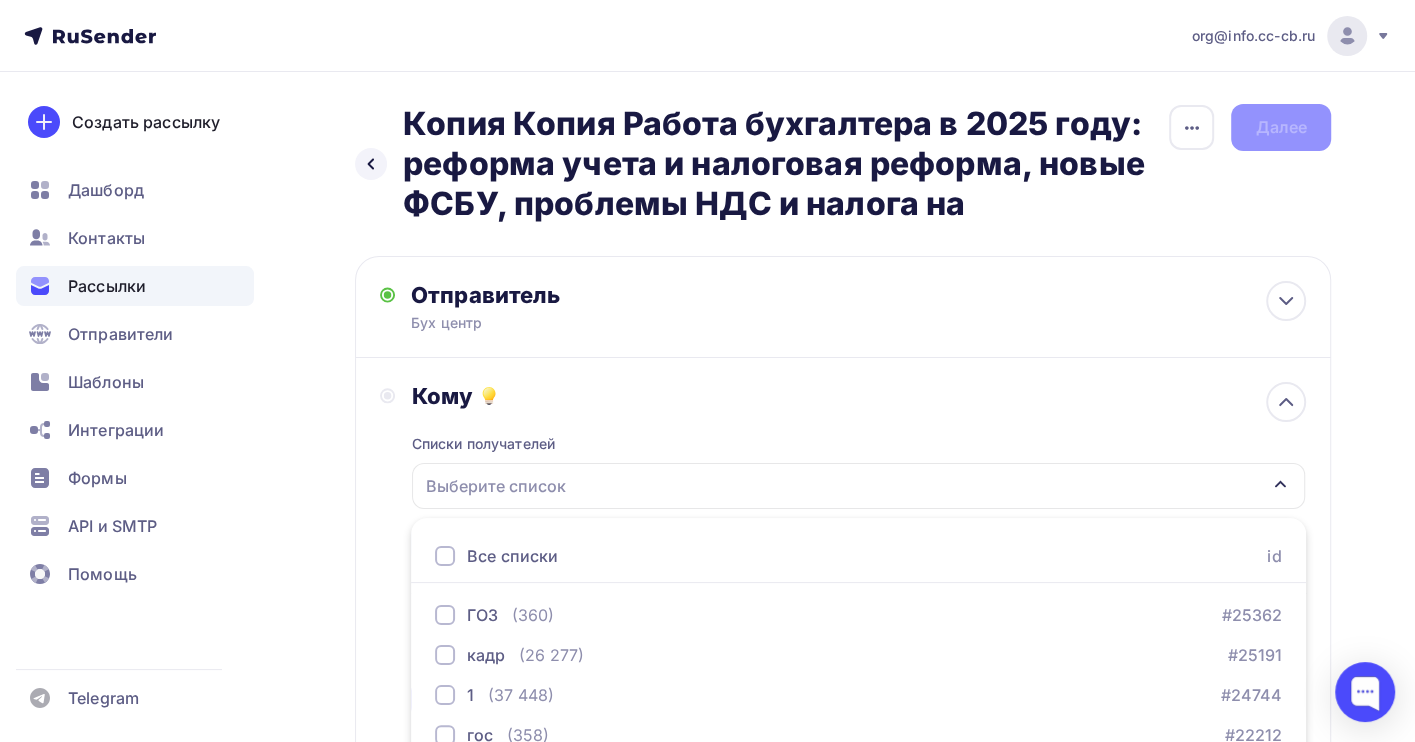 scroll, scrollTop: 294, scrollLeft: 0, axis: vertical 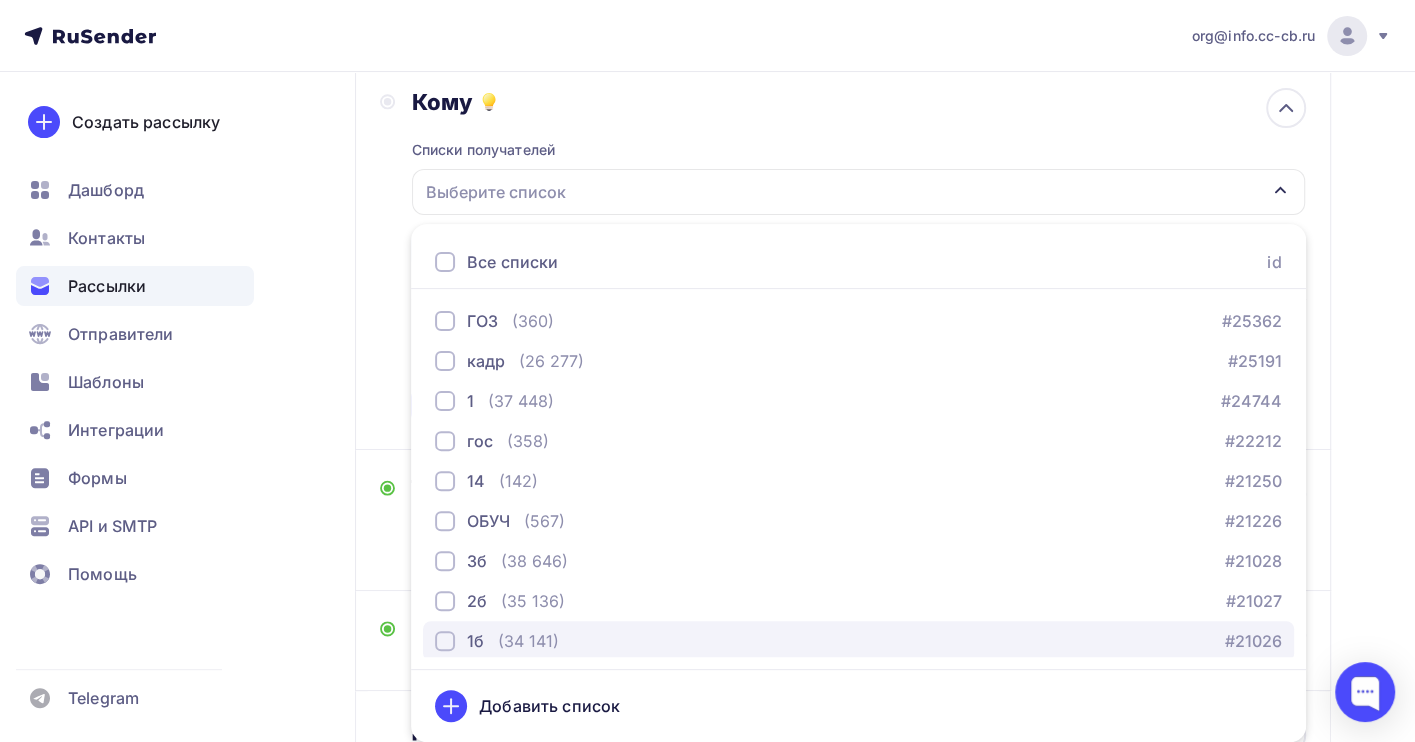 click on "(34 141)" at bounding box center (528, 641) 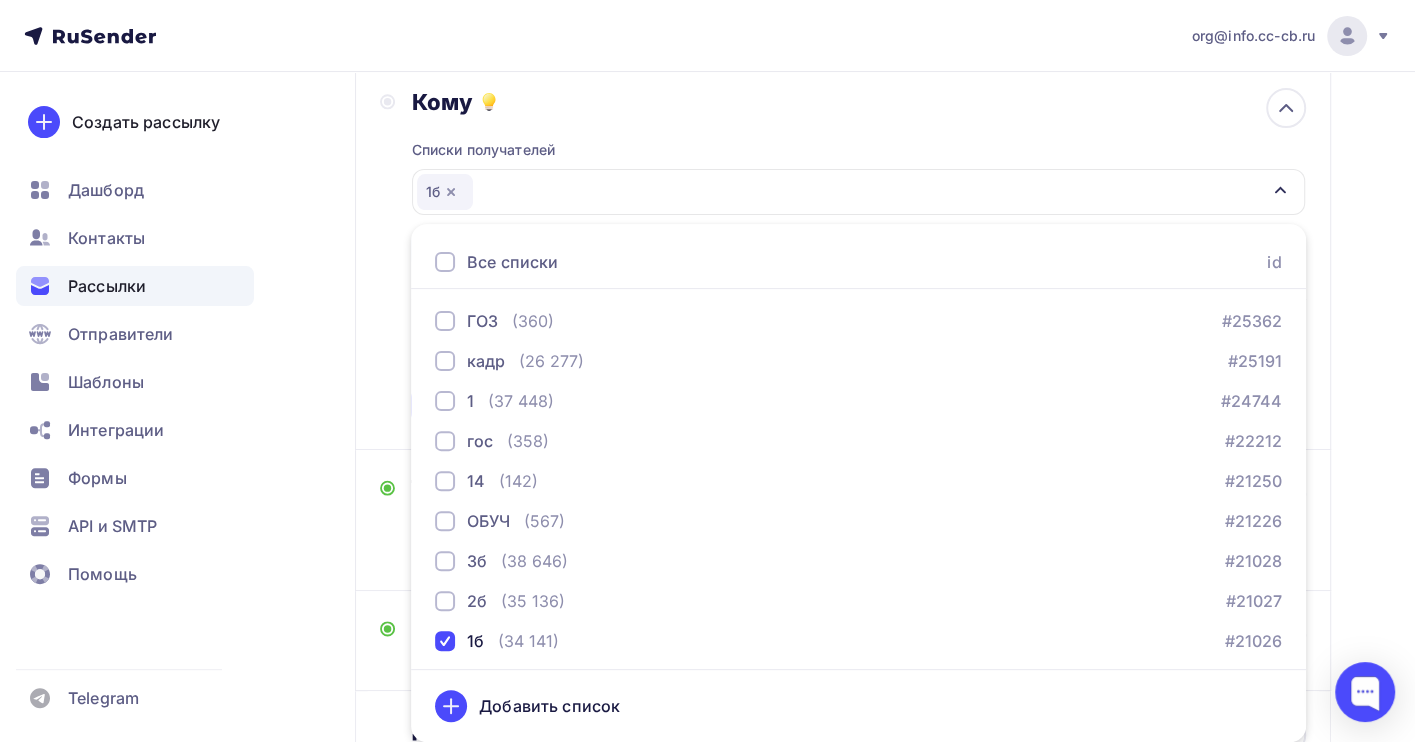 click on "Назад
Копия Копия   Работа бухгалтера в 2025 году: реформа учета и налоговая реформа, новые ФСБУ, проблемы НДС и налога на
Копия Копия   Работа бухгалтера в 2025 году: реформа учета и налоговая реформа, новые ФСБУ, проблемы НДС и налога на
Закончить позже
Переименовать рассылку
Удалить
Далее
Отправитель
Бух центр
Email  *
[EMAIL]
[EMAIL]           [EMAIL]               Добавить отправителя       Имя" at bounding box center [707, 349] 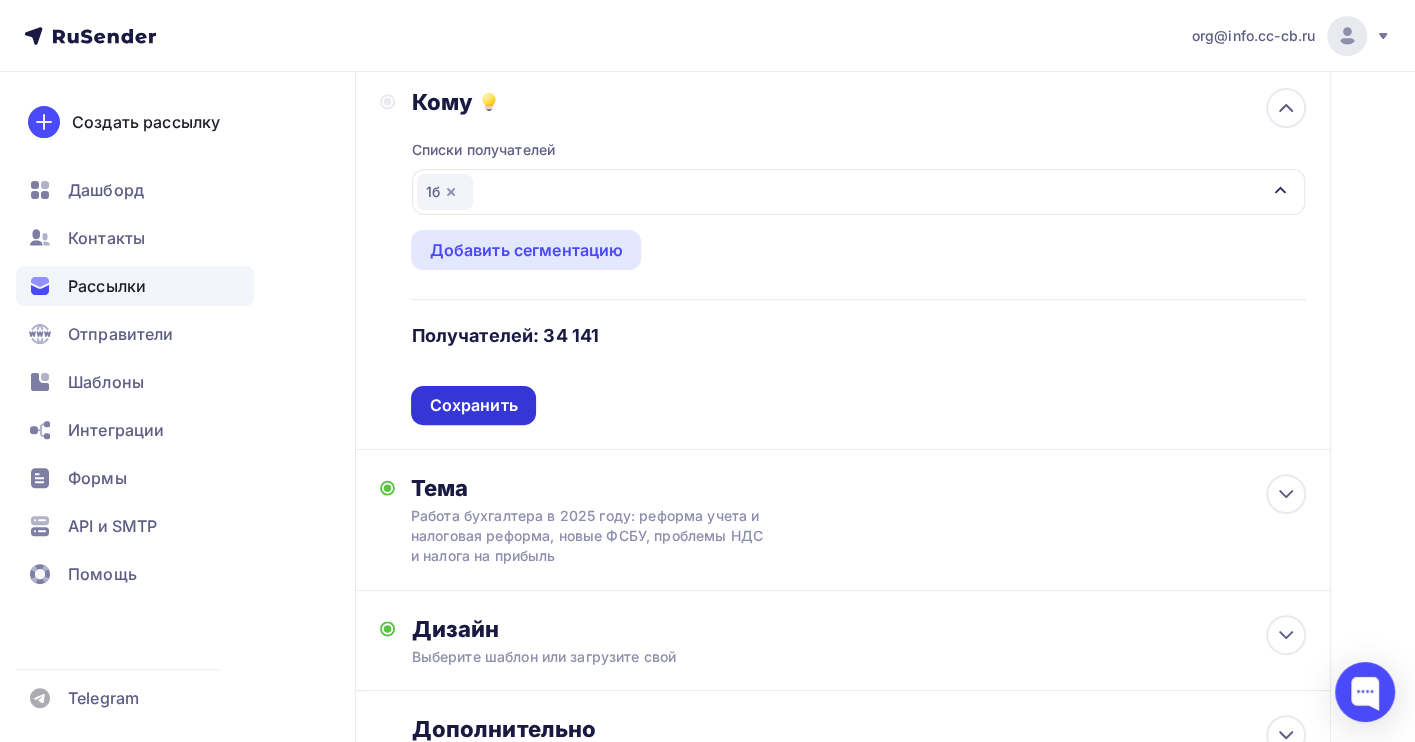 click on "Сохранить" at bounding box center (473, 405) 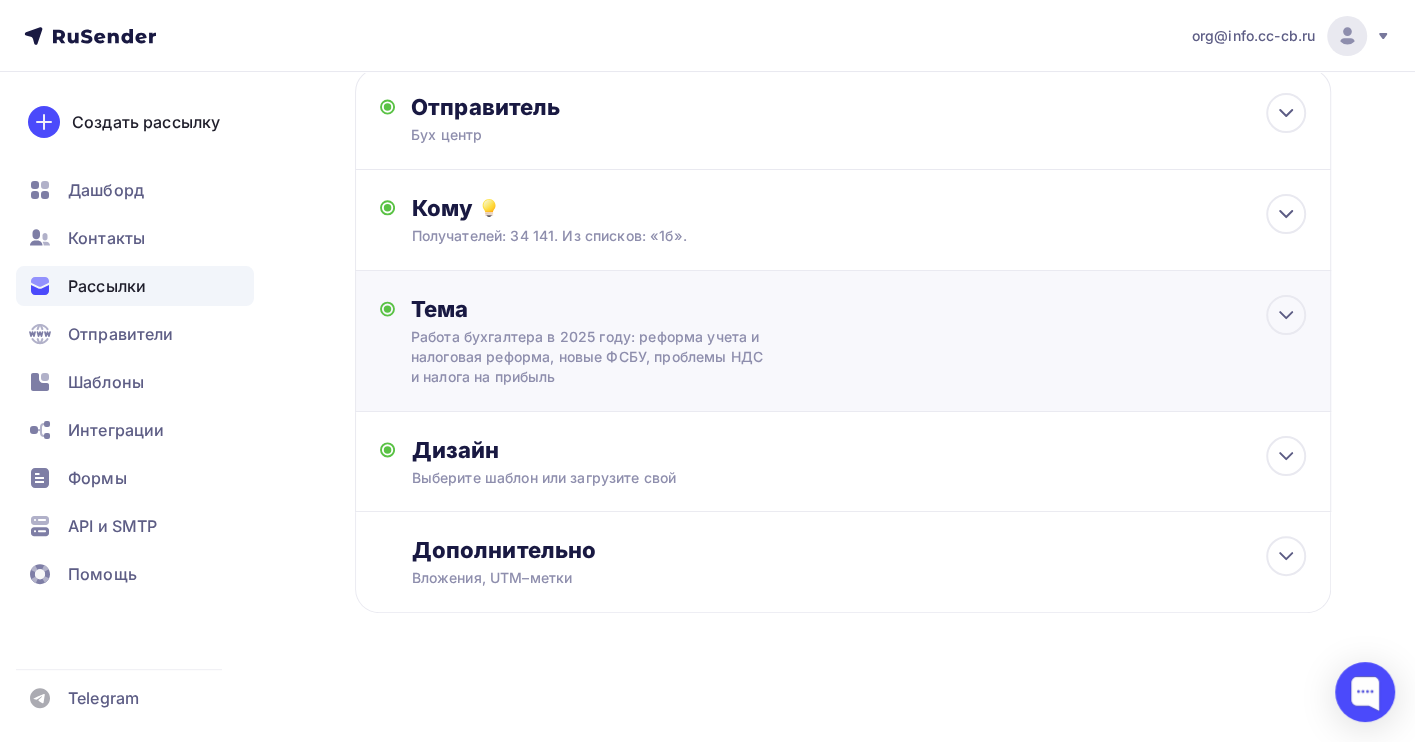 scroll, scrollTop: 190, scrollLeft: 0, axis: vertical 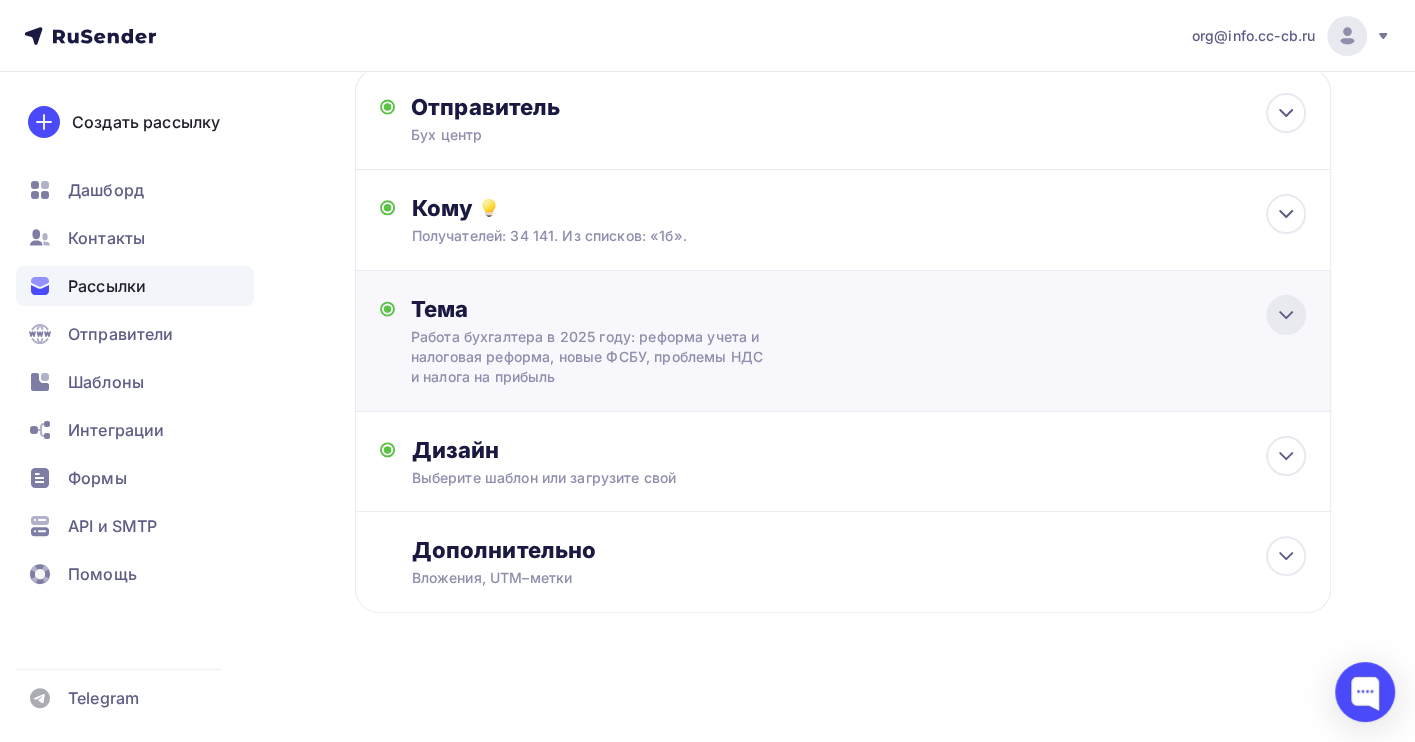 click 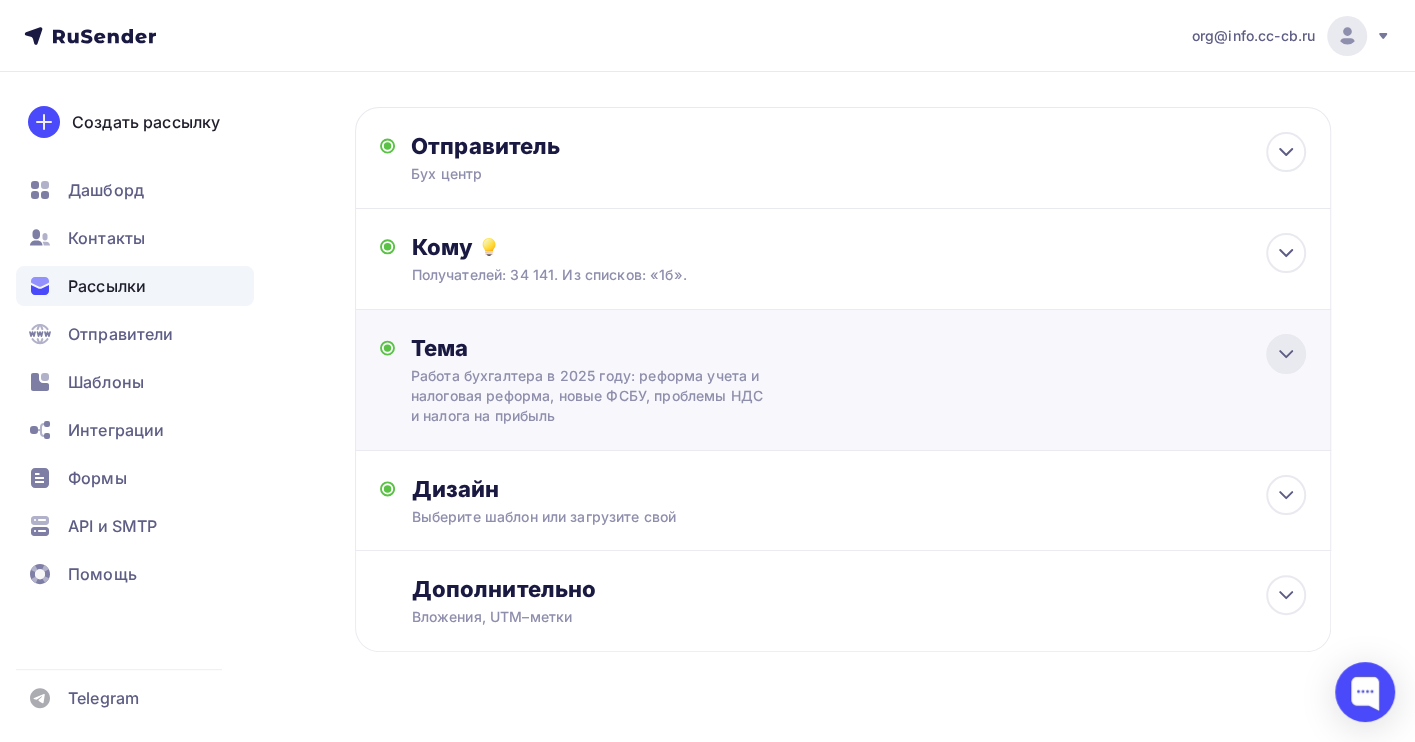 scroll, scrollTop: 67, scrollLeft: 0, axis: vertical 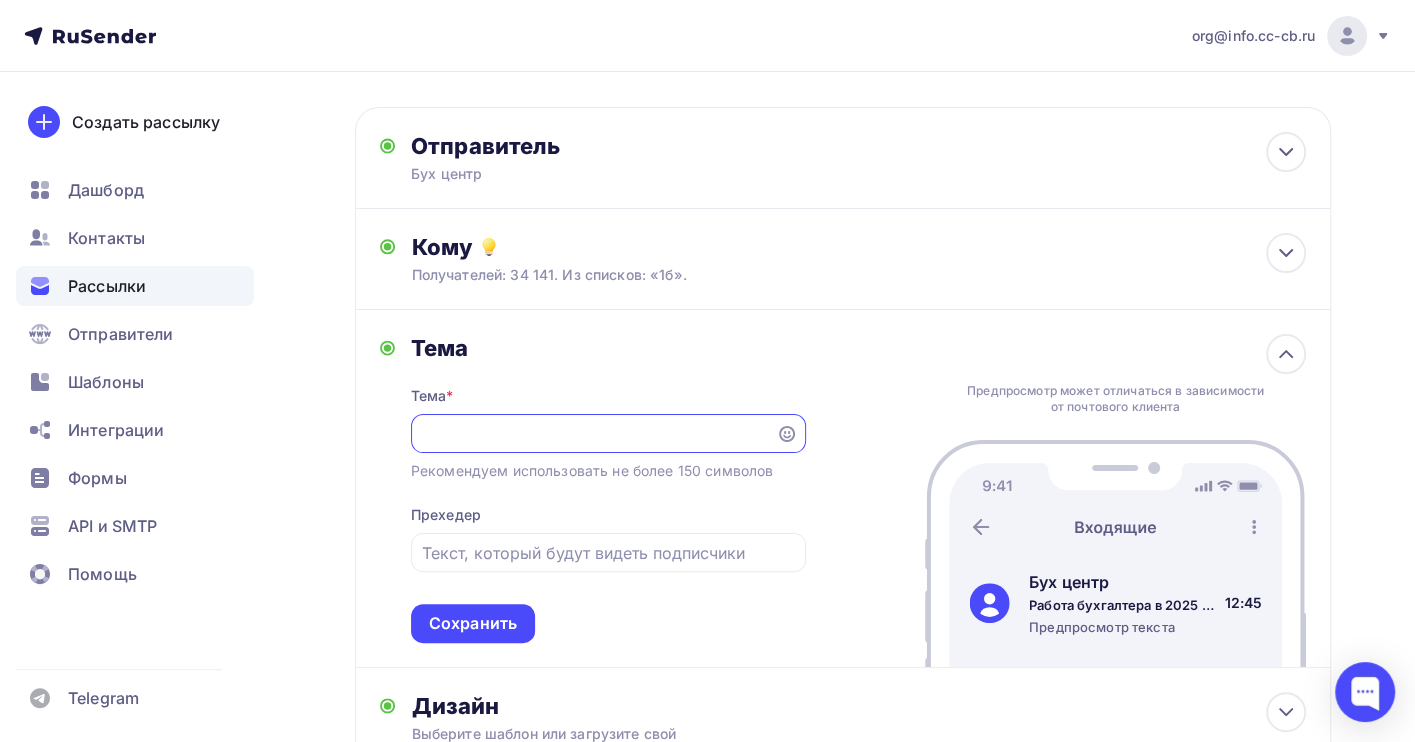 drag, startPoint x: 427, startPoint y: 431, endPoint x: 1062, endPoint y: 436, distance: 635.0197 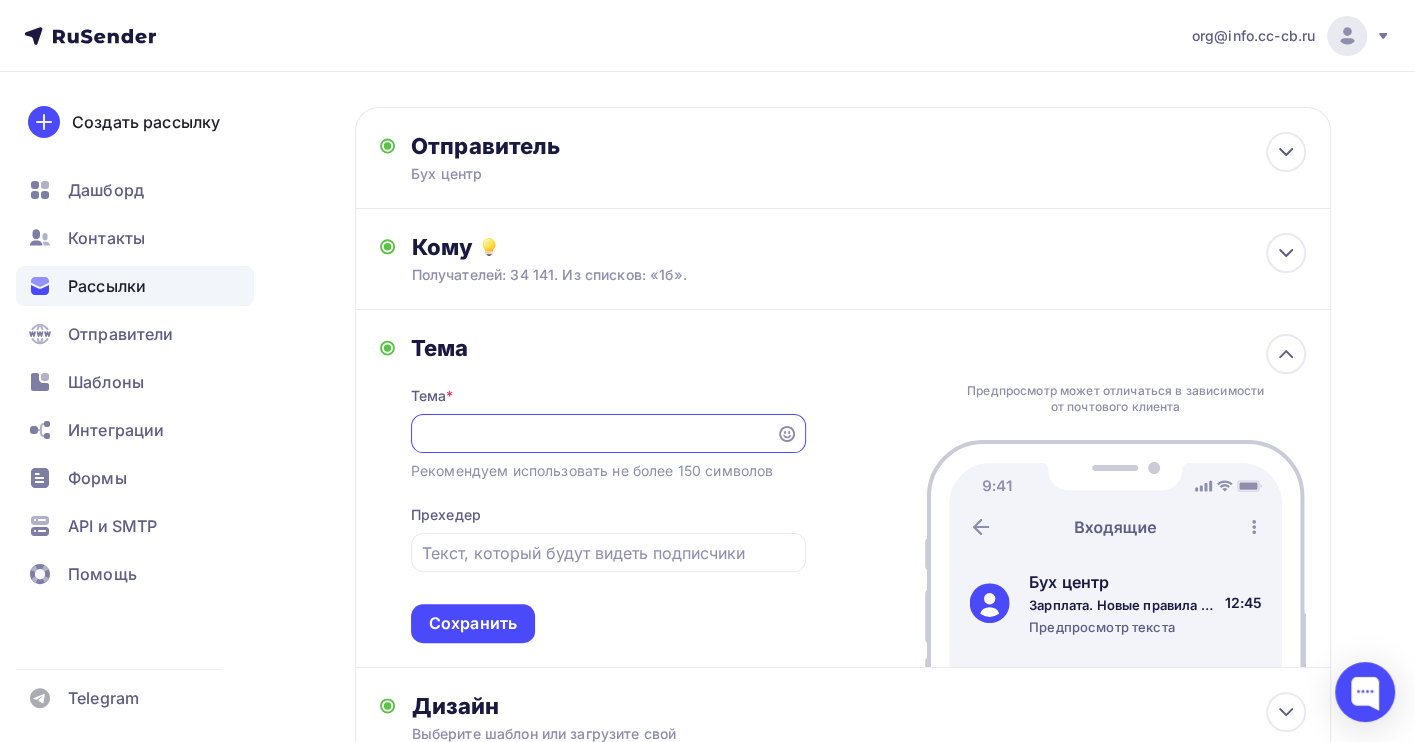 scroll, scrollTop: 0, scrollLeft: 841, axis: horizontal 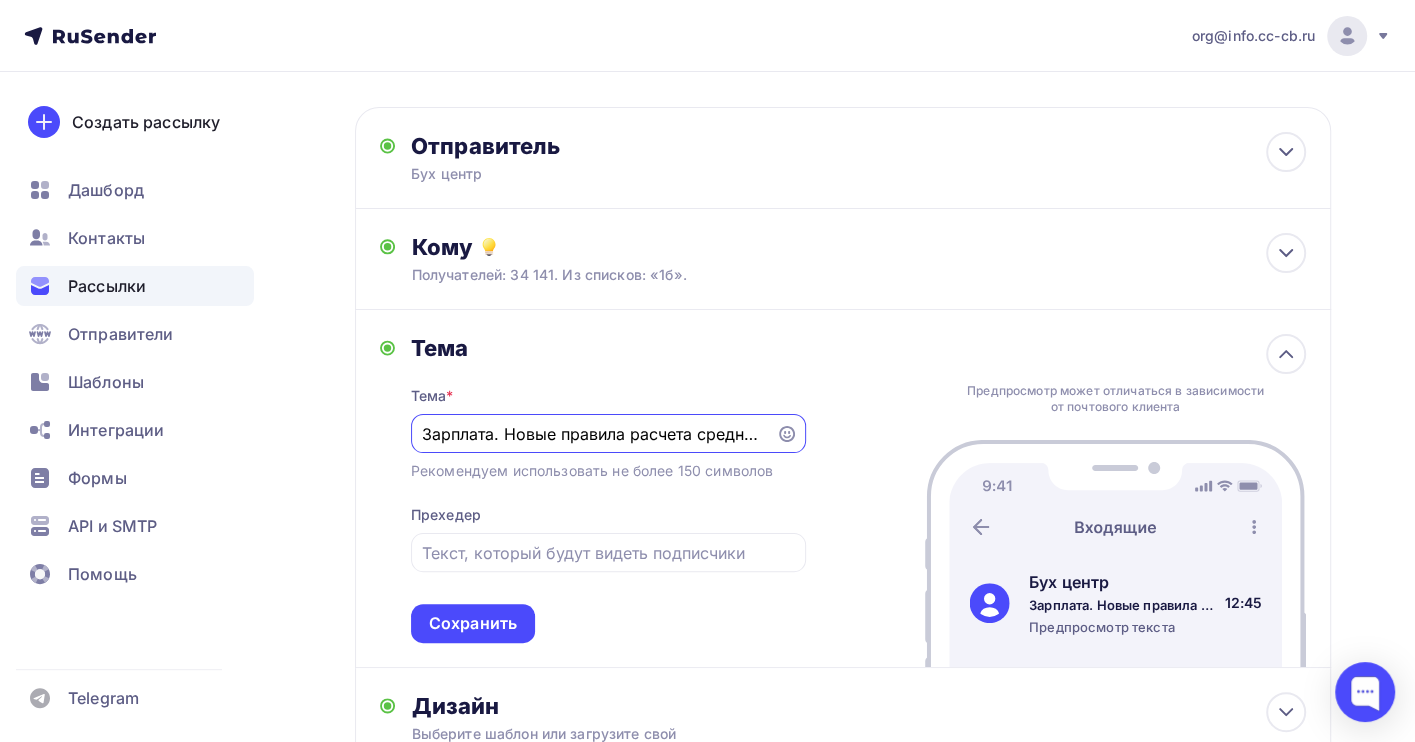 drag, startPoint x: 581, startPoint y: 437, endPoint x: 633, endPoint y: 437, distance: 52 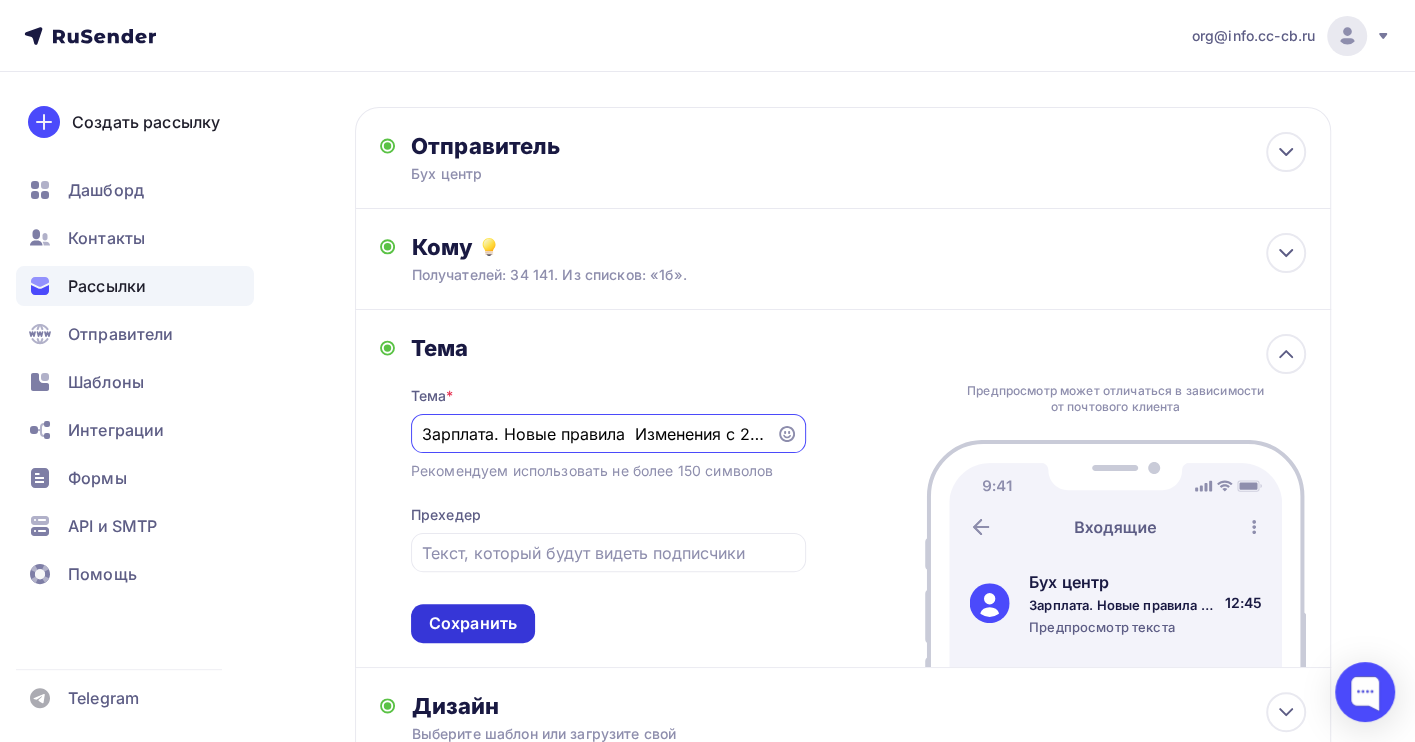 type on "Зарплата. Новые правила  Изменения с 2026 года" 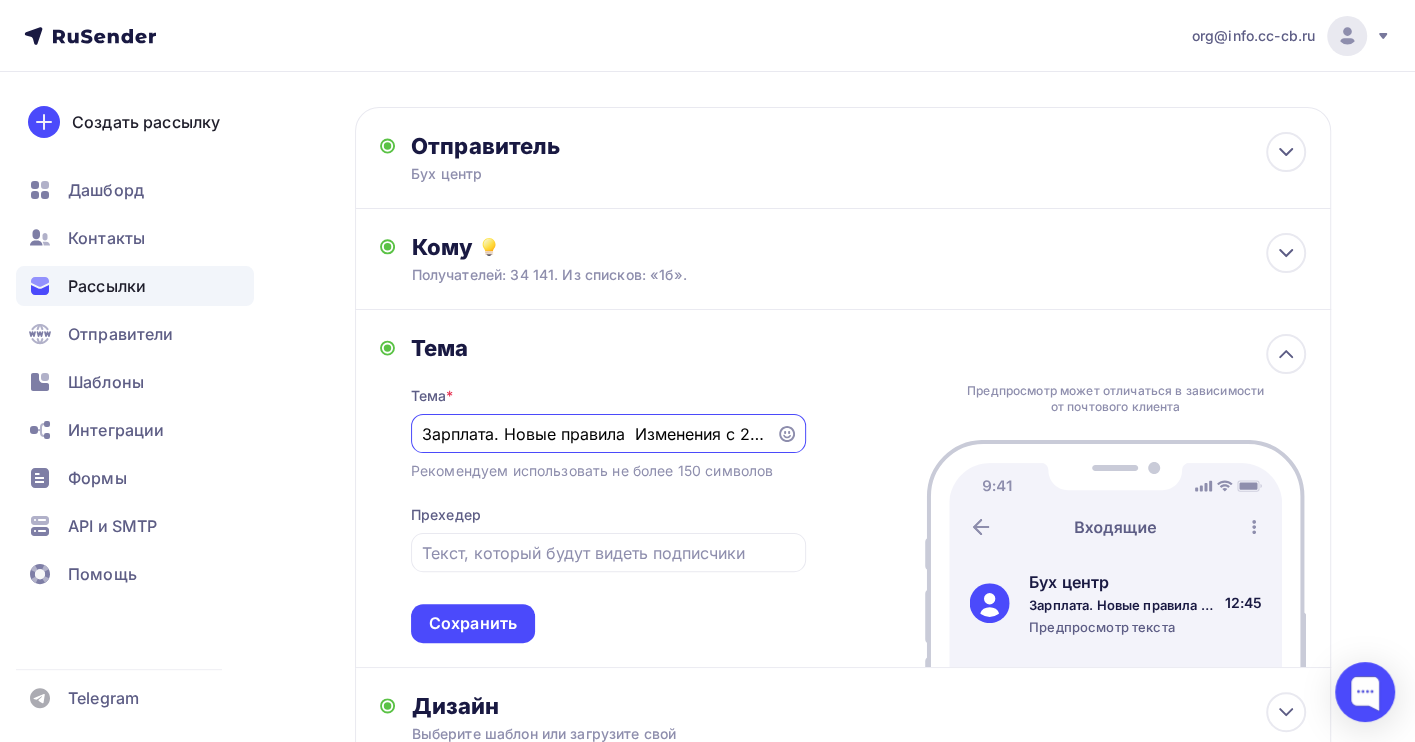 click on "Сохранить" at bounding box center [473, 623] 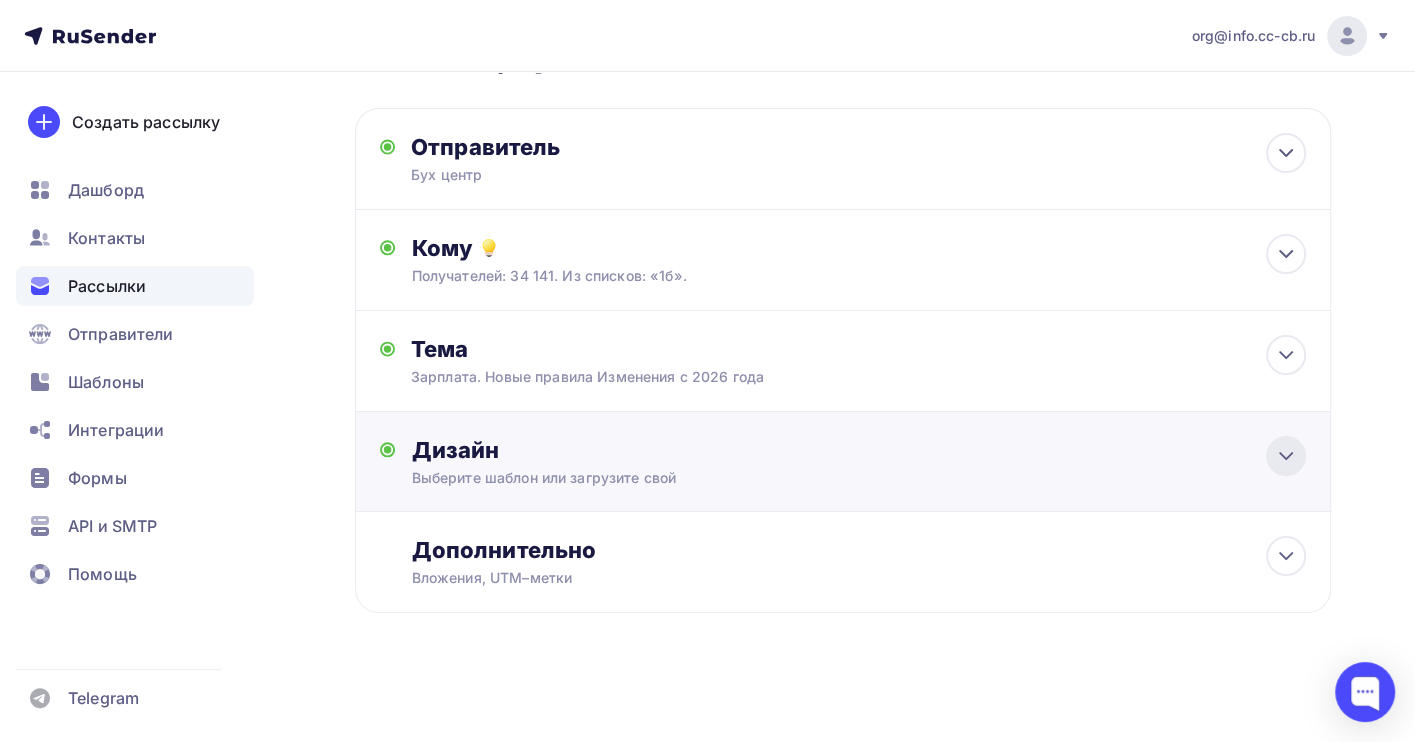 click 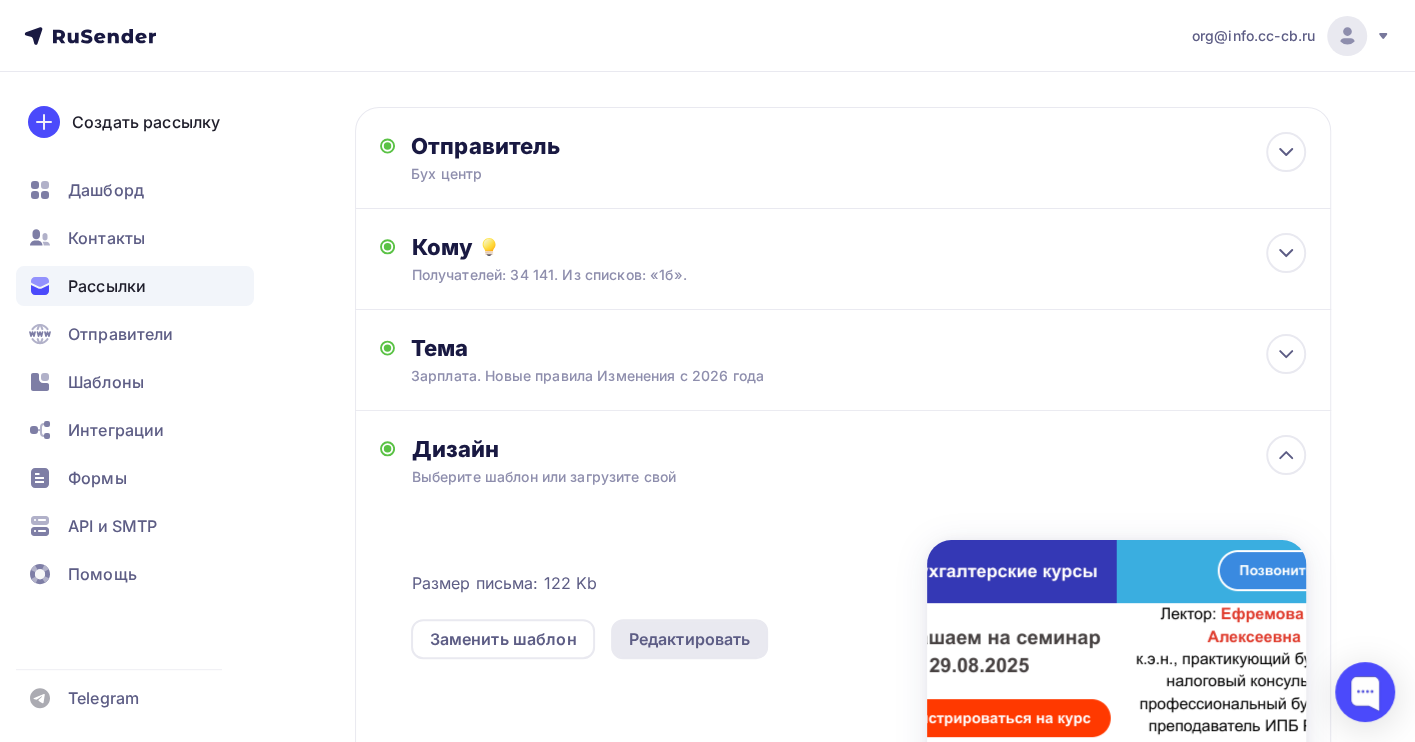 click on "Редактировать" at bounding box center (690, 639) 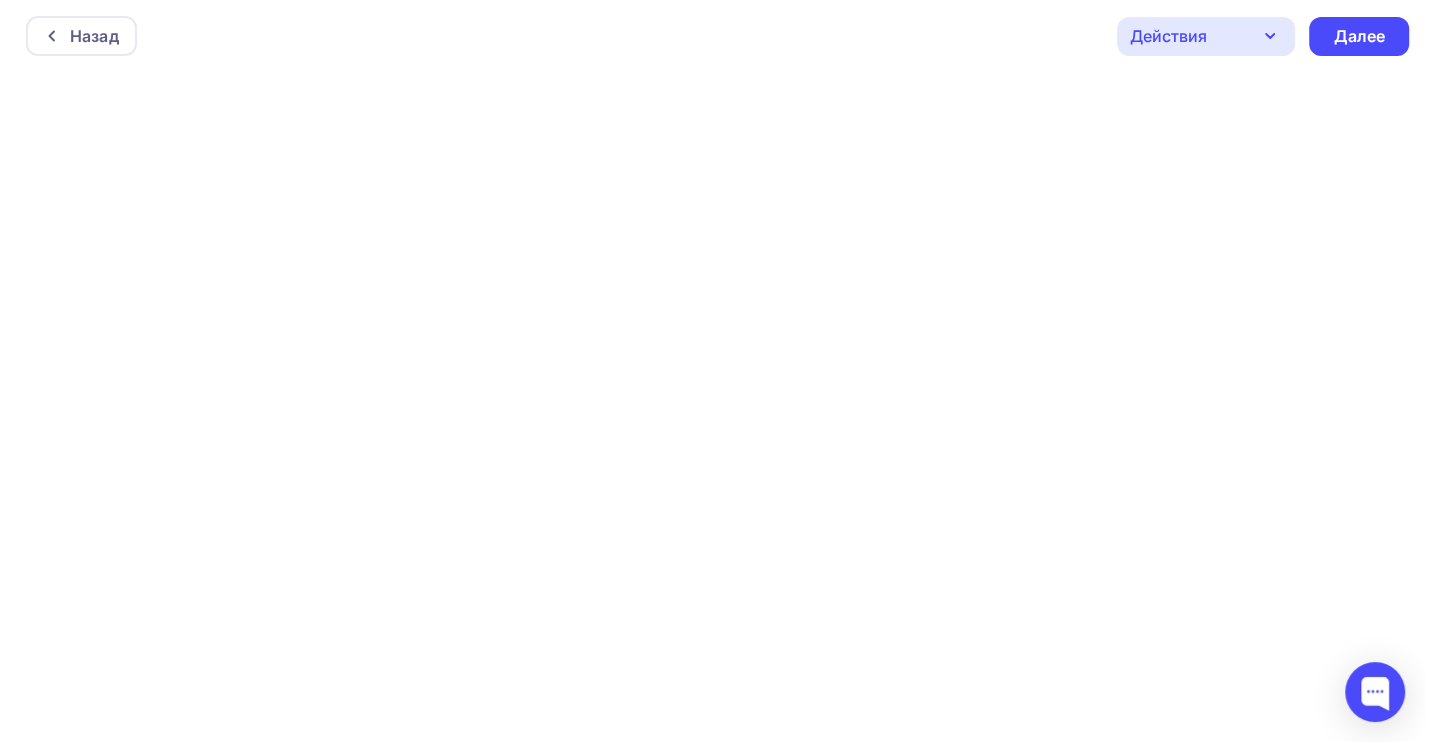 scroll, scrollTop: 0, scrollLeft: 0, axis: both 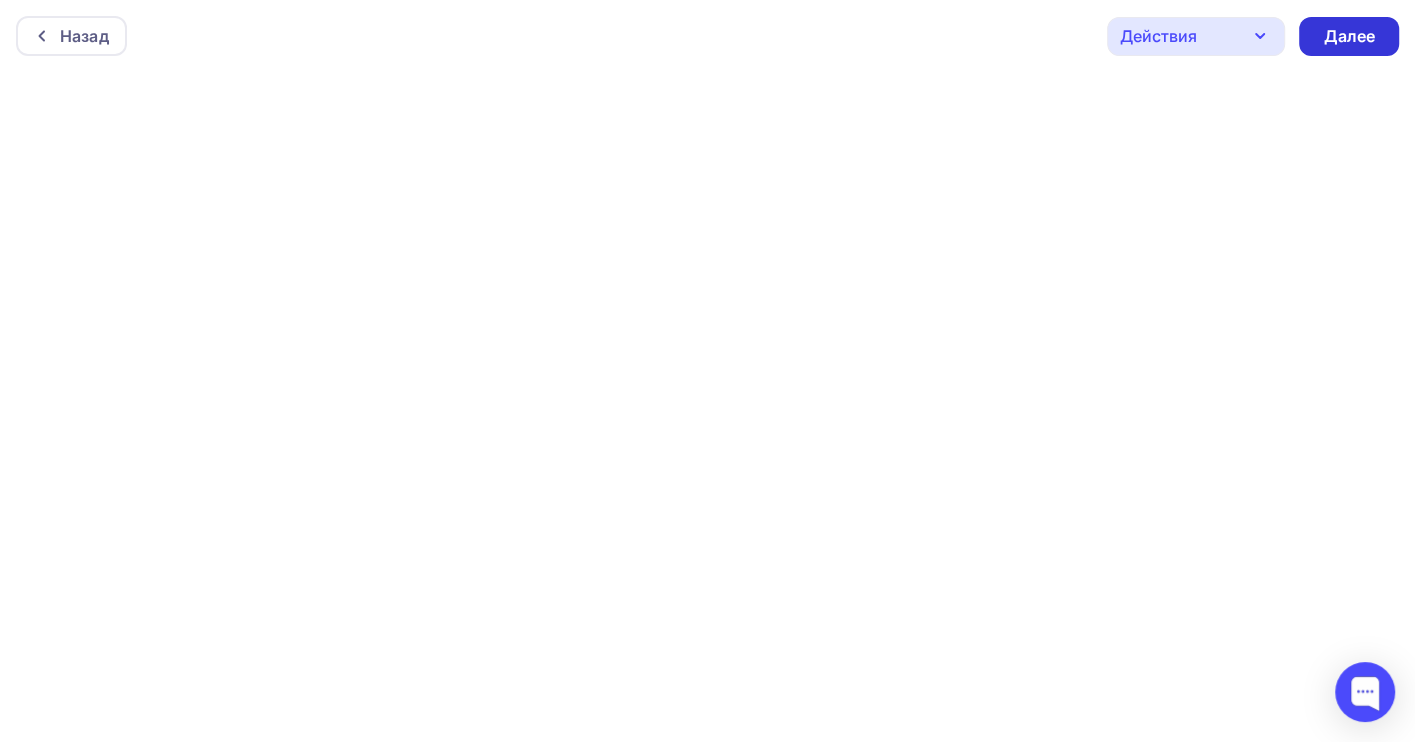 click on "Далее" at bounding box center [1349, 36] 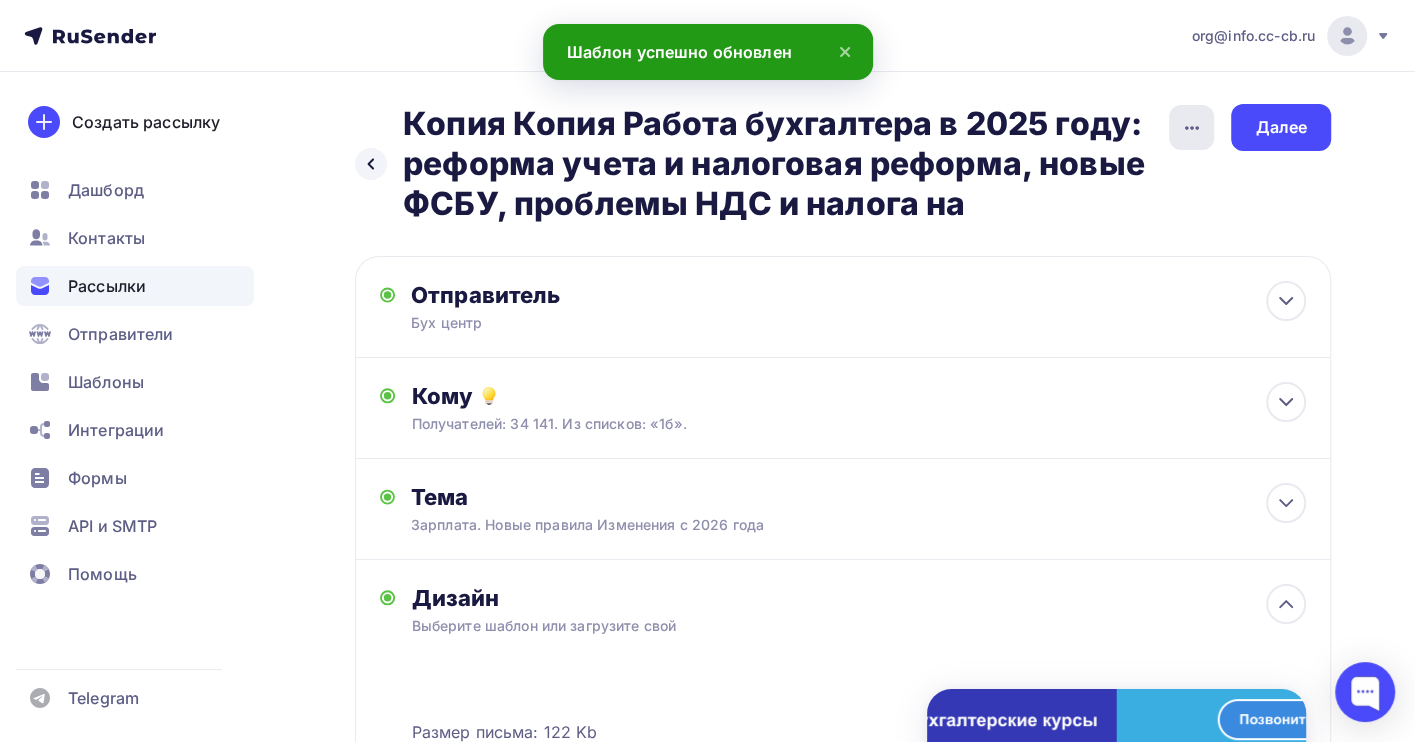 click 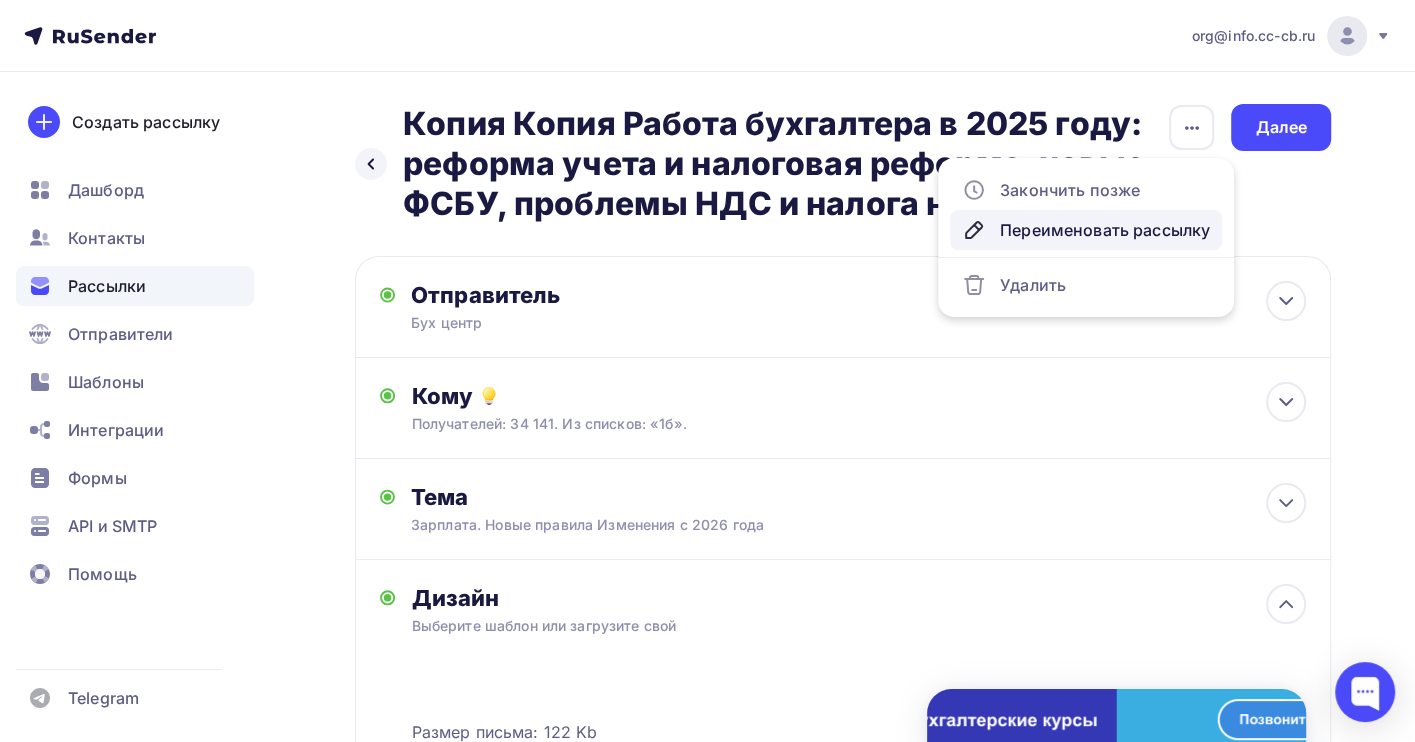 click on "Переименовать рассылку" at bounding box center (1086, 230) 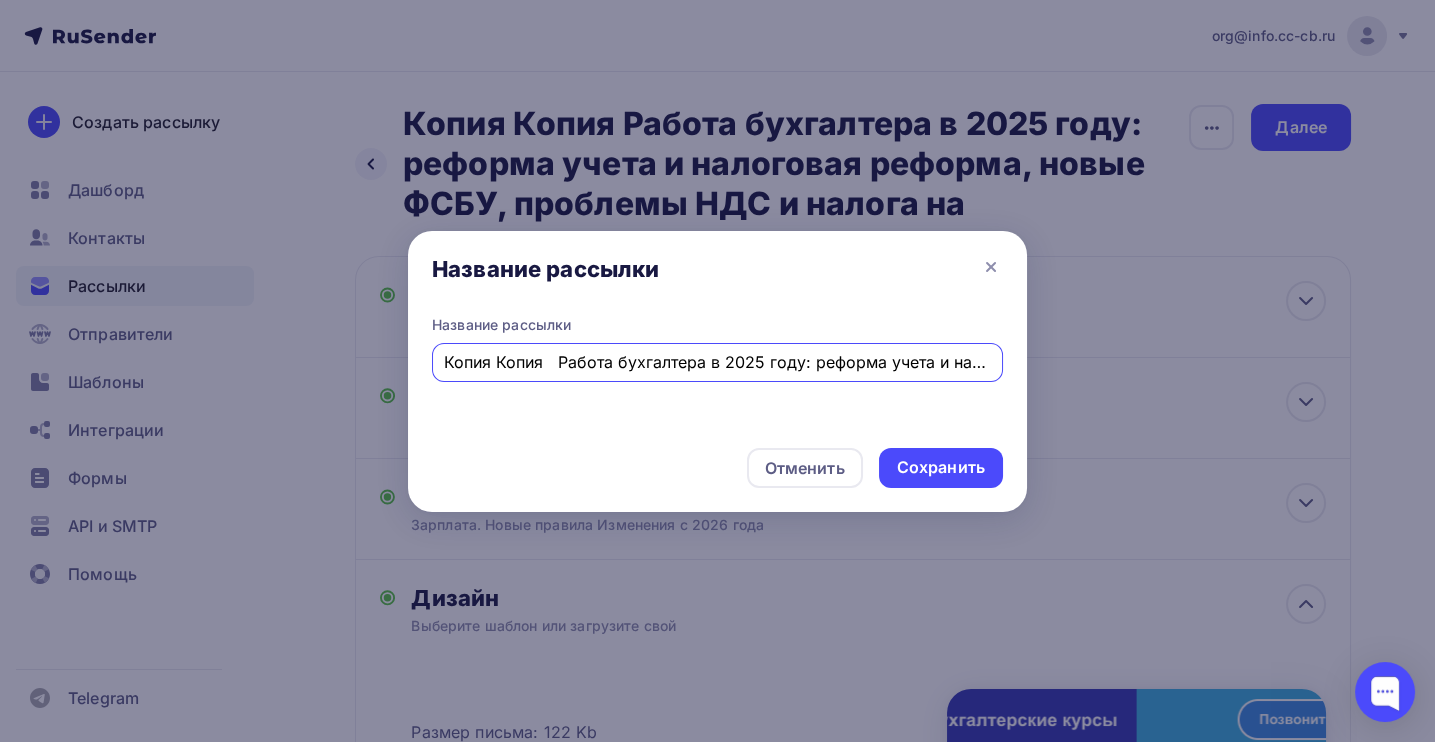 scroll, scrollTop: 0, scrollLeft: 445, axis: horizontal 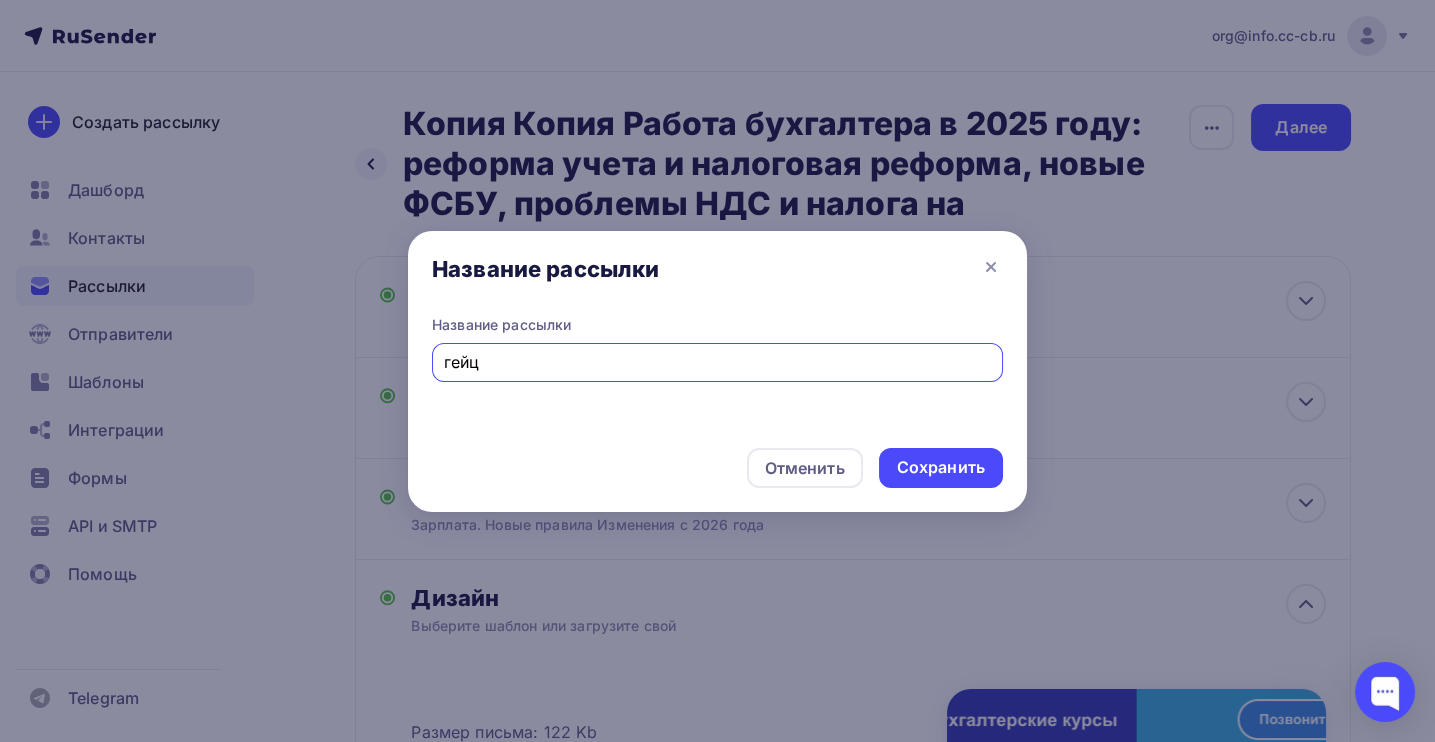 type on "гейц" 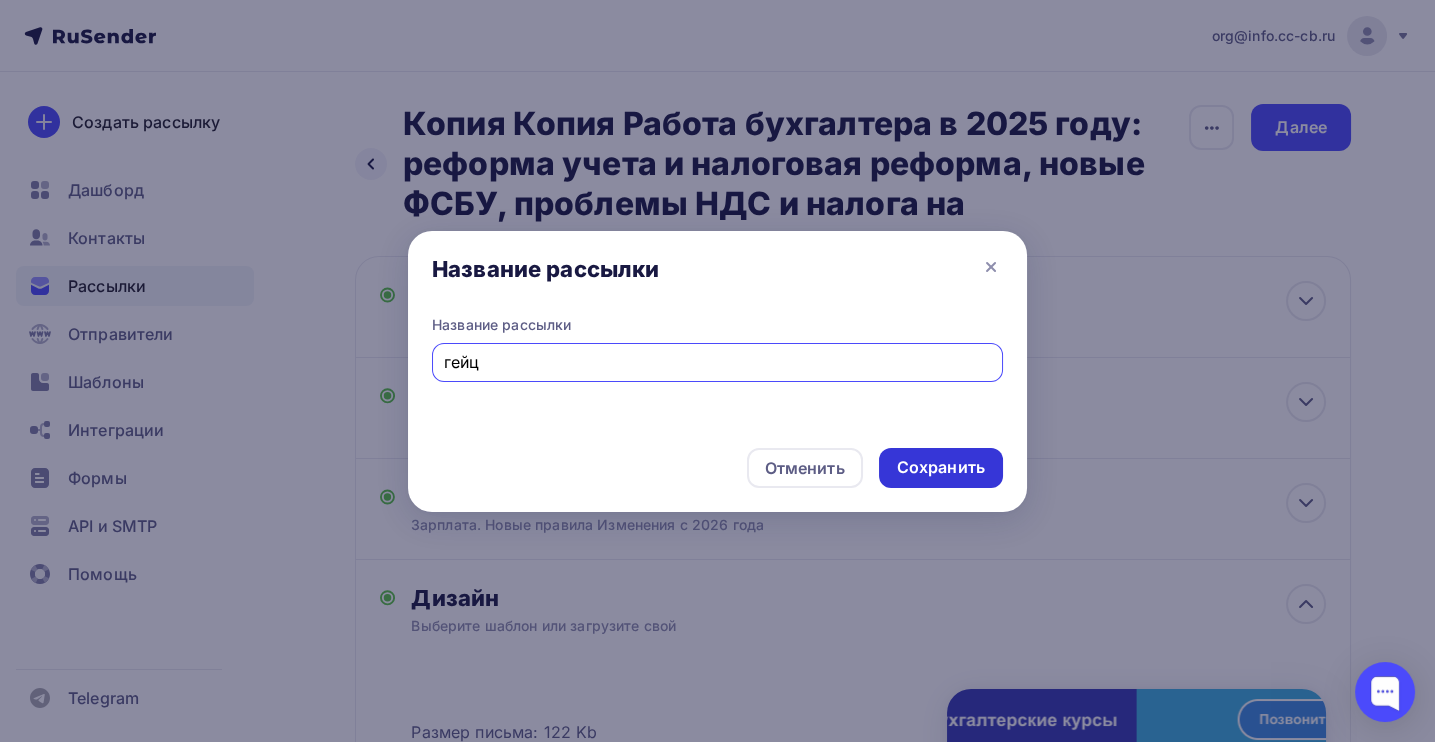 click on "Сохранить" at bounding box center (941, 467) 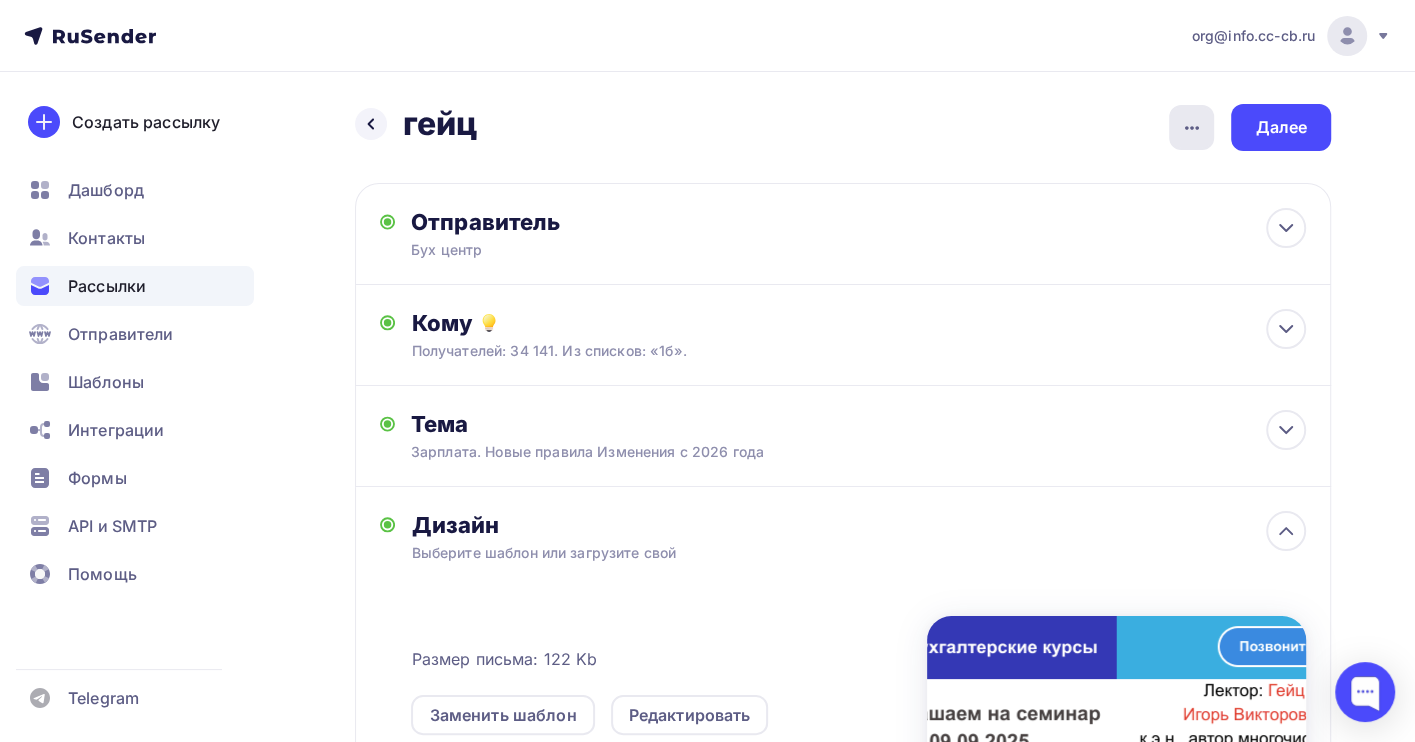 click 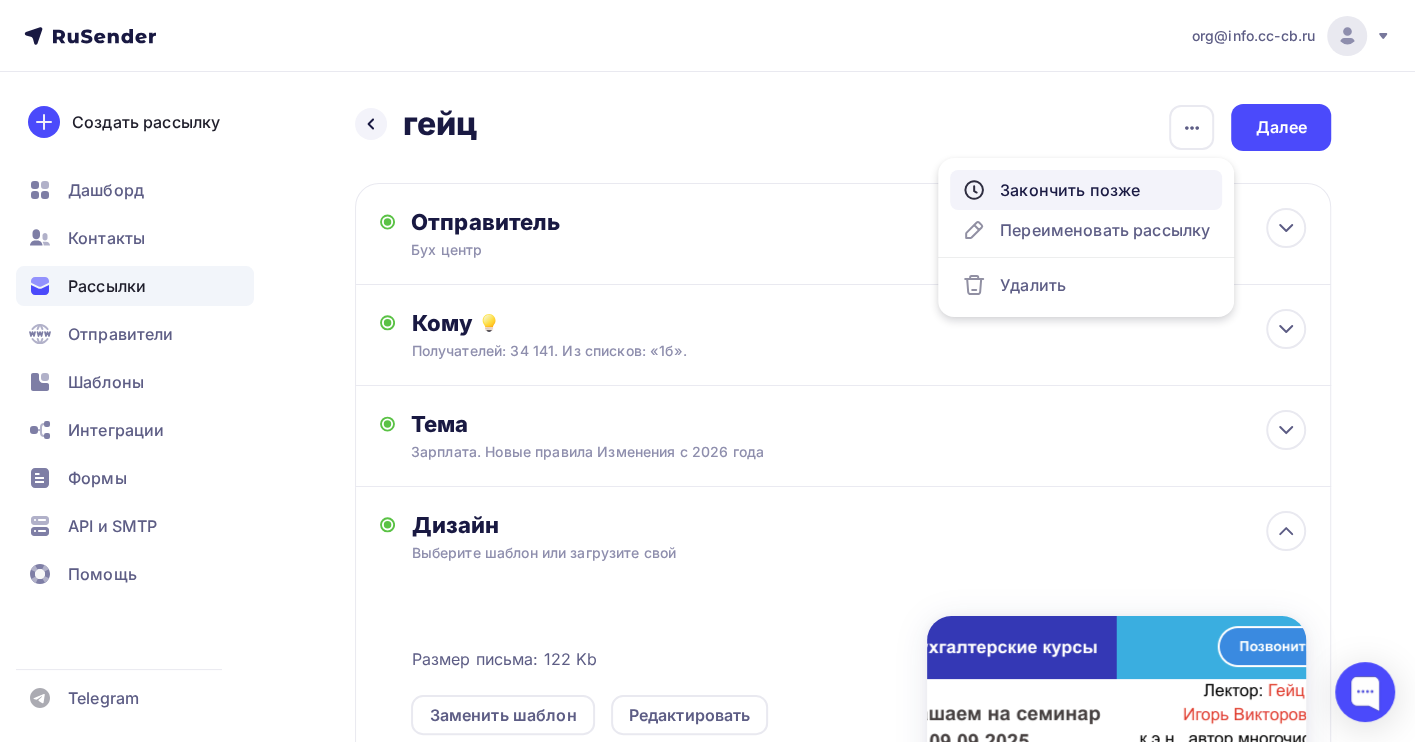 click on "Закончить позже" at bounding box center [1086, 190] 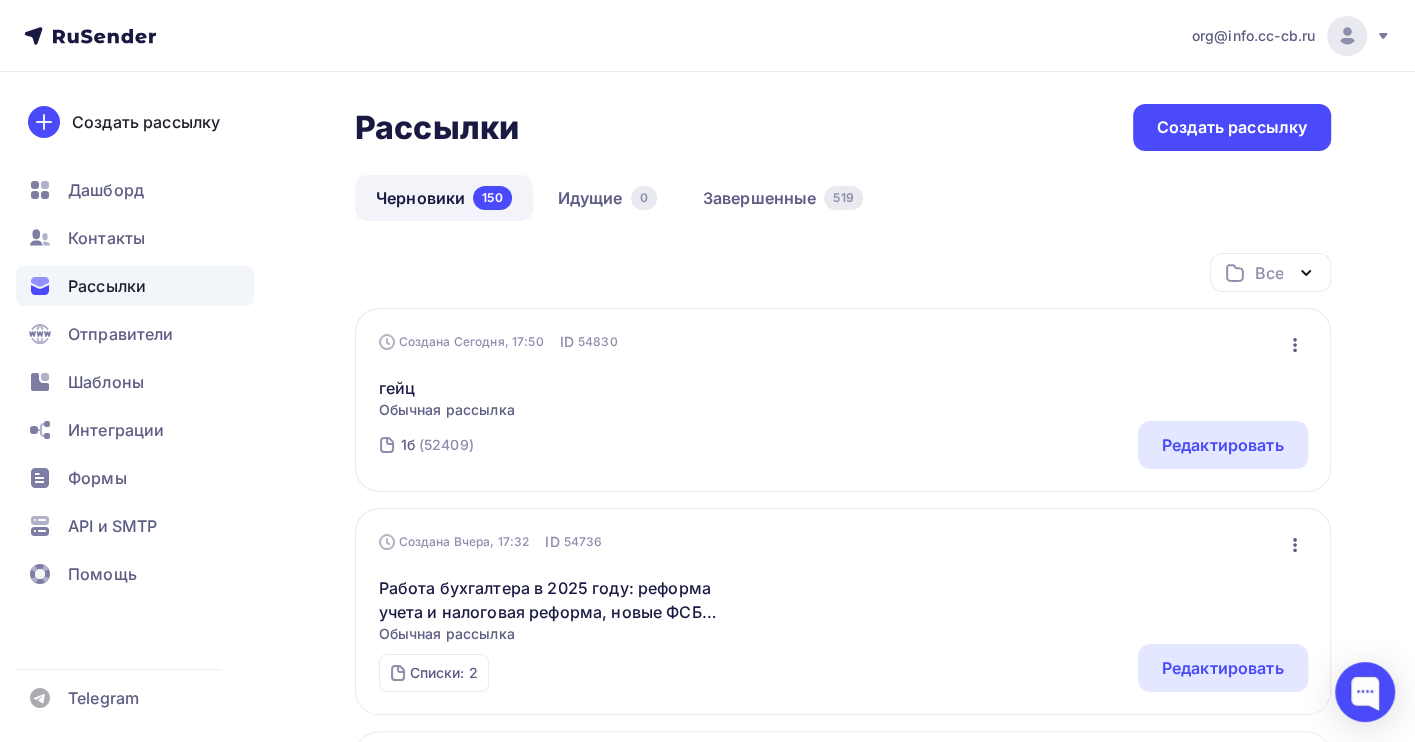 click 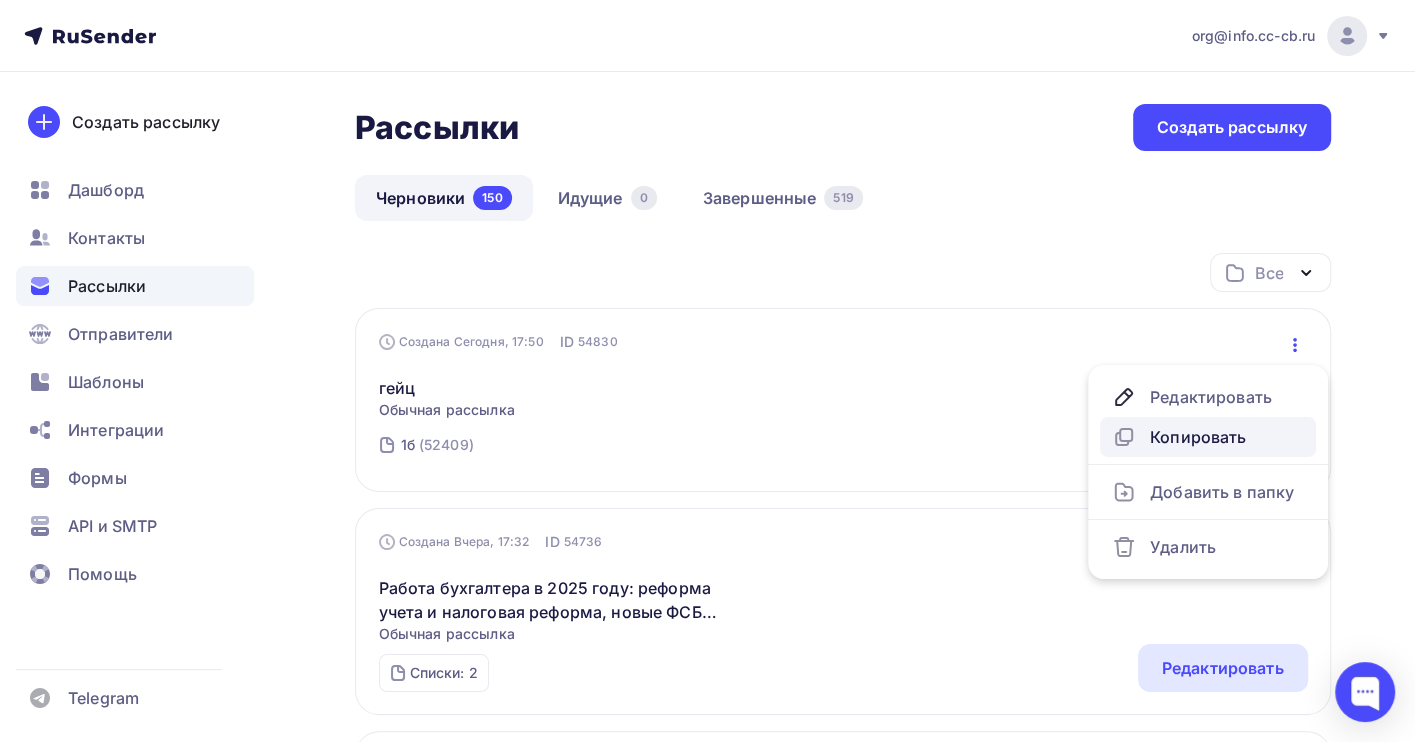 click on "Копировать" at bounding box center (1208, 437) 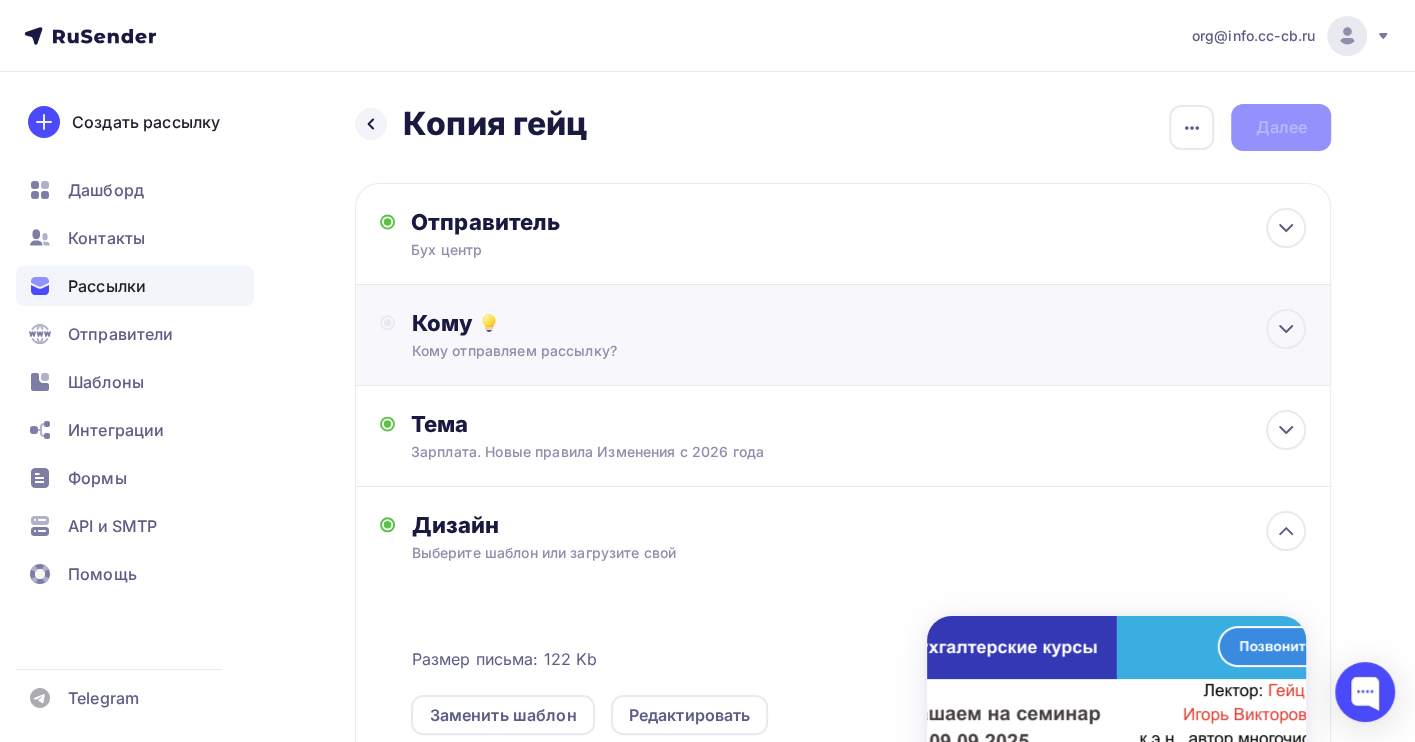 click on "Кому отправляем рассылку?" at bounding box center [813, 351] 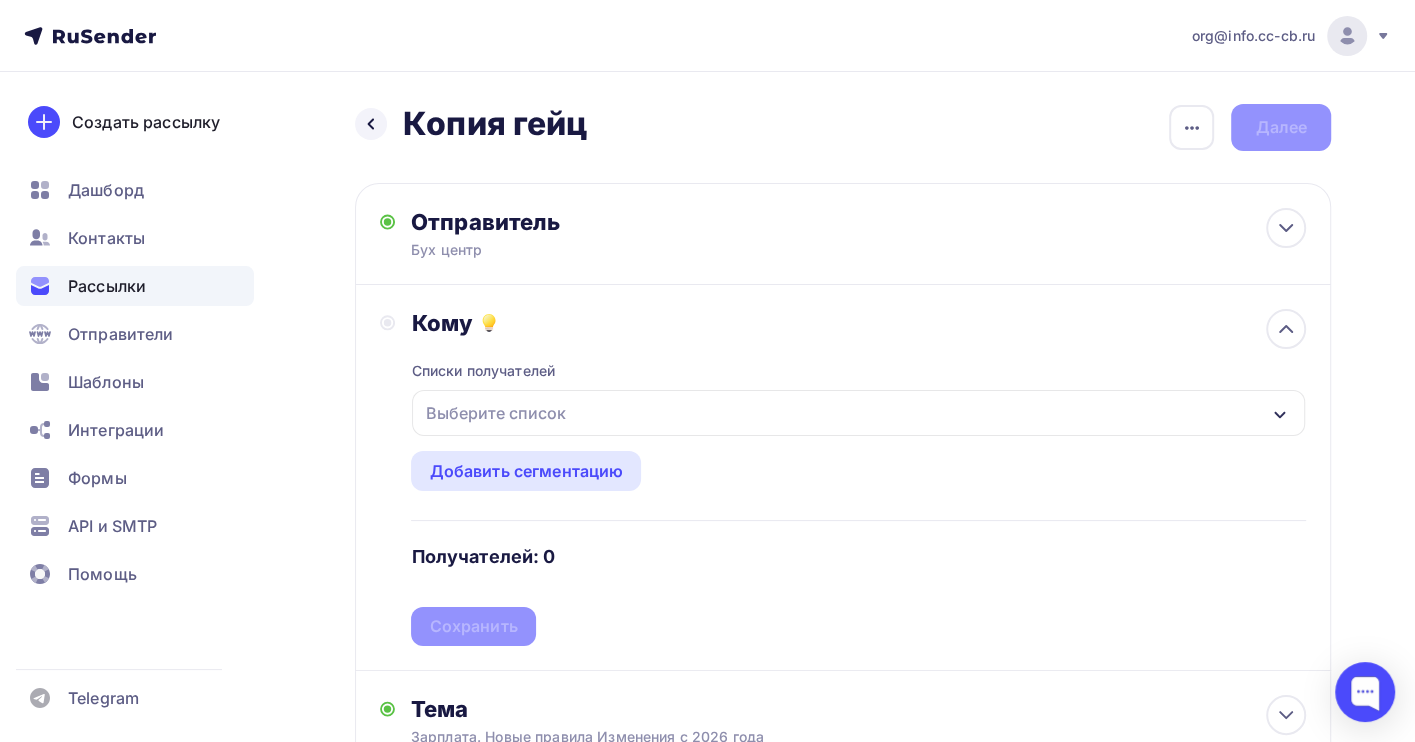 click on "Выберите список" at bounding box center [495, 413] 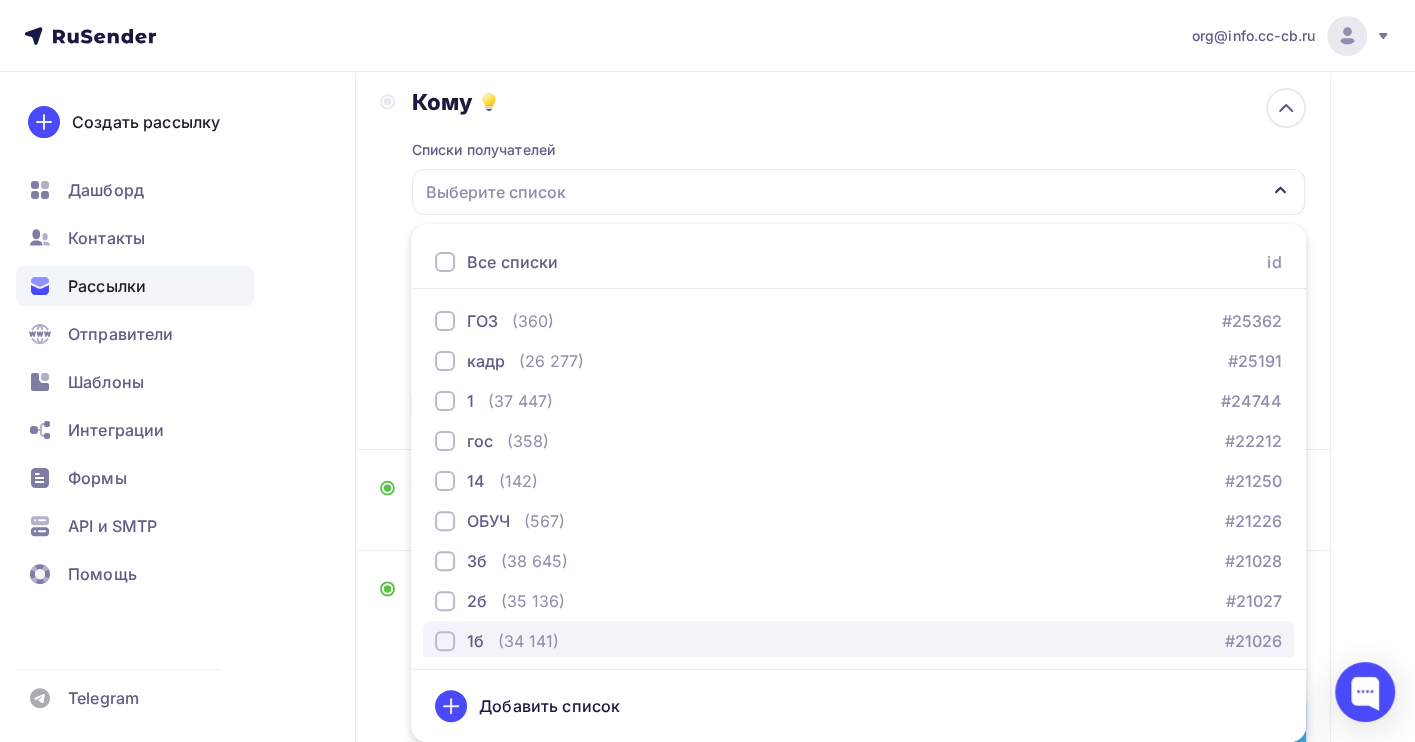 click on "1б
(34 141)
#21026" at bounding box center (858, 641) 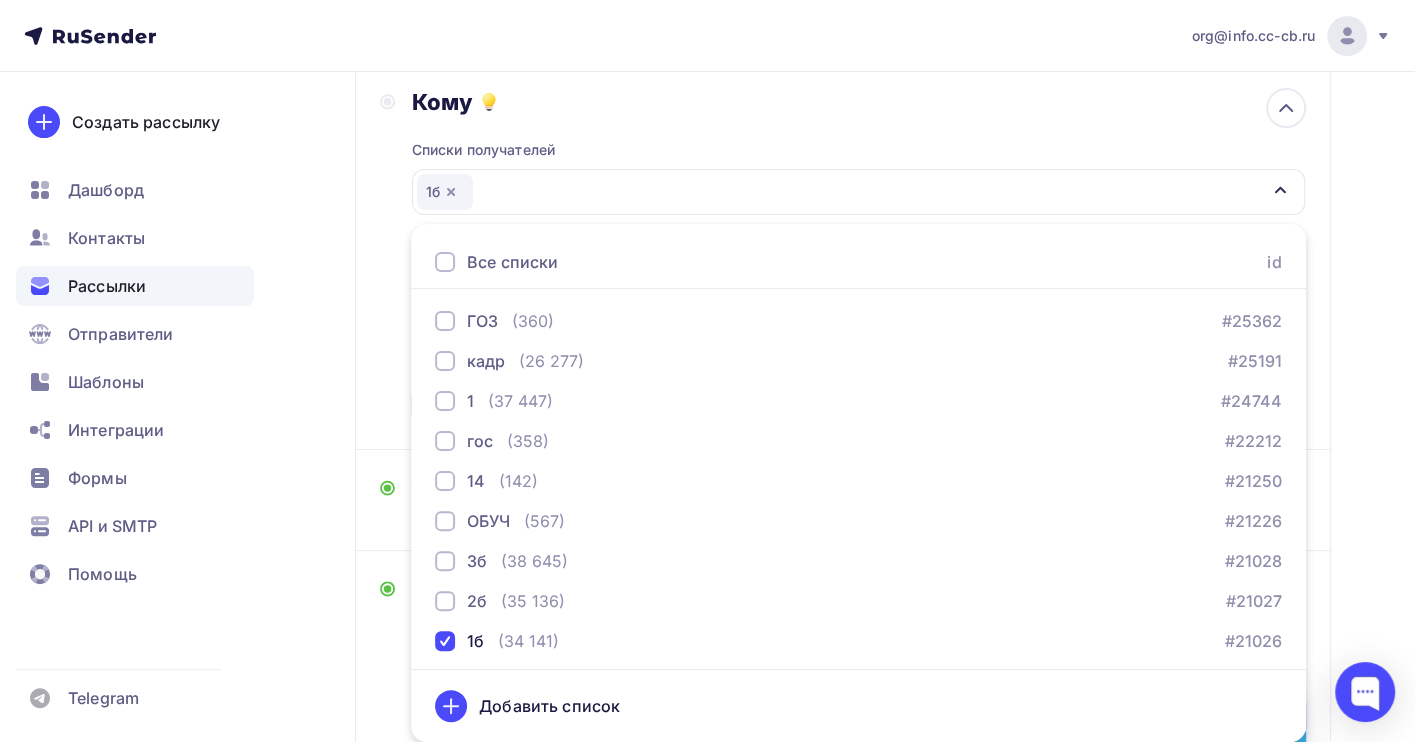 click on "Назад
Копия гейц
Копия гейц
Закончить позже
Переименовать рассылку
Удалить
Далее
Отправитель
Бух центр
Email  *
[EMAIL]
[EMAIL]           [EMAIL]               Добавить отправителя
Рекомендуем  добавить почту на домене , чтобы рассылка не попала в «Спам»
Имя                 Сохранить
Предпросмотр может отличаться  в зависимости от почтового клиента" at bounding box center [707, 537] 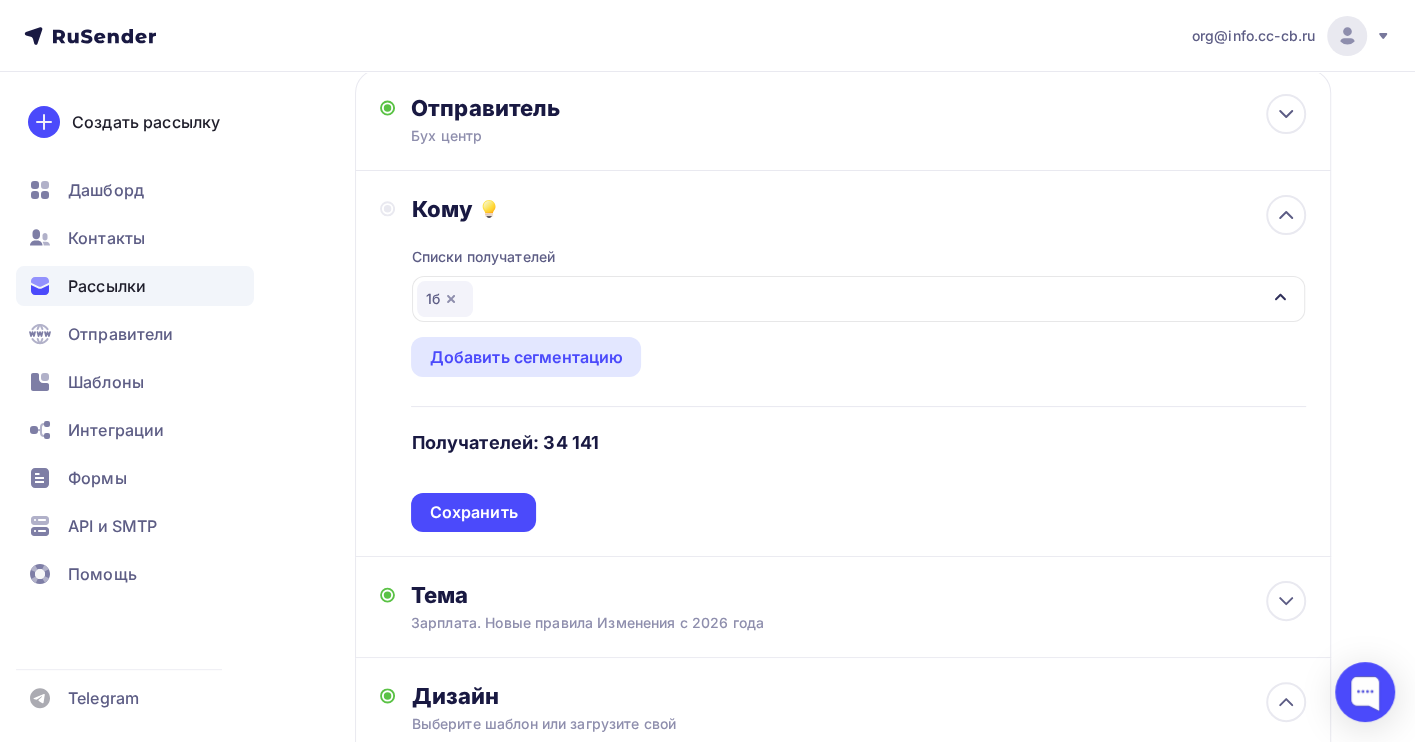 scroll, scrollTop: 0, scrollLeft: 0, axis: both 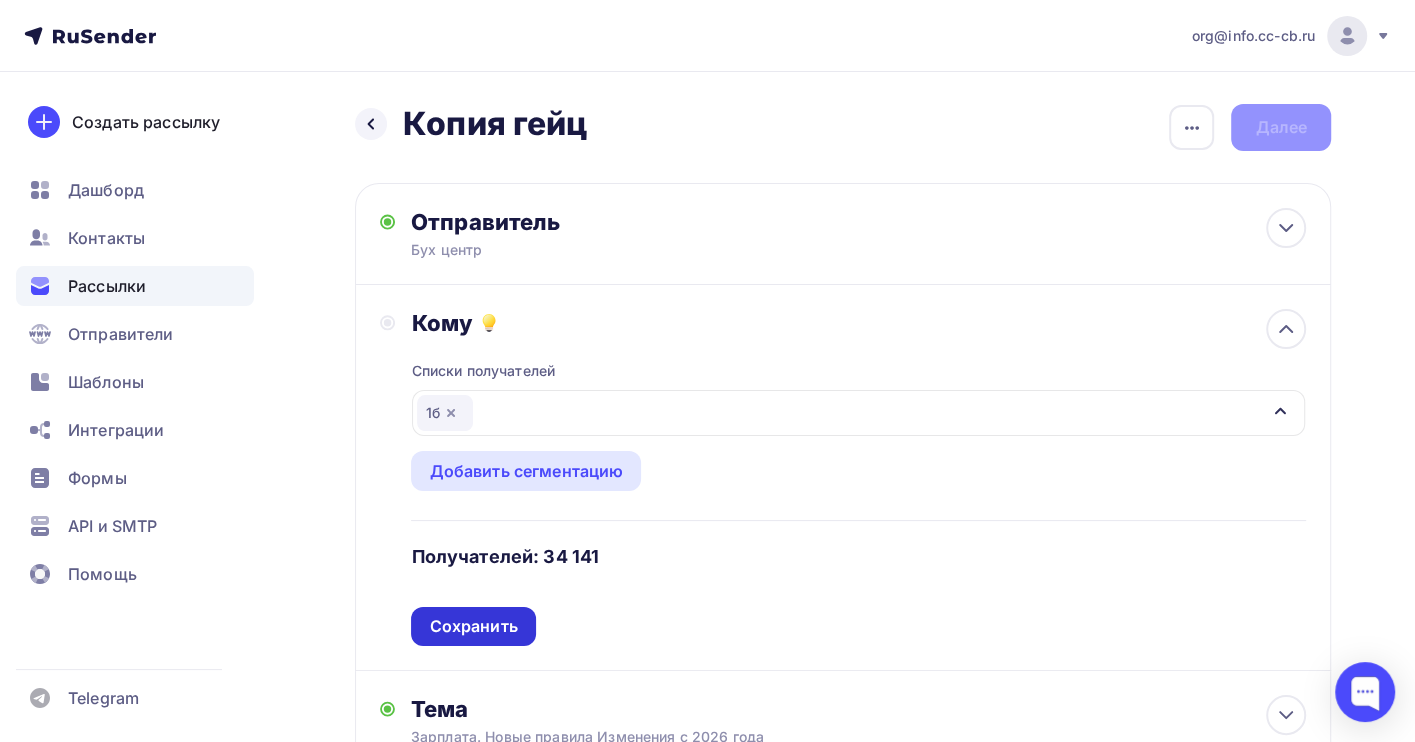 click on "Сохранить" at bounding box center [473, 626] 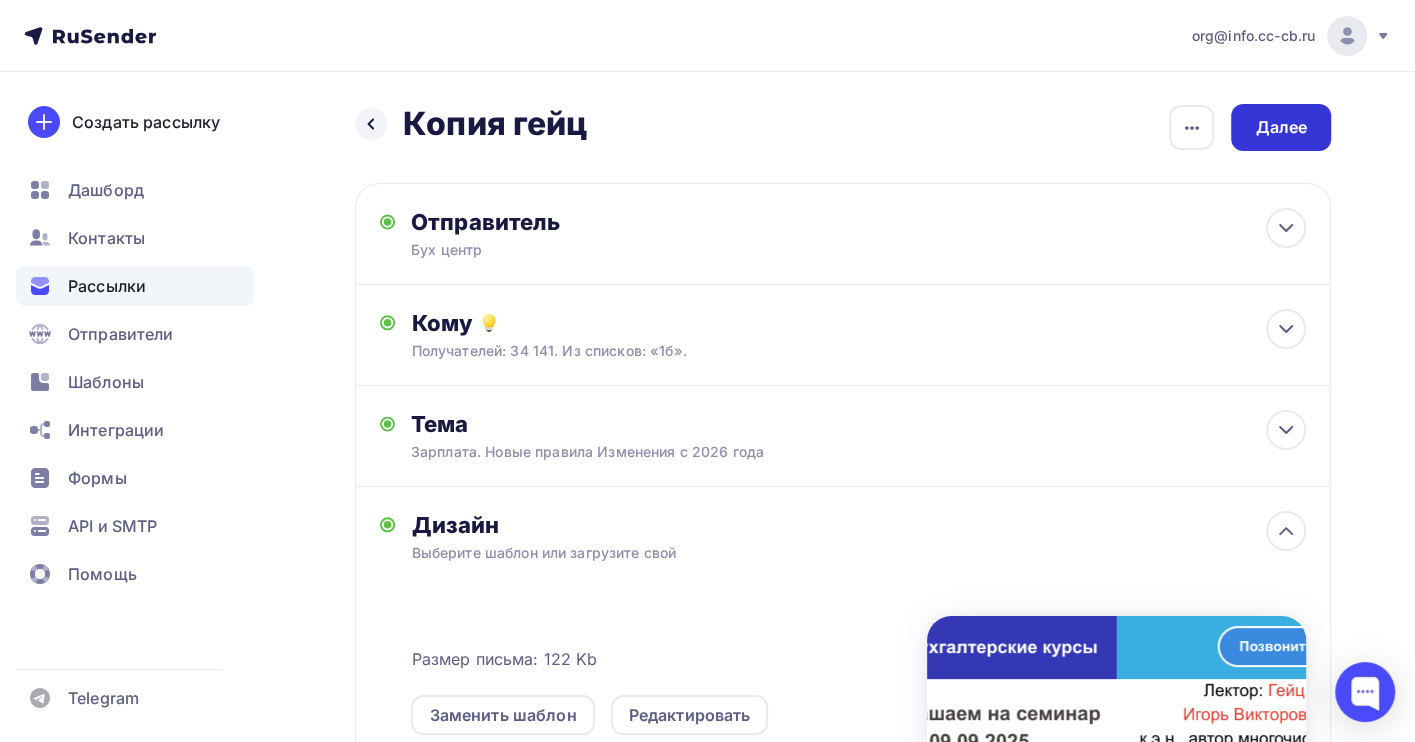click on "Далее" at bounding box center [1281, 127] 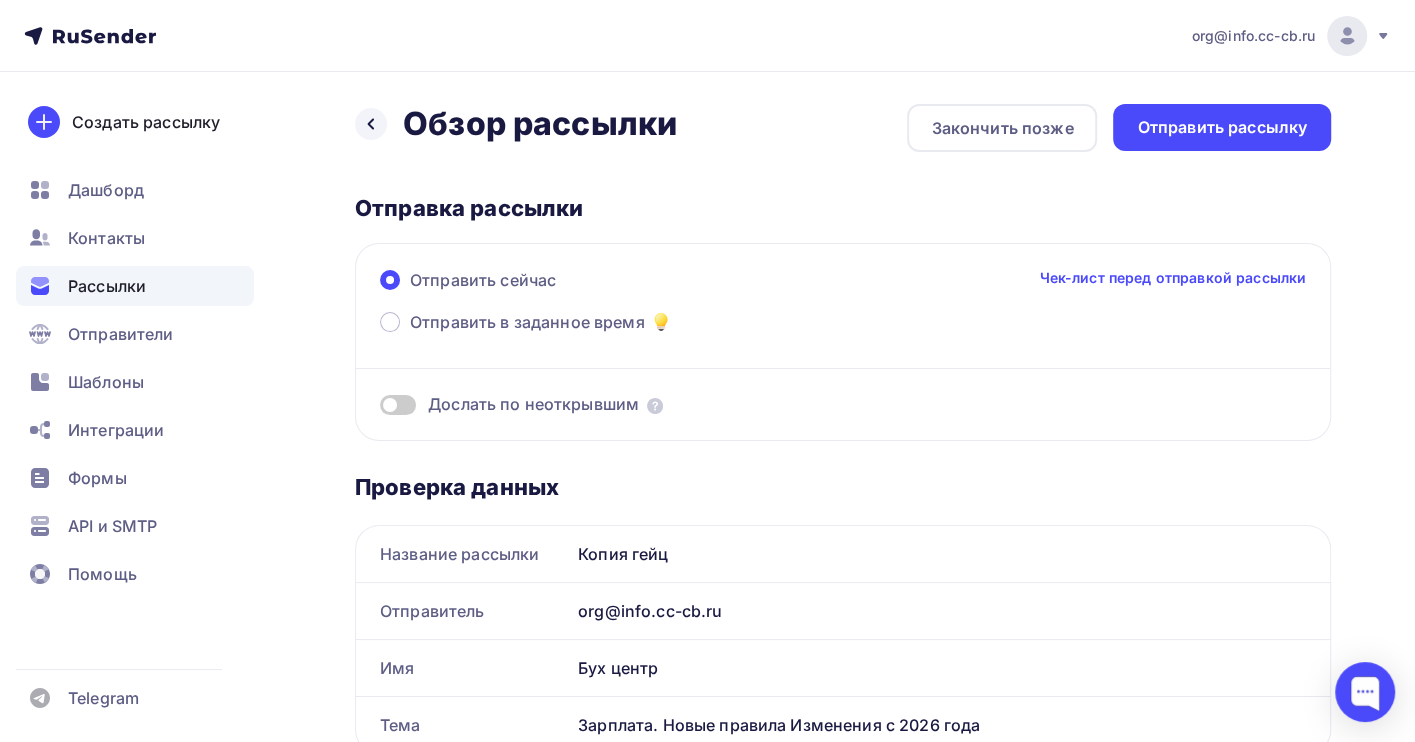 scroll, scrollTop: 0, scrollLeft: 0, axis: both 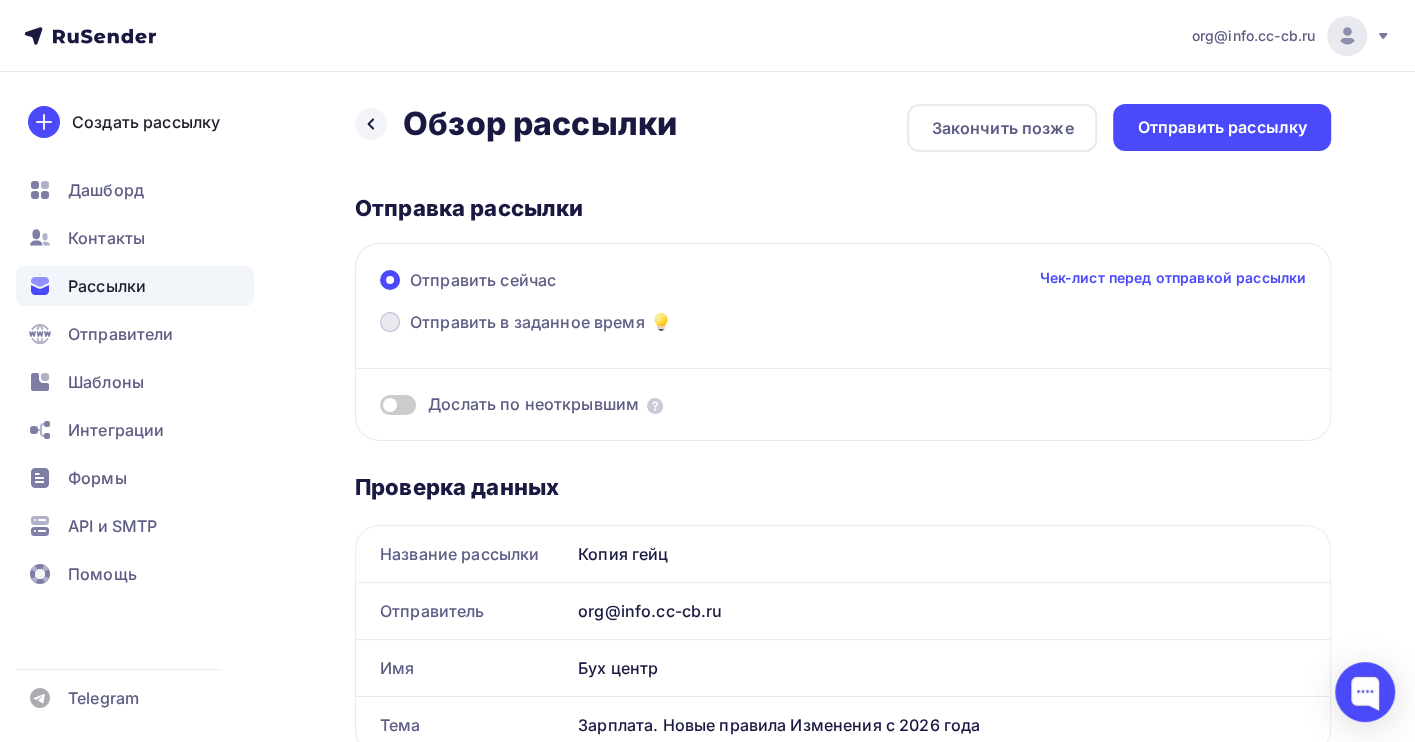click on "Отправить в заданное время" at bounding box center [527, 322] 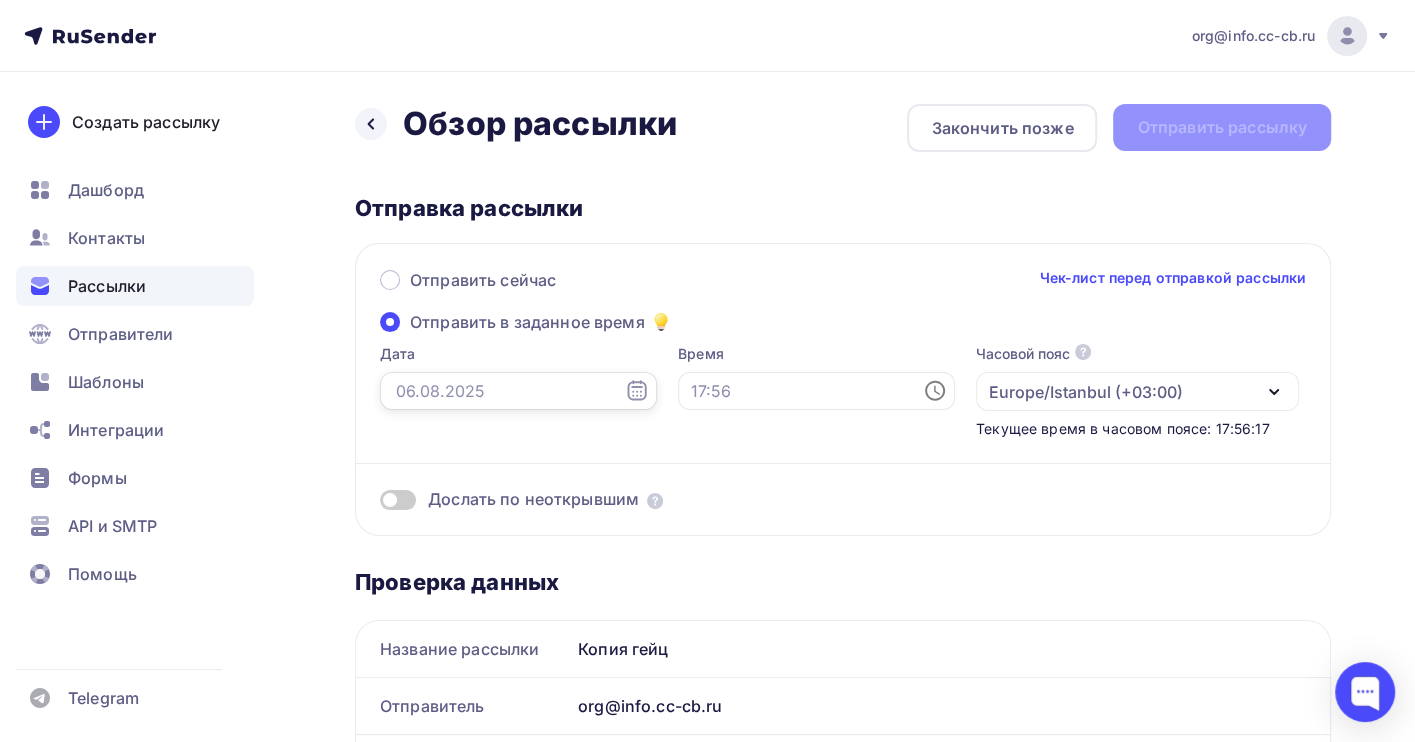 click at bounding box center (518, 391) 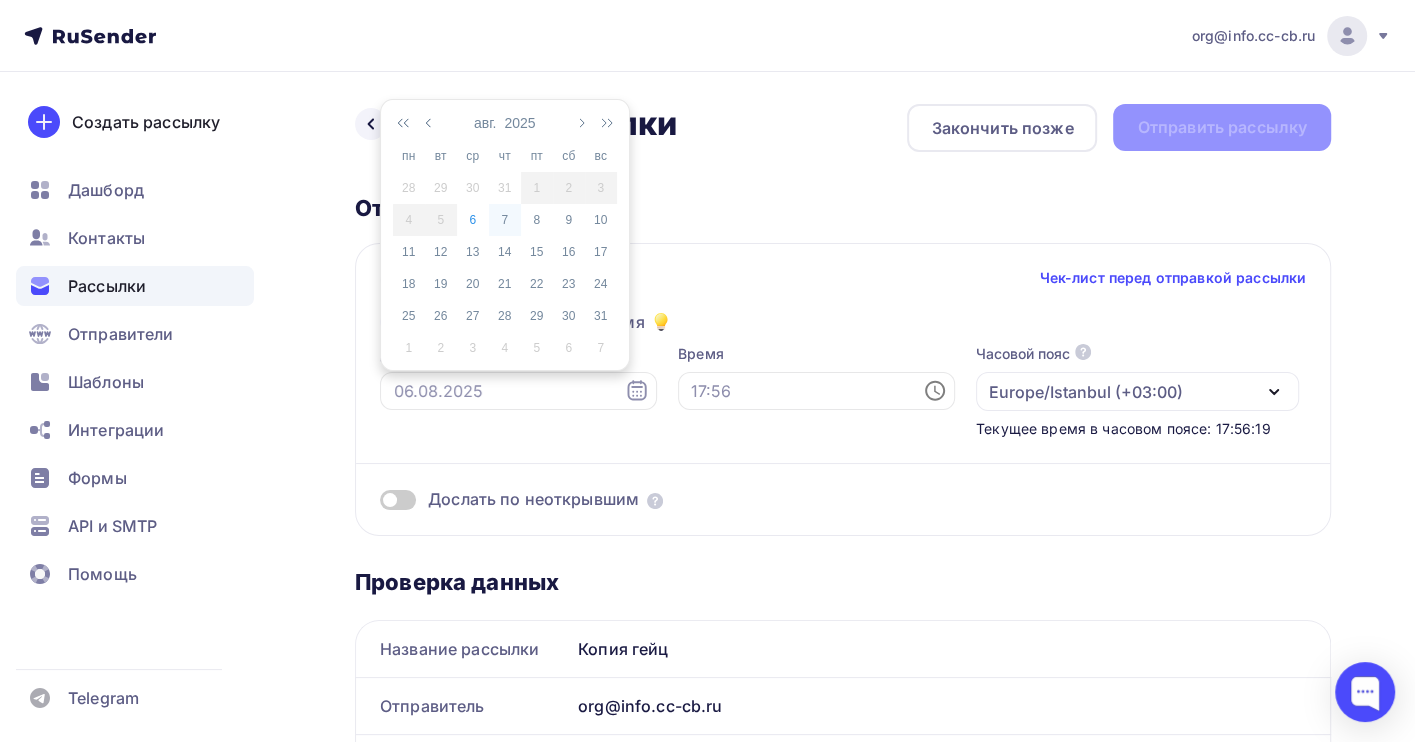 click on "7" at bounding box center [505, 220] 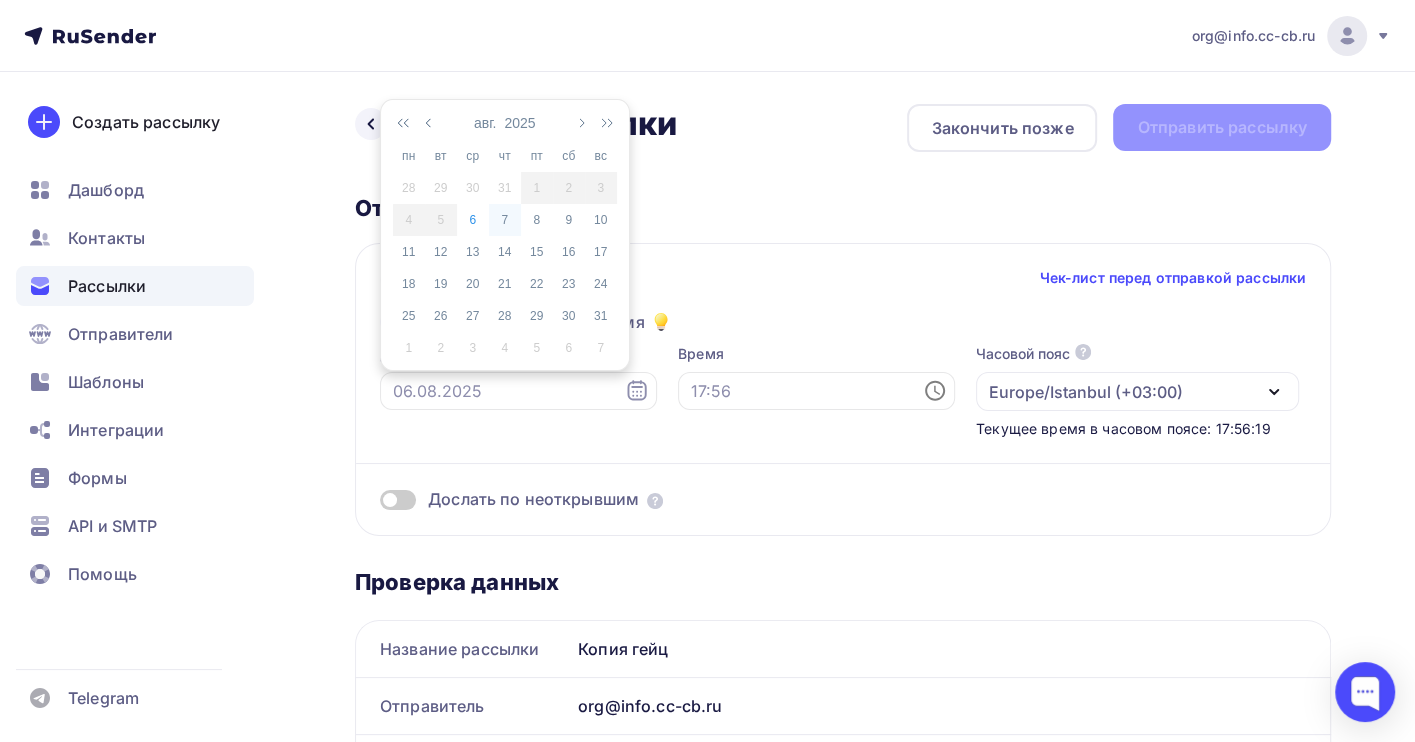 type on "07.08.2025" 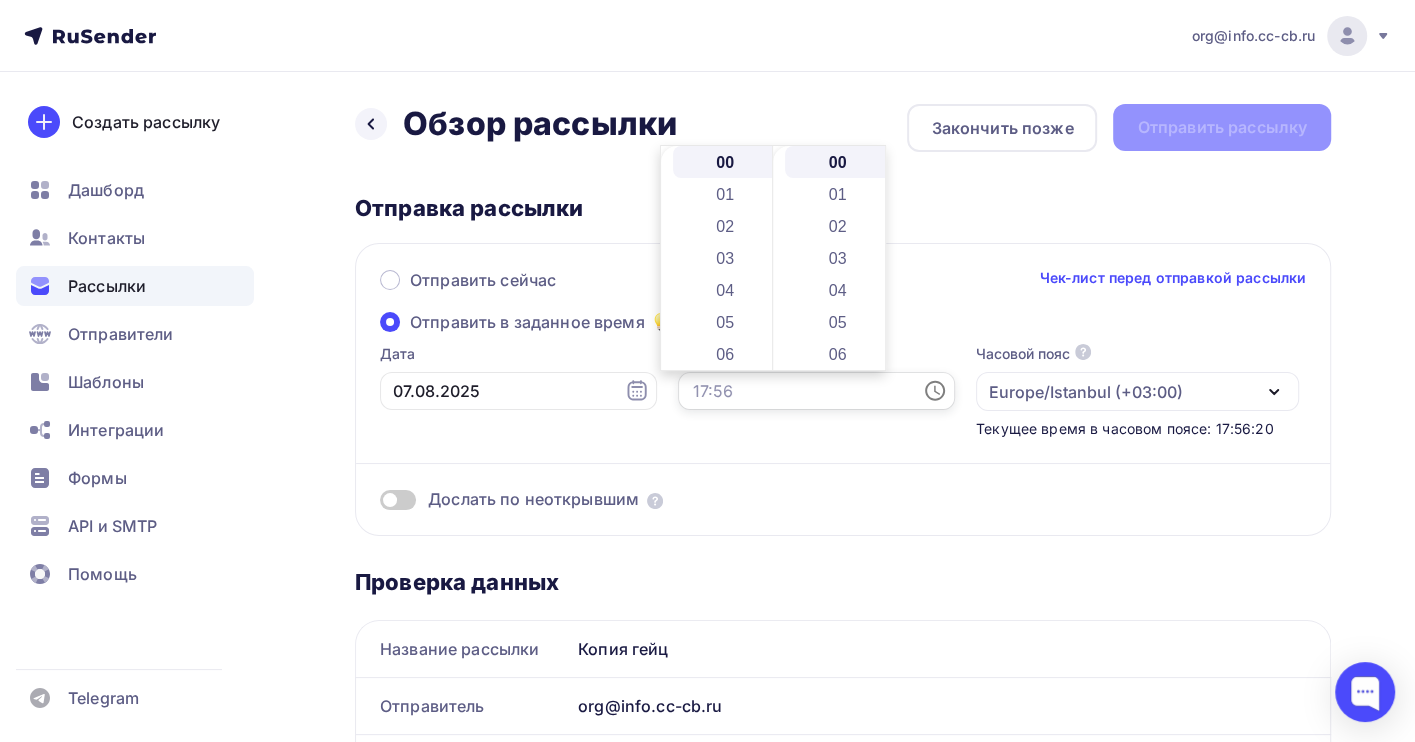 click at bounding box center [816, 391] 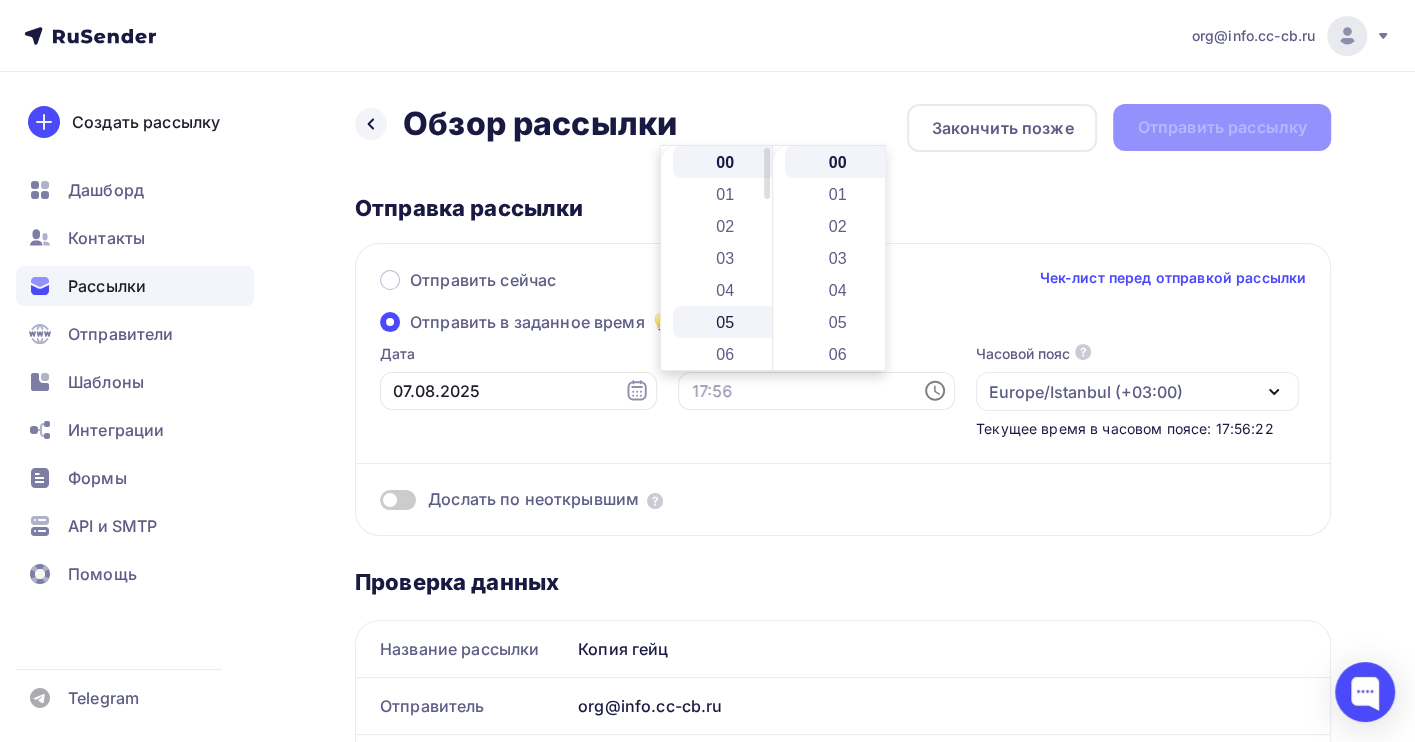 click on "05" at bounding box center (727, 322) 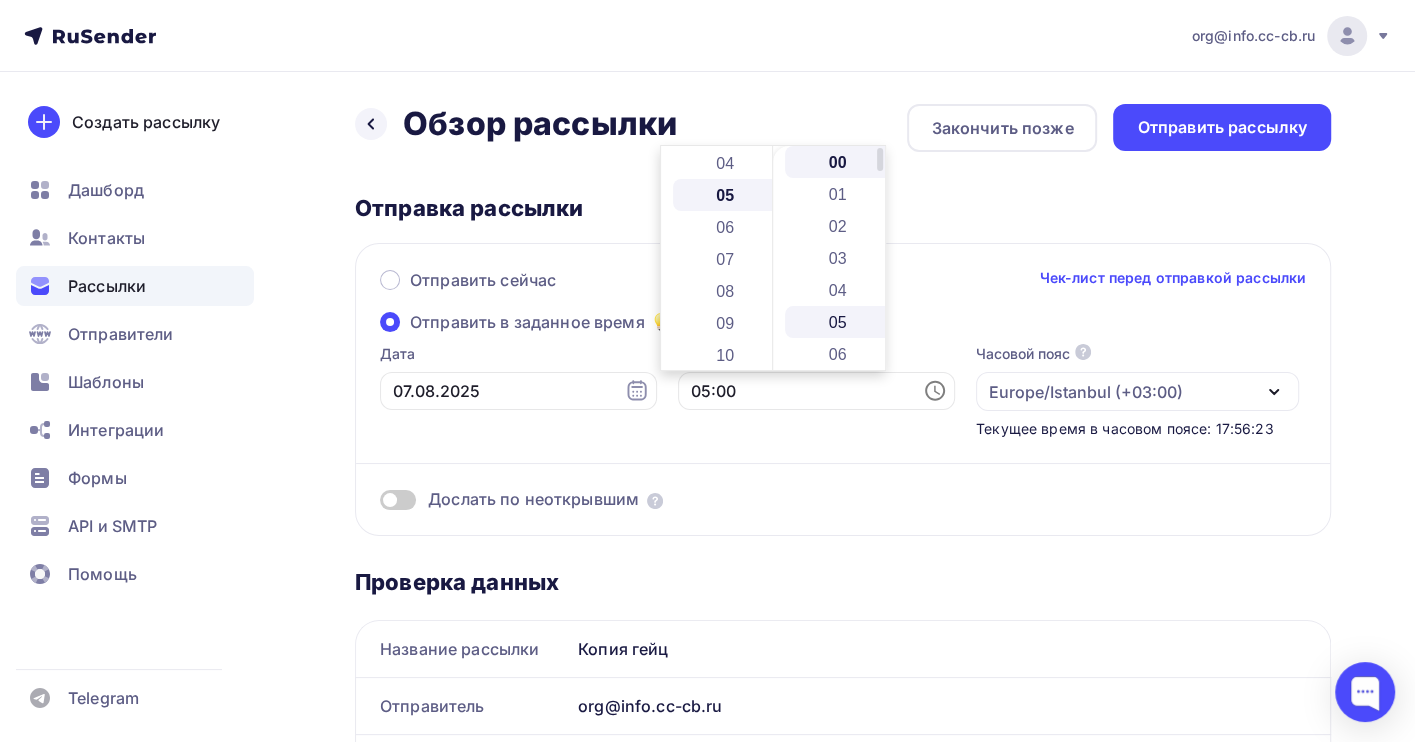 scroll, scrollTop: 159, scrollLeft: 0, axis: vertical 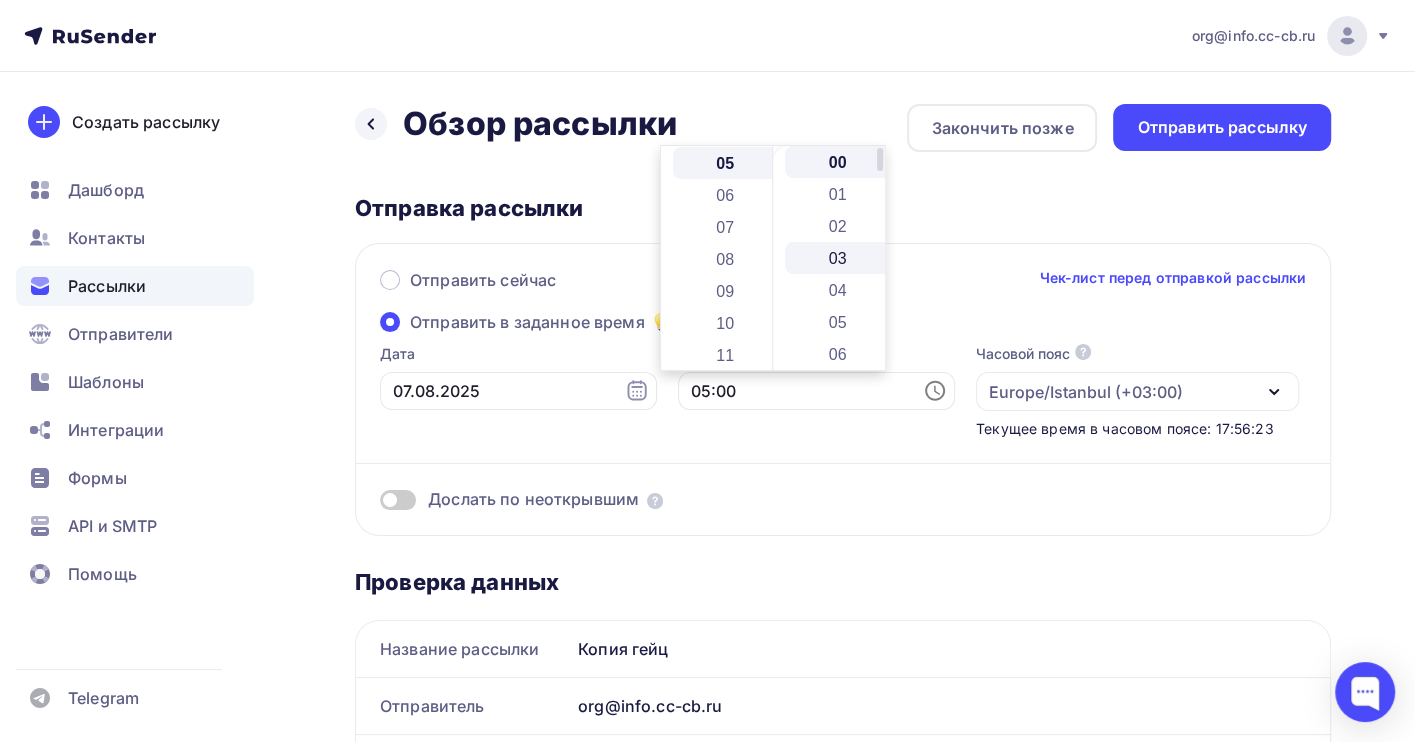 click on "03" at bounding box center [839, 258] 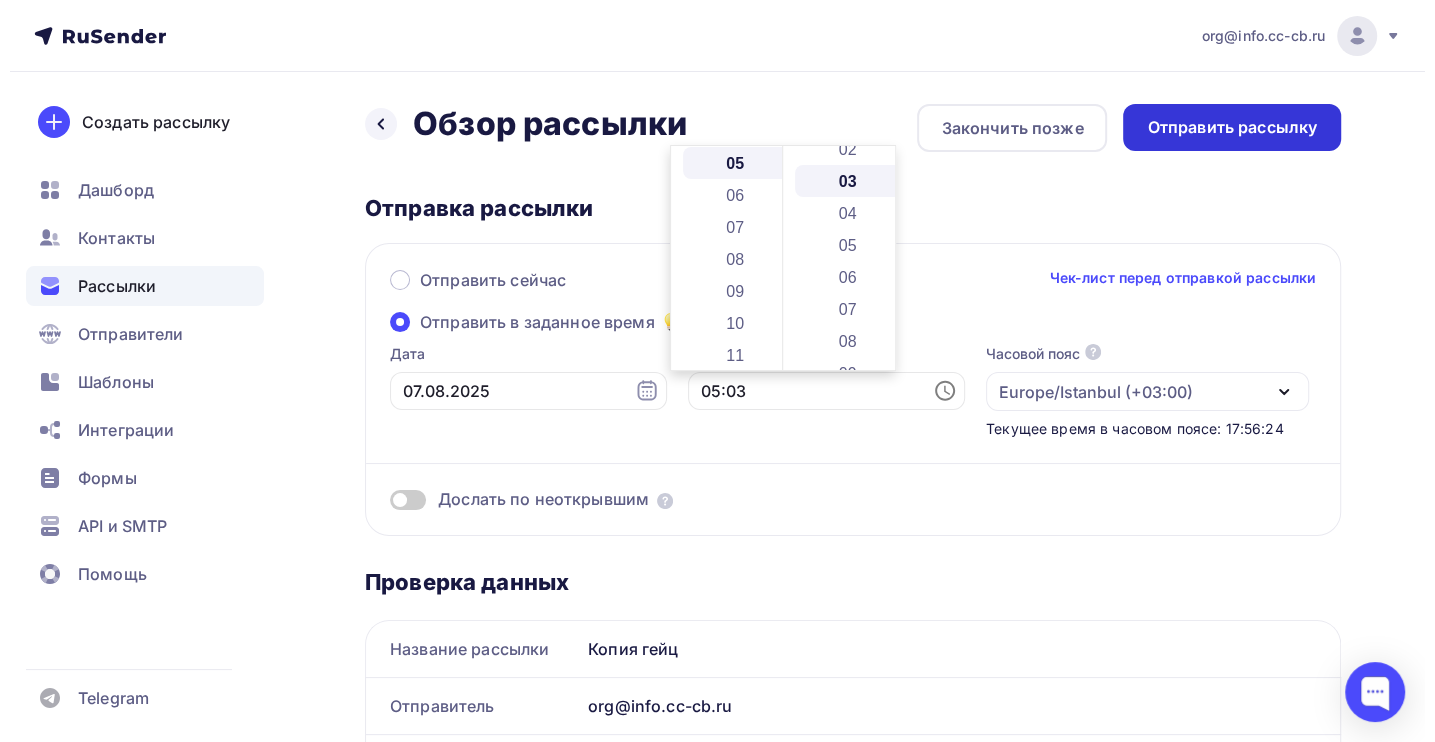 scroll, scrollTop: 96, scrollLeft: 0, axis: vertical 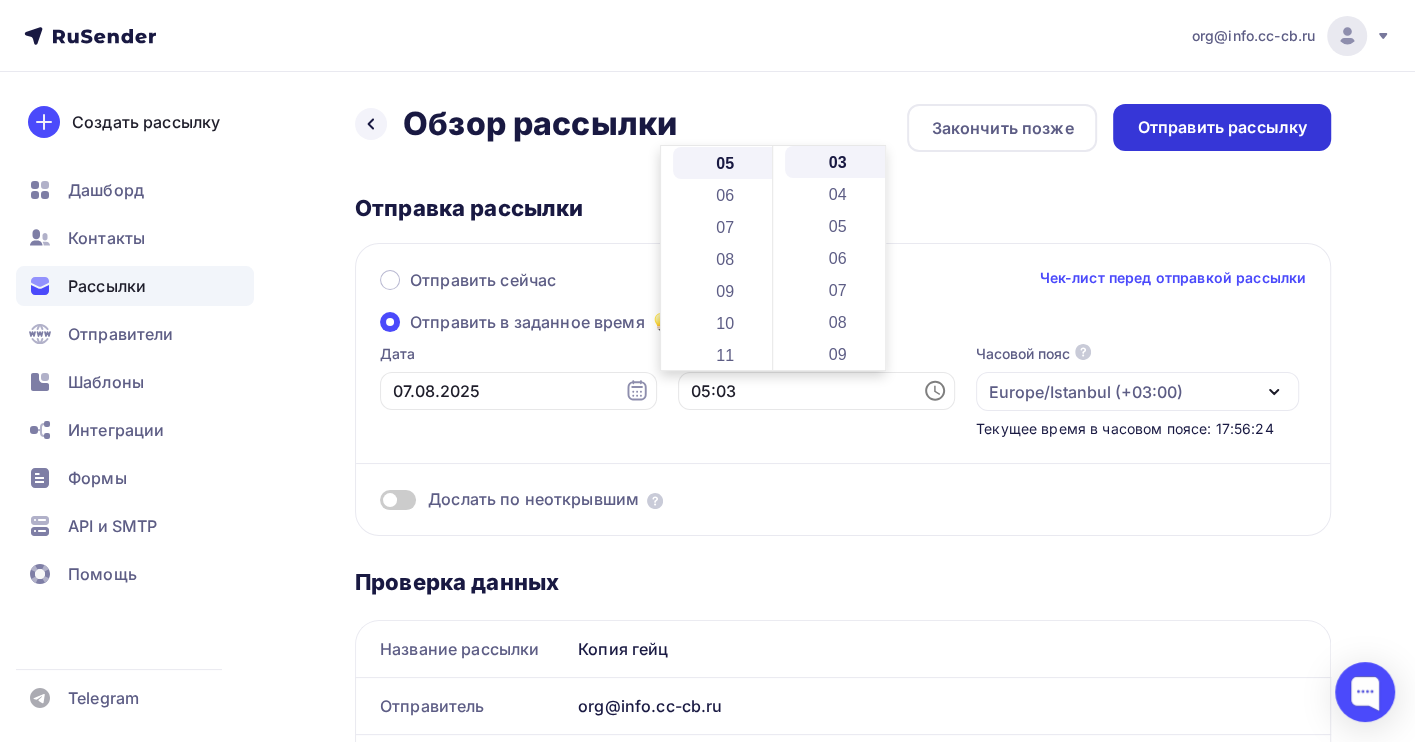 click on "Отправить рассылку" at bounding box center [1222, 127] 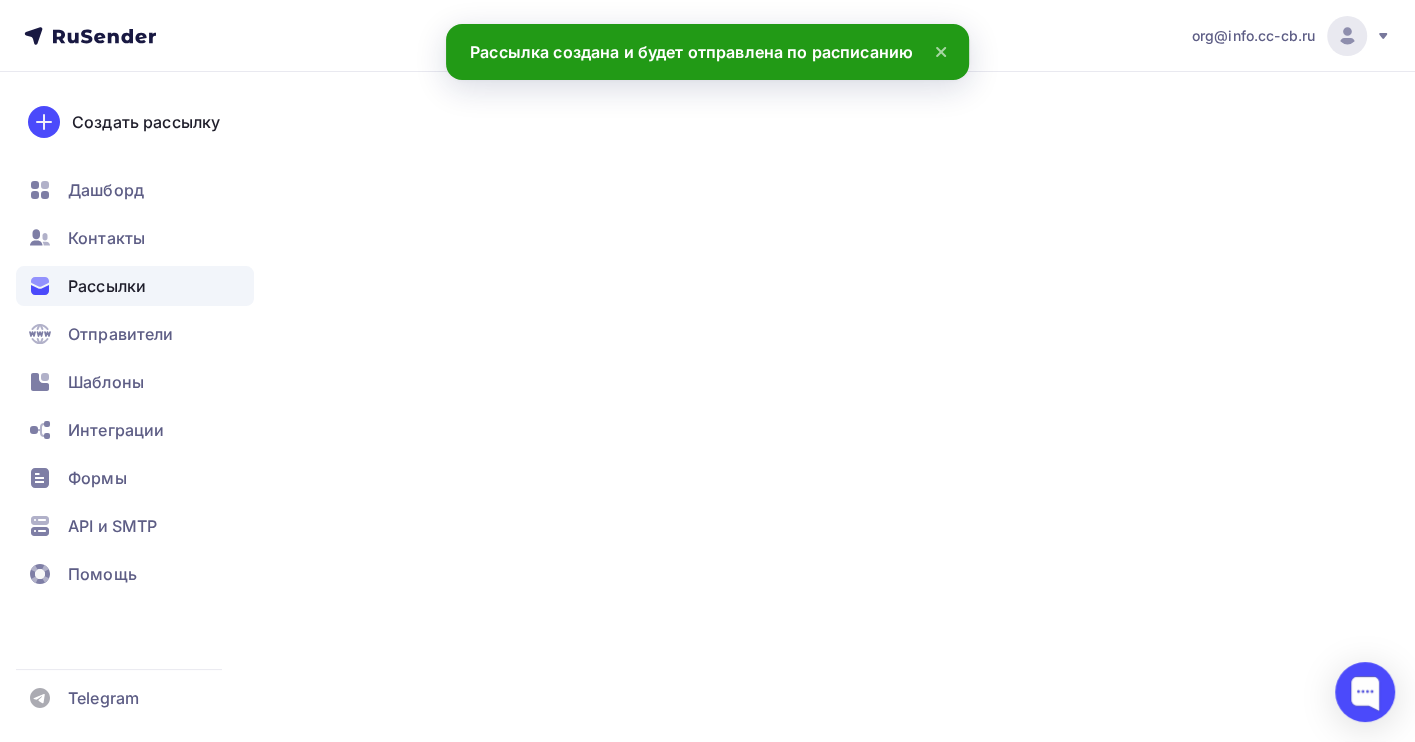 scroll, scrollTop: 0, scrollLeft: 0, axis: both 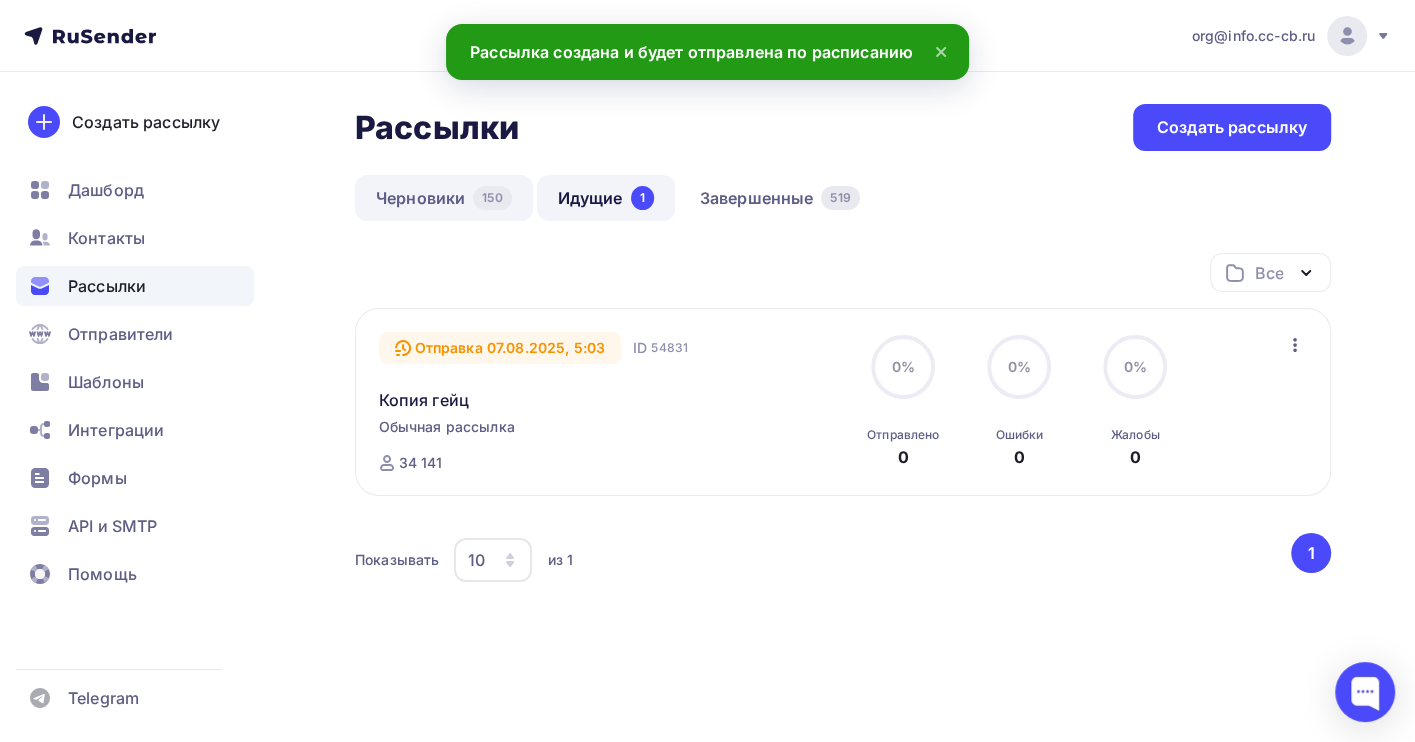 click on "Черновики
150" at bounding box center [444, 198] 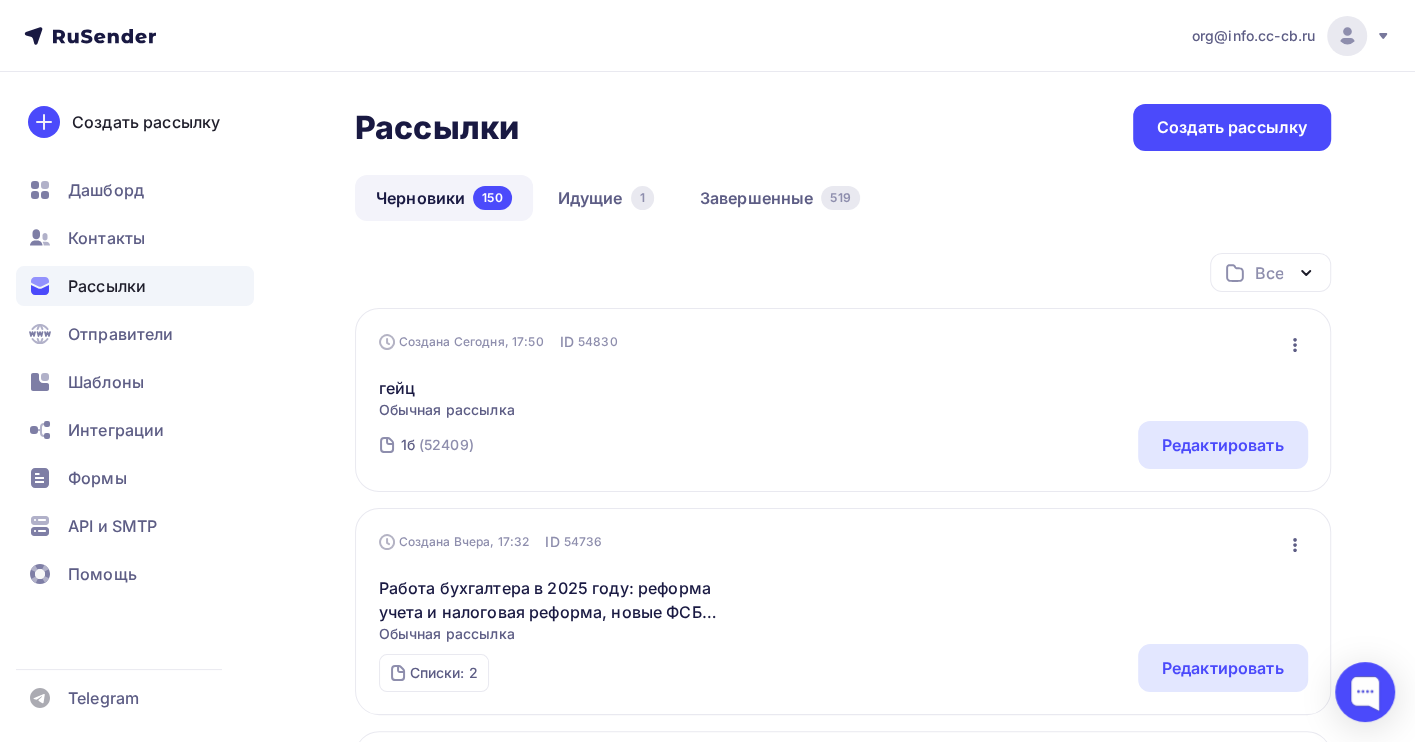 click 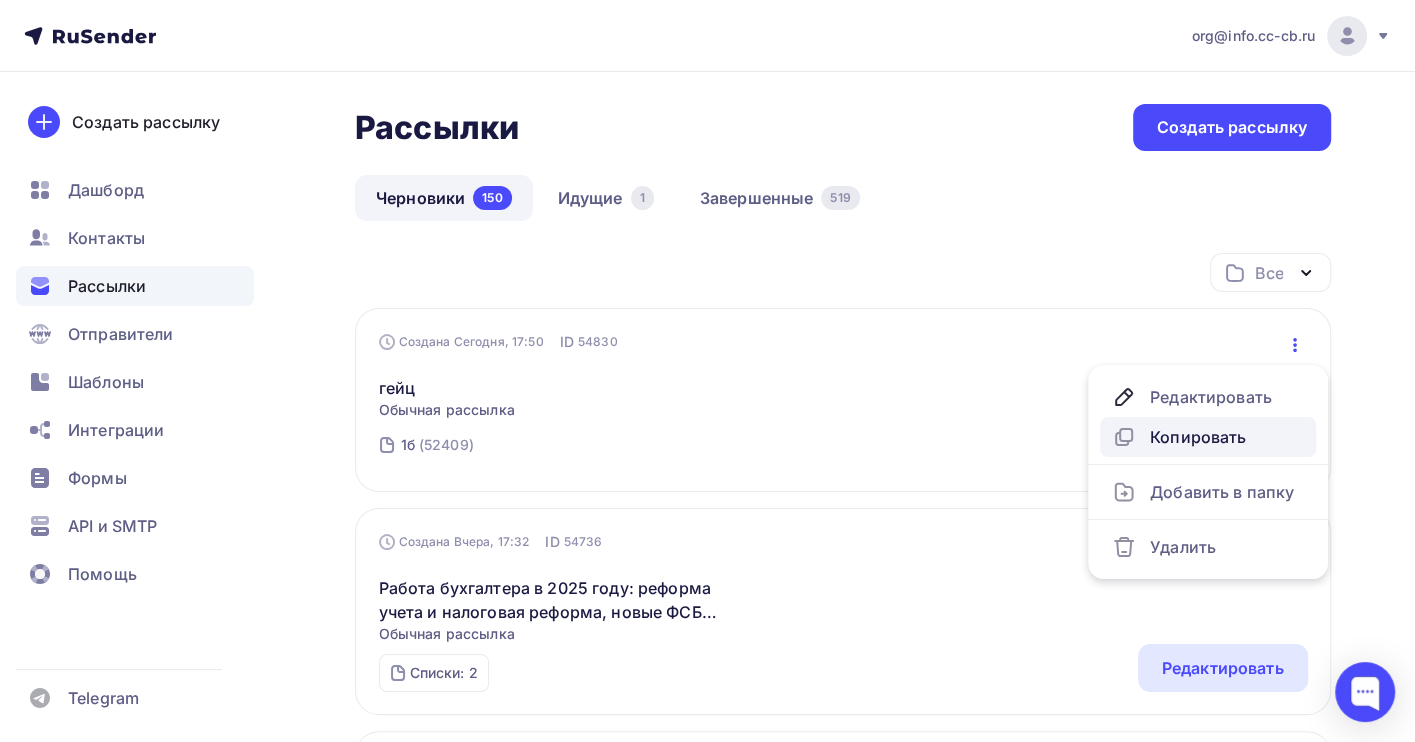 click on "Копировать" at bounding box center (1208, 437) 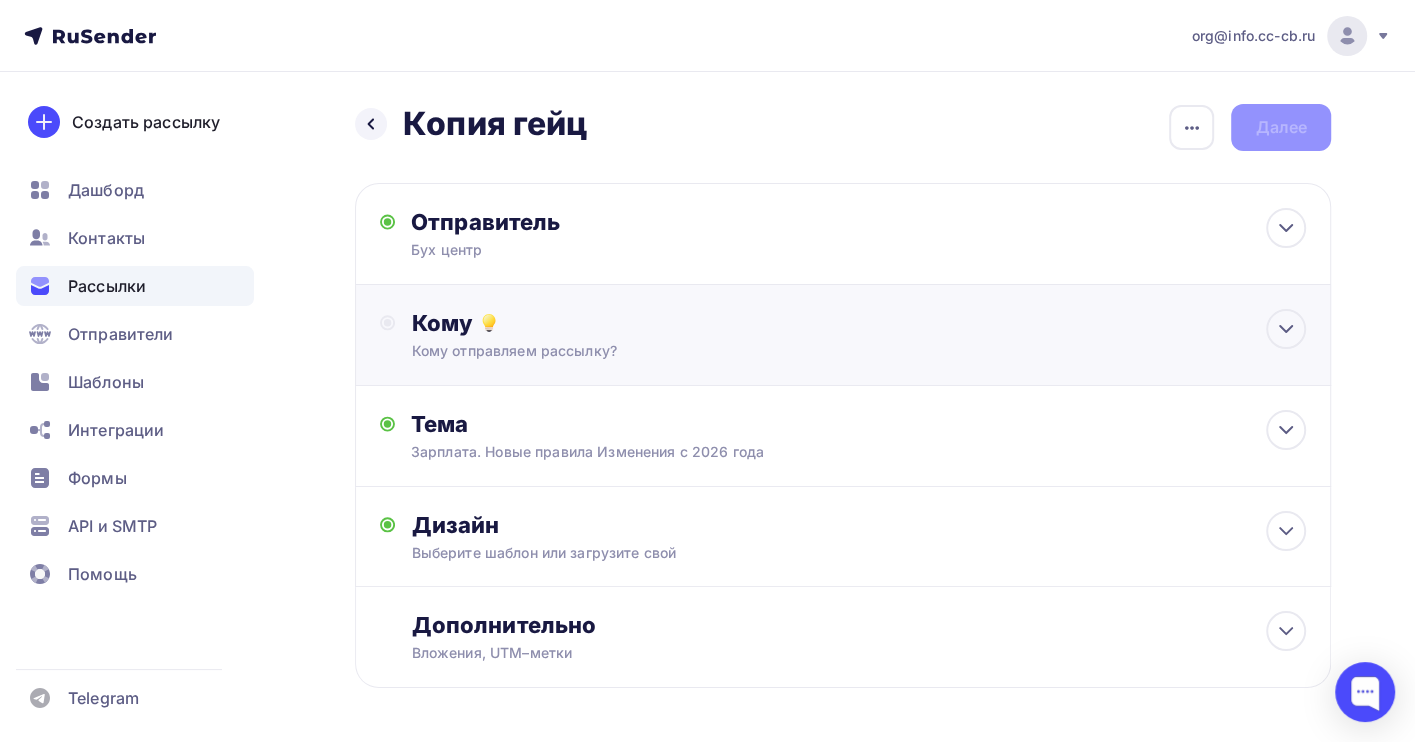 click on "Кому" at bounding box center [858, 323] 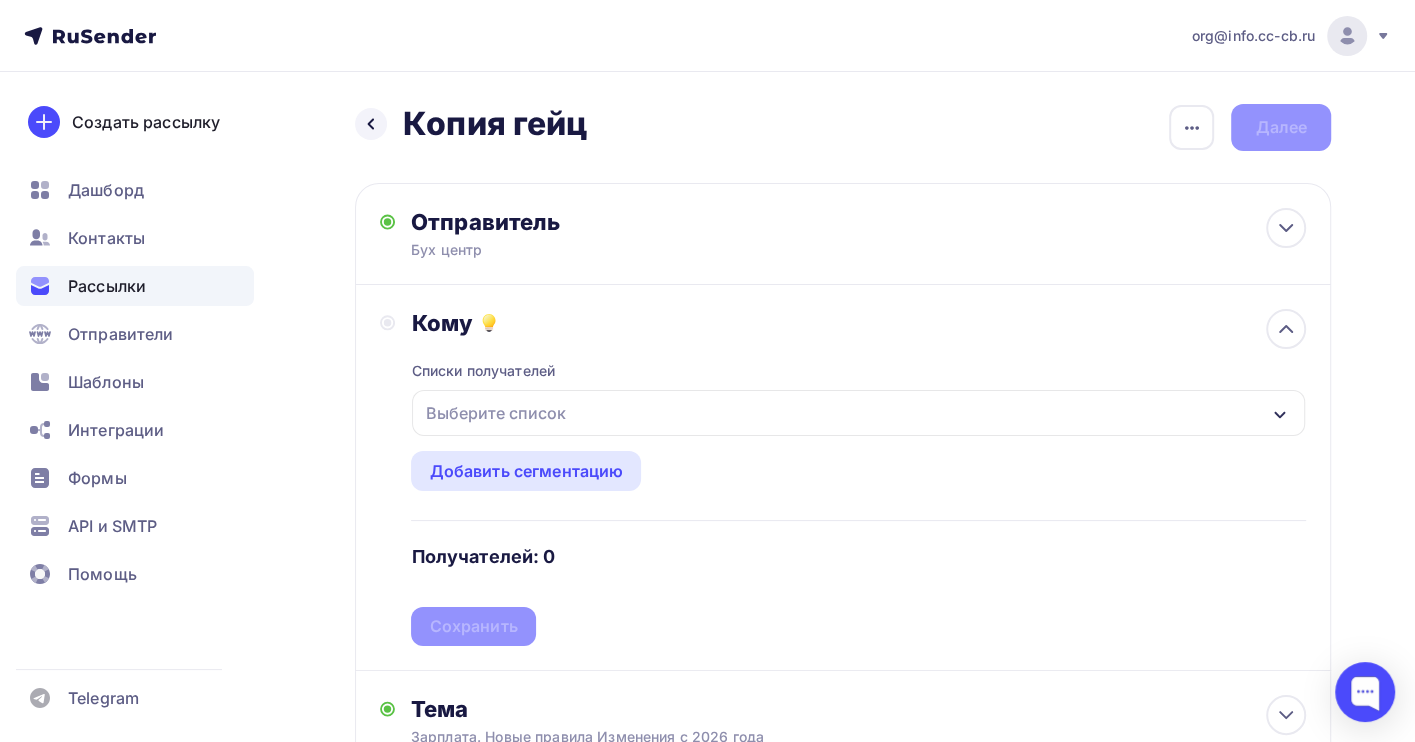 click on "Выберите список" at bounding box center (858, 413) 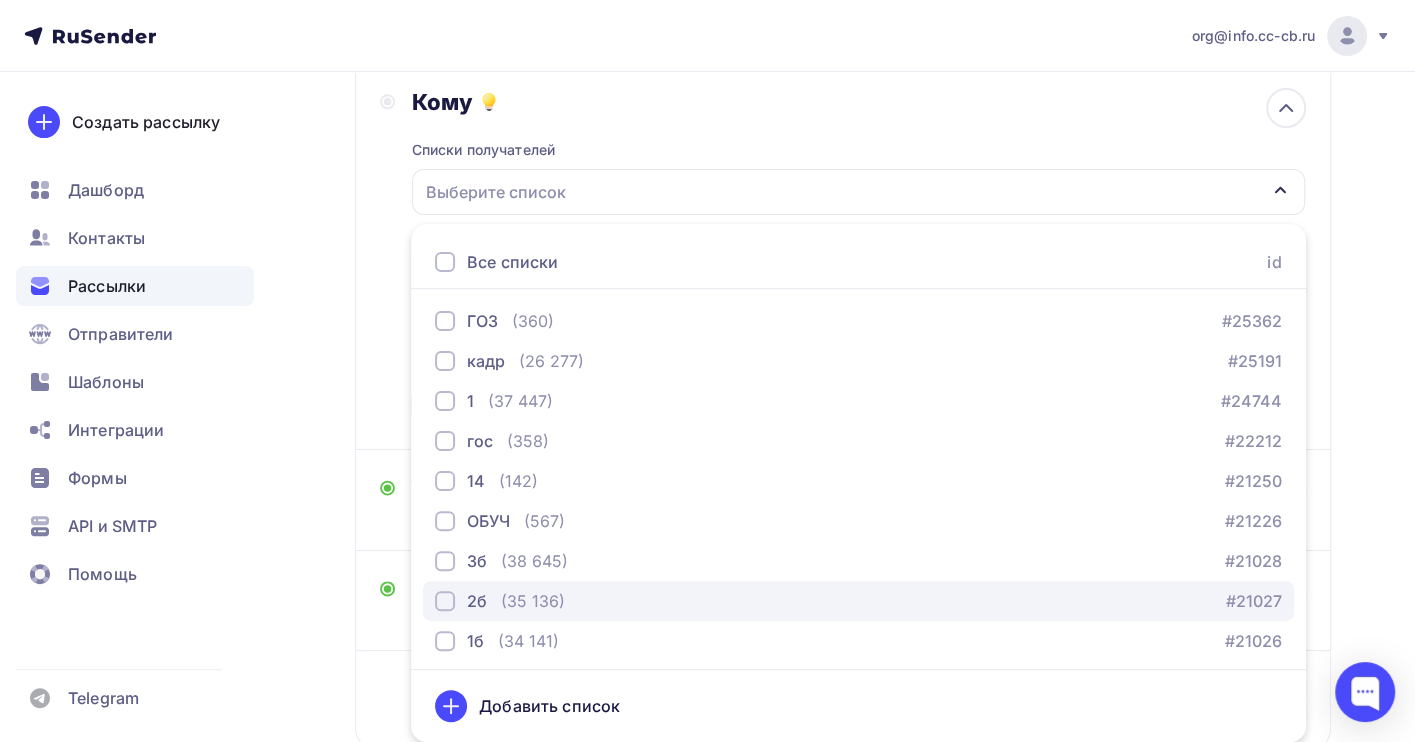 click on "(35 136)" at bounding box center (533, 601) 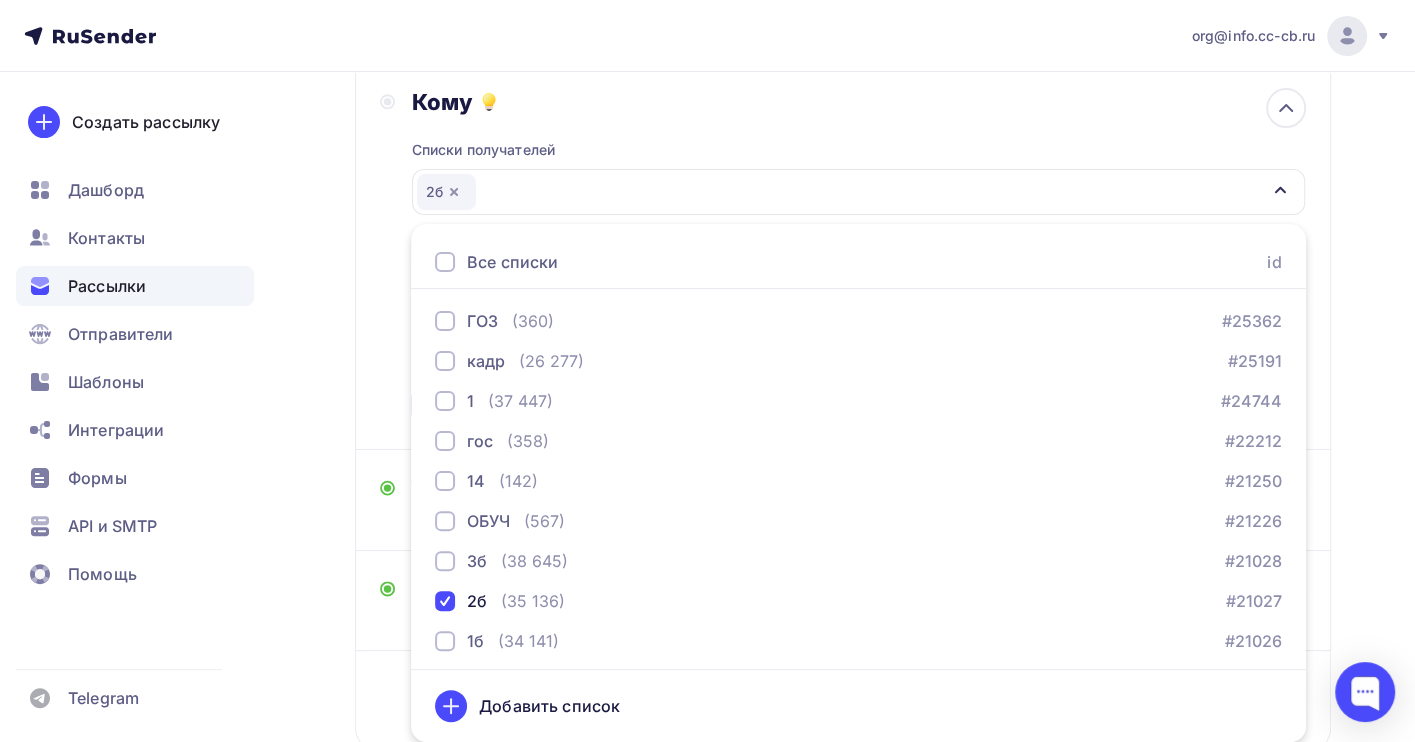 click on "Назад
Копия гейц
Копия гейц
Закончить позже
Переименовать рассылку
Удалить
Далее
Отправитель
Бух центр
Email  *
[EMAIL]
[EMAIL]           [EMAIL]               Добавить отправителя
Рекомендуем  добавить почту на домене , чтобы рассылка не попала в «Спам»
Имя                 Сохранить
Предпросмотр может отличаться  в зависимости от почтового клиента" at bounding box center [707, 366] 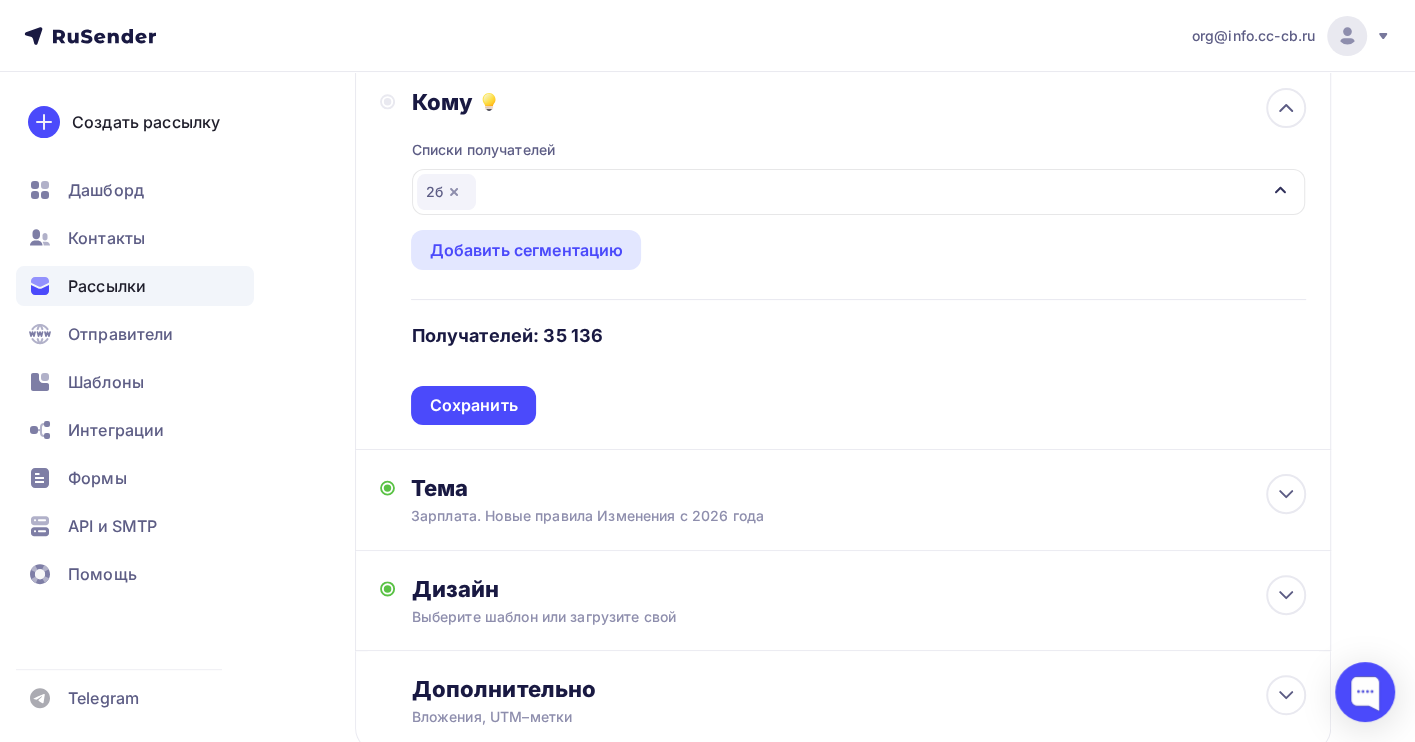 click on "Сохранить" at bounding box center [473, 405] 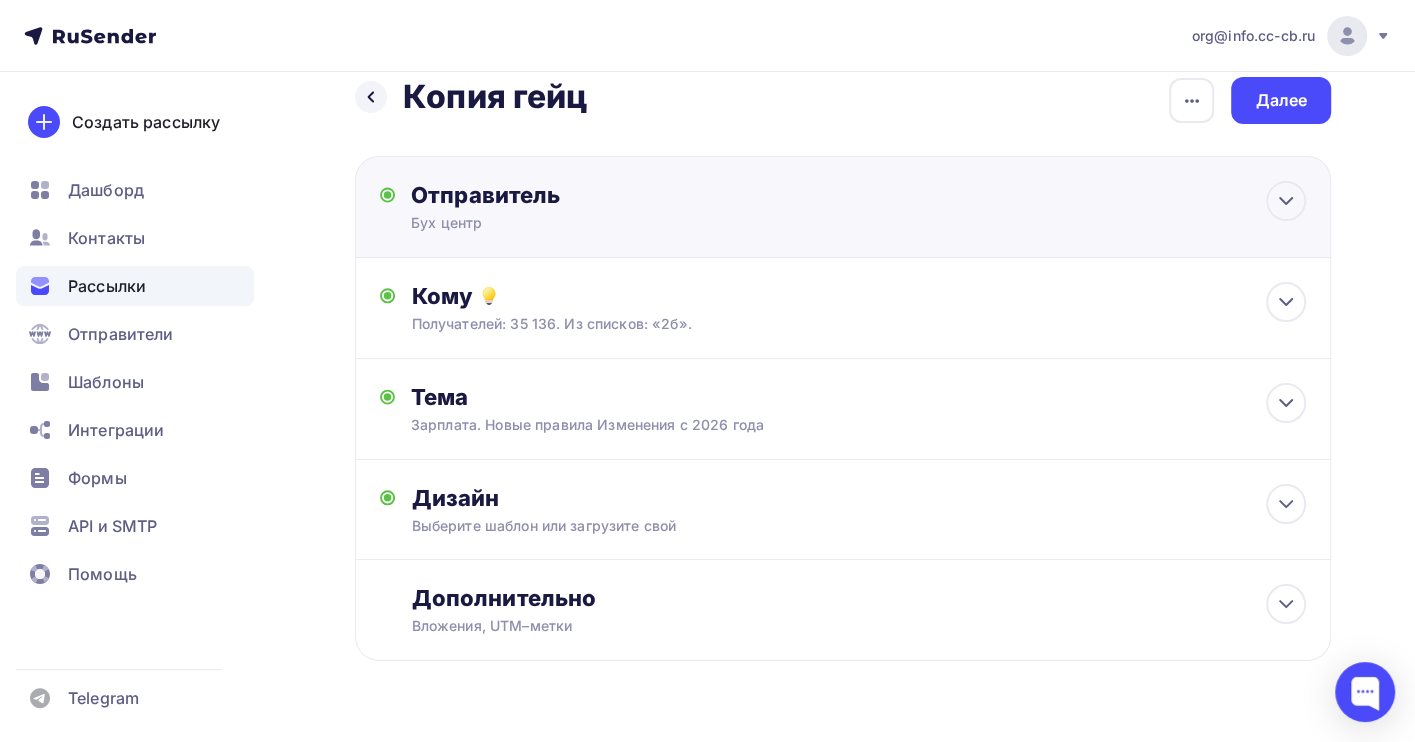 scroll, scrollTop: 0, scrollLeft: 0, axis: both 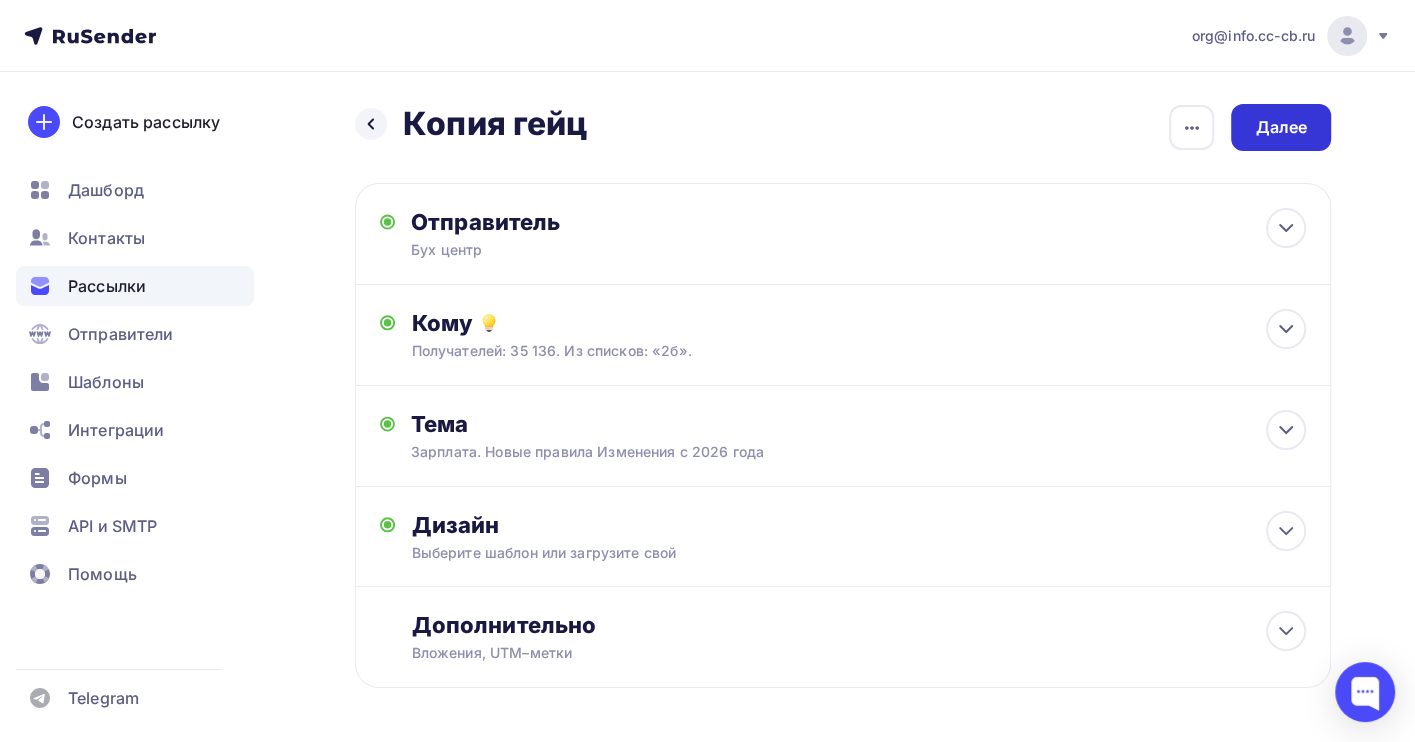 click on "Далее" at bounding box center (1281, 127) 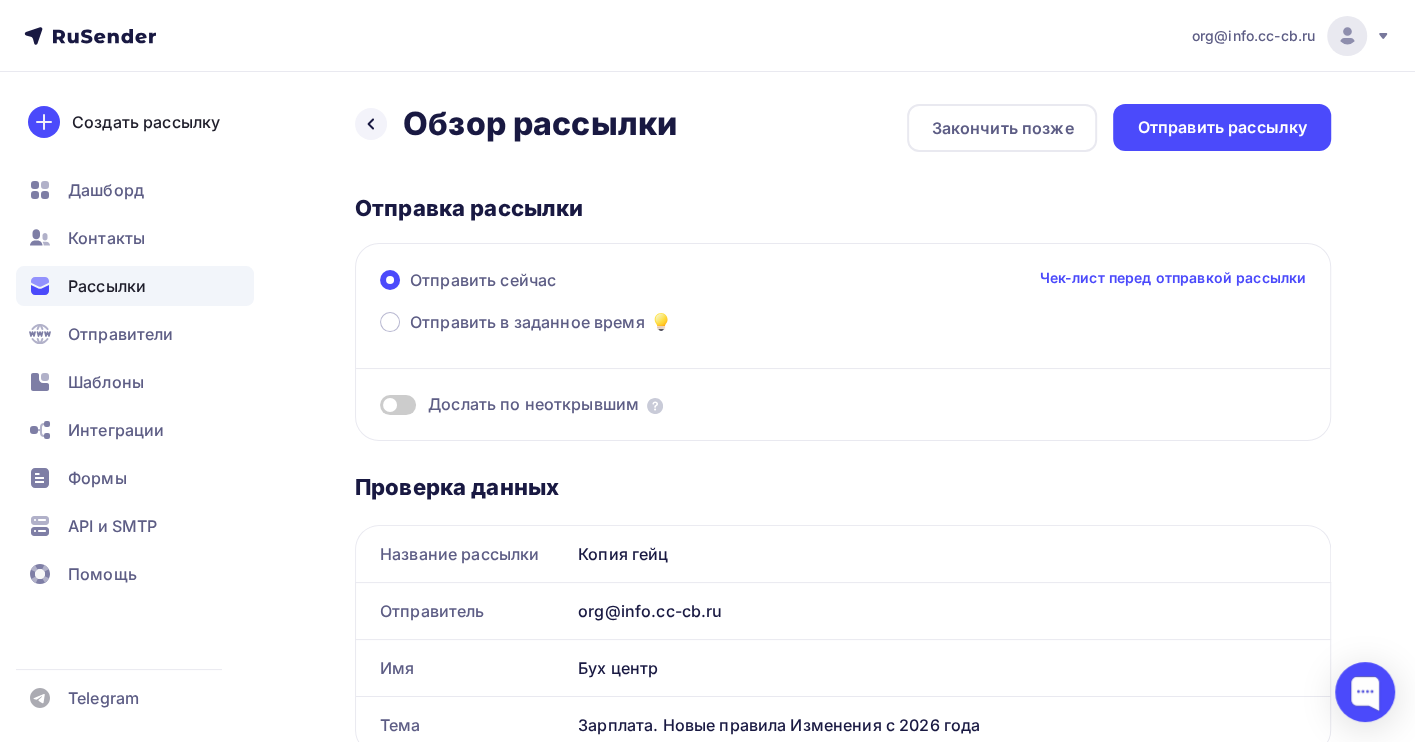 scroll, scrollTop: 0, scrollLeft: 0, axis: both 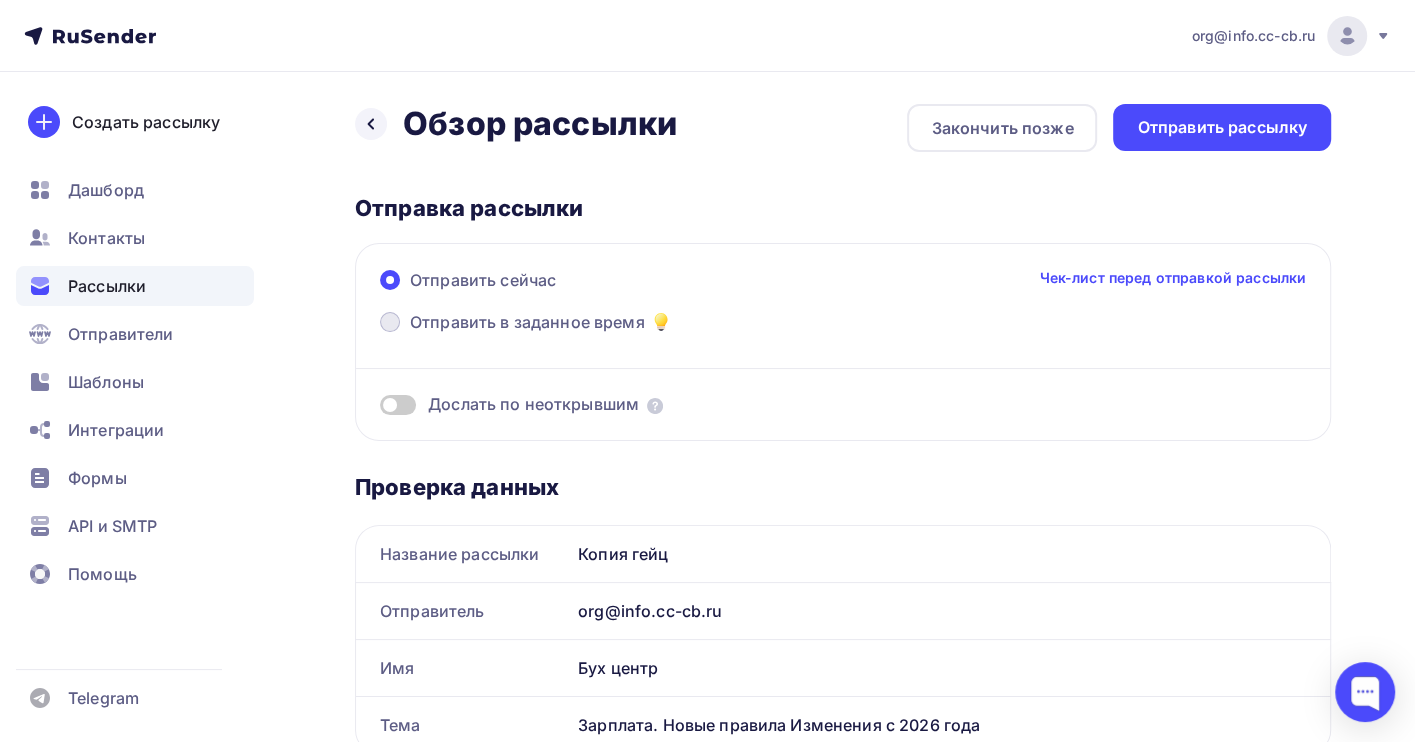 click on "Отправить в заданное время" at bounding box center (527, 322) 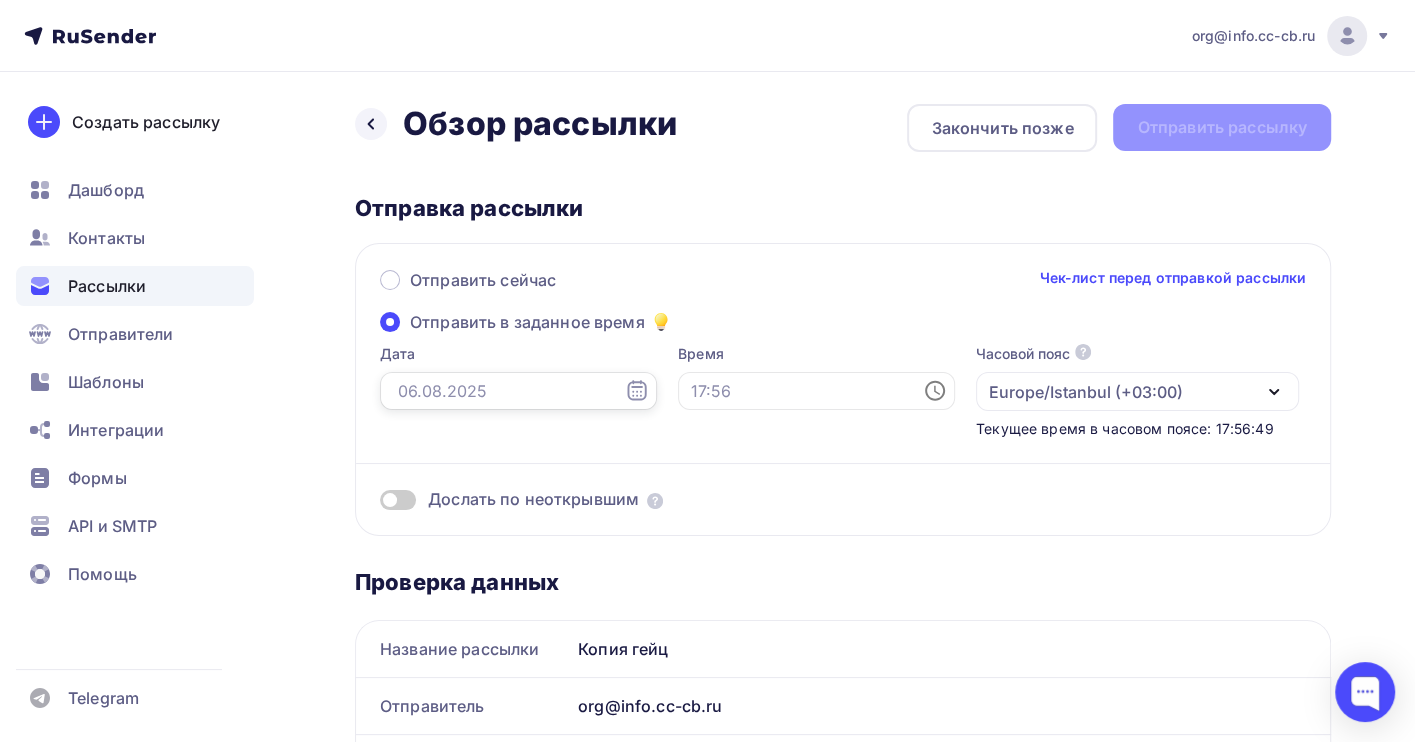 click at bounding box center [518, 391] 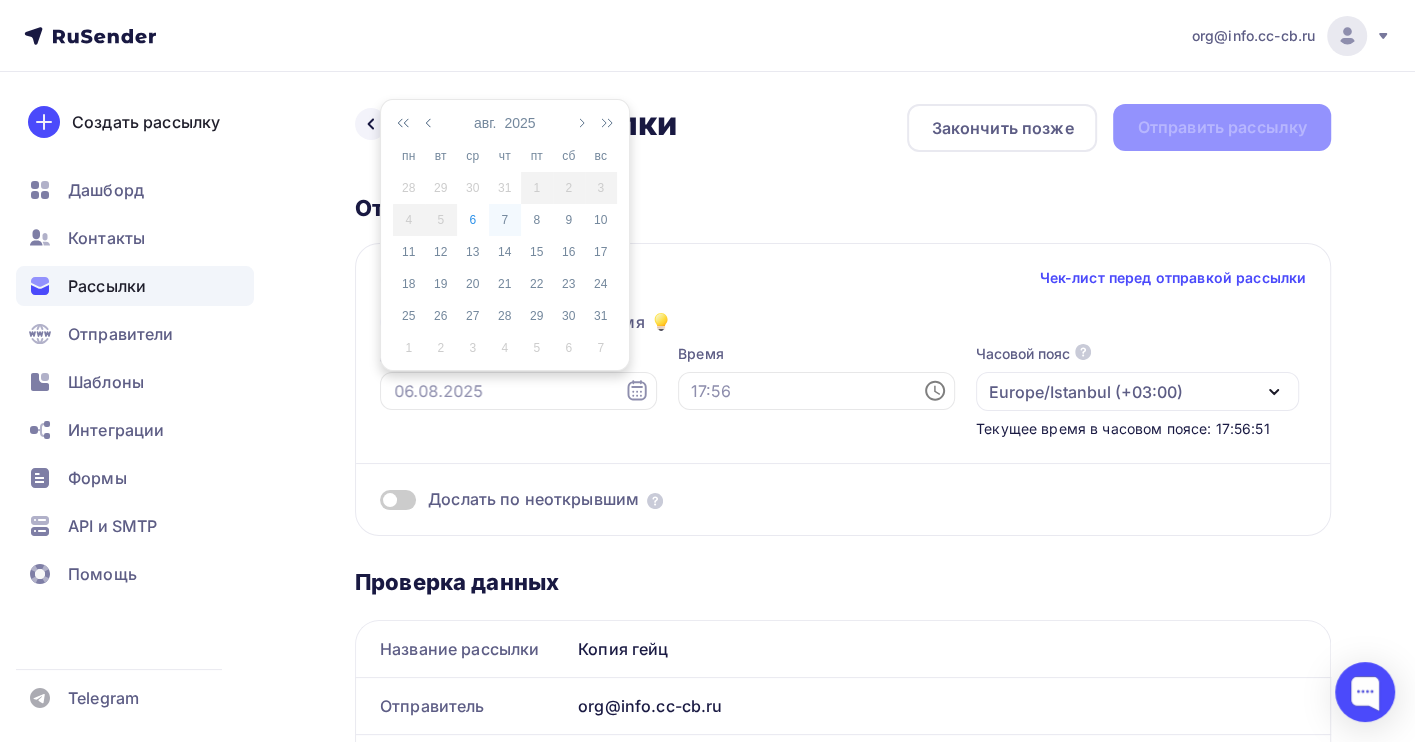 click on "7" at bounding box center (505, 220) 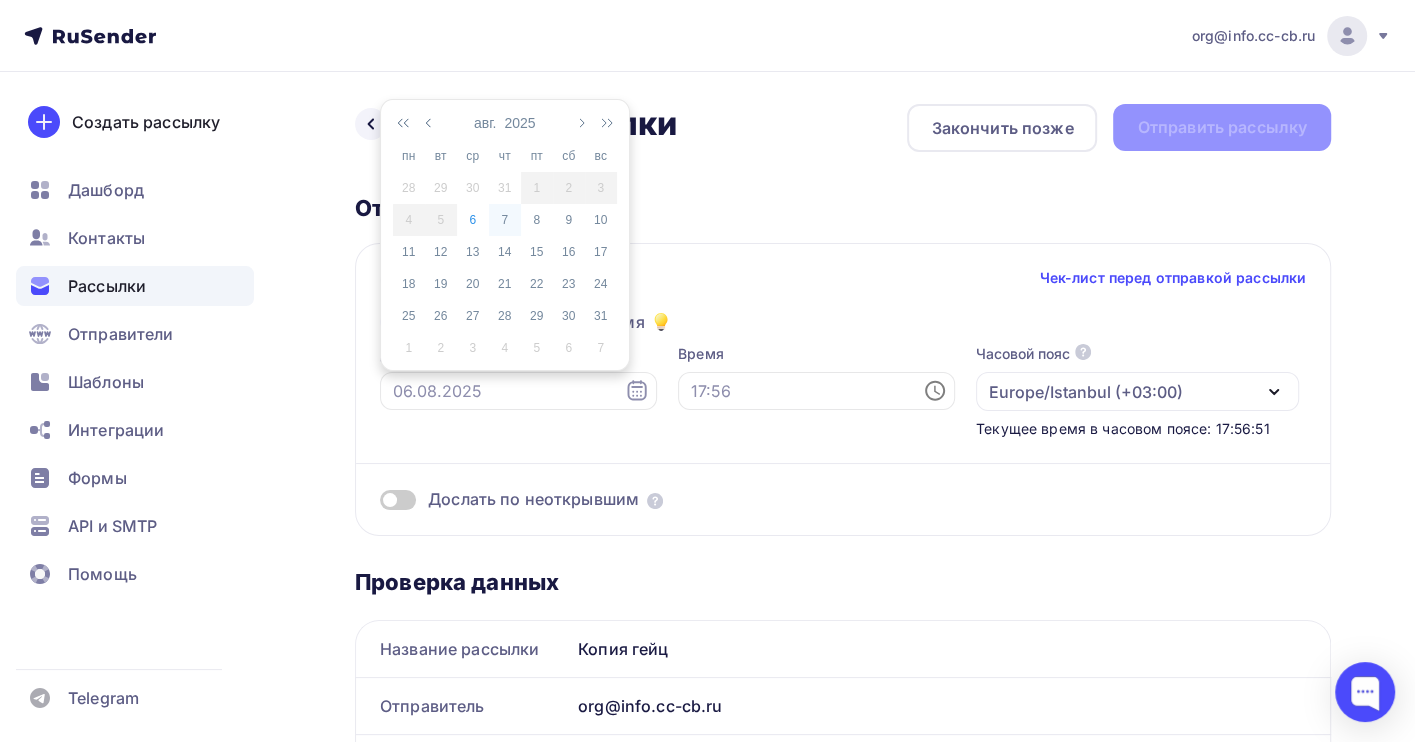 type on "07.08.2025" 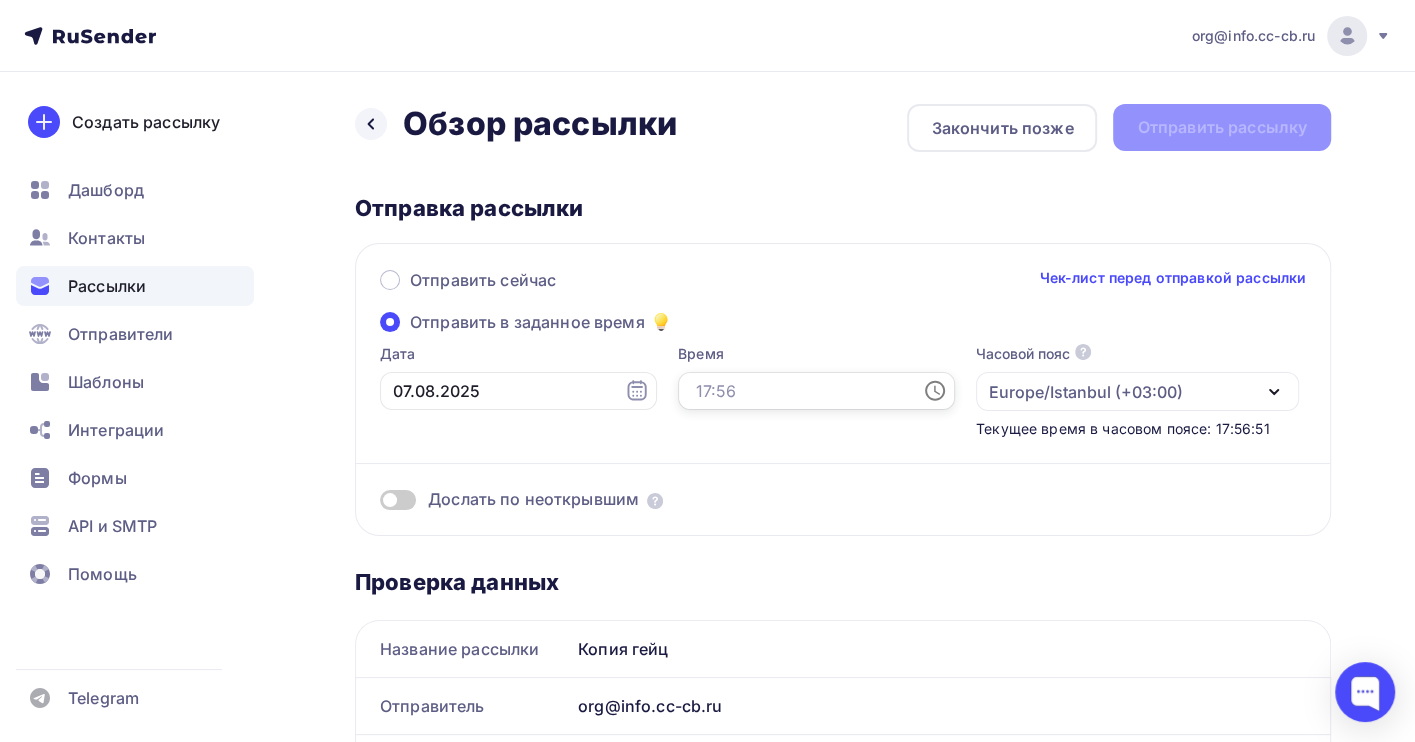click at bounding box center (816, 391) 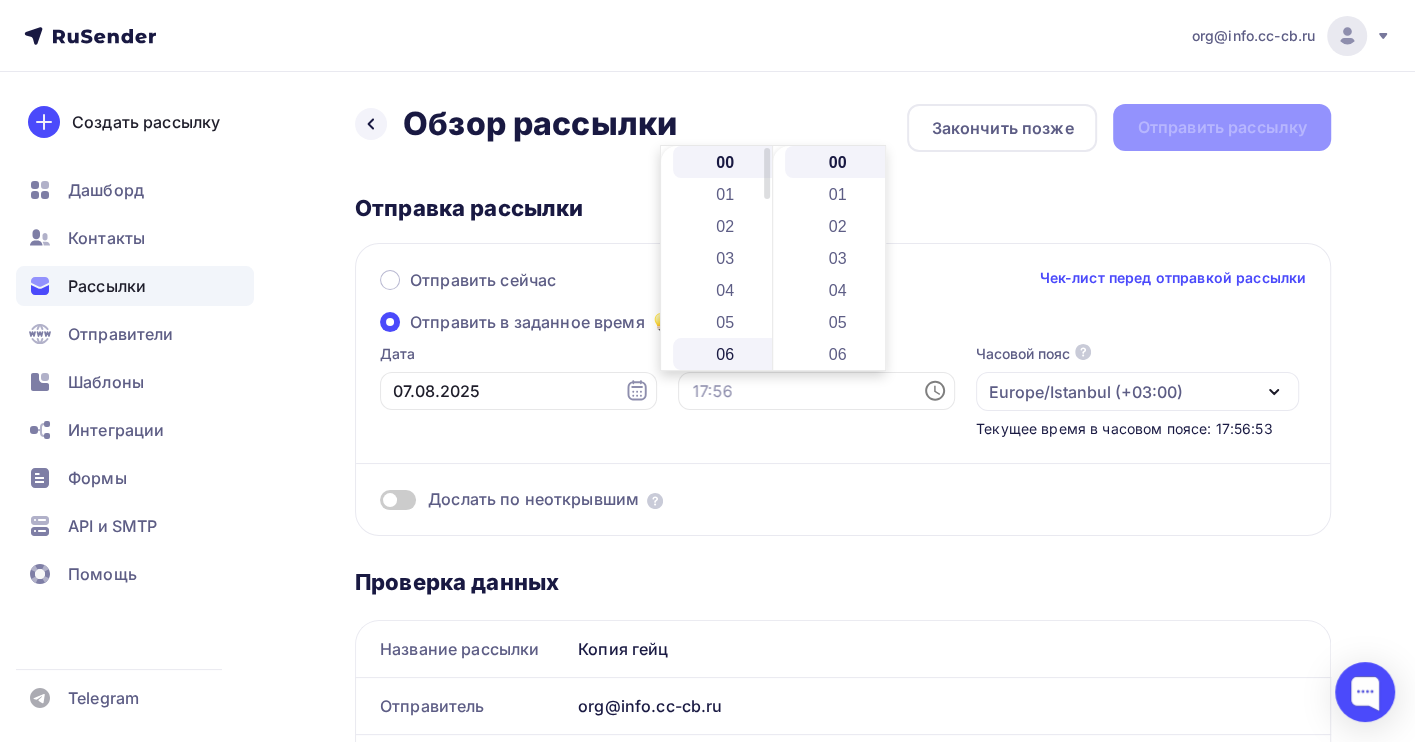 click on "06" at bounding box center [727, 354] 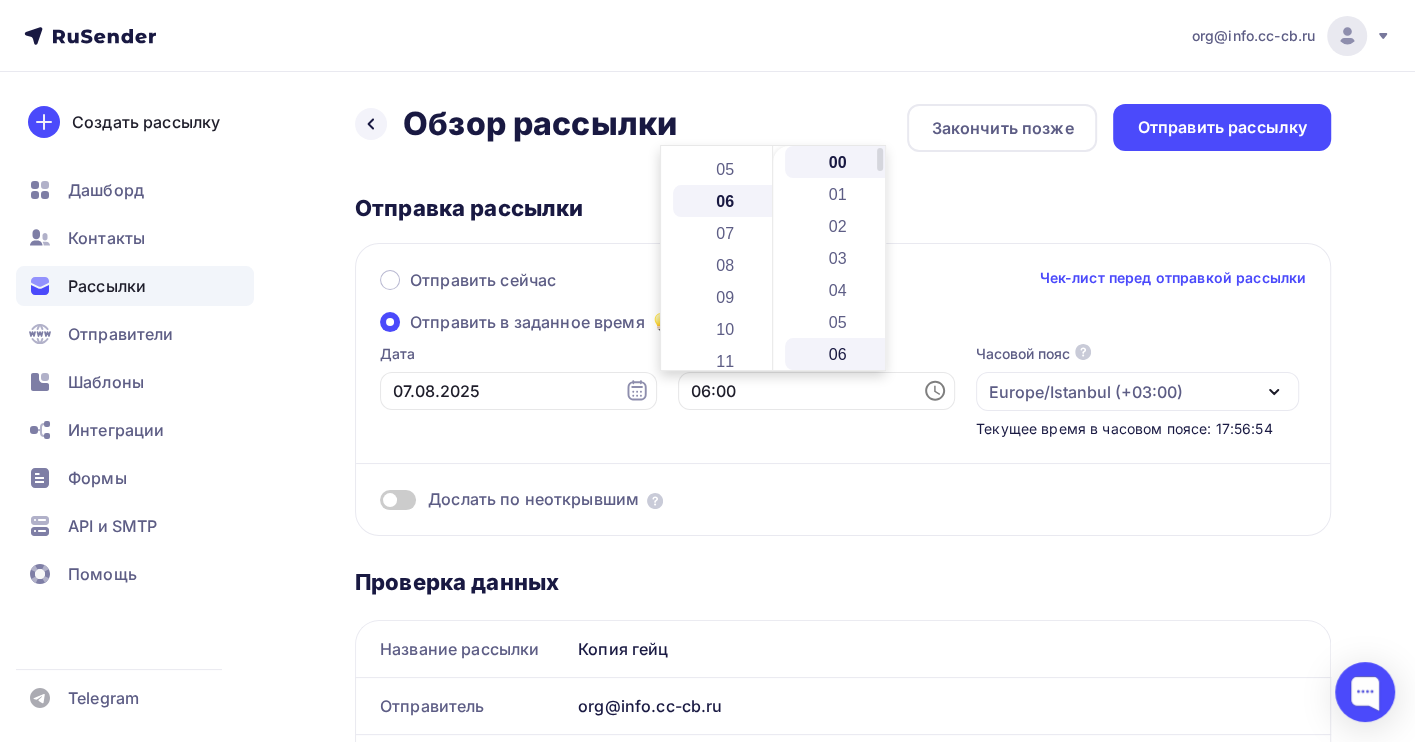 scroll, scrollTop: 191, scrollLeft: 0, axis: vertical 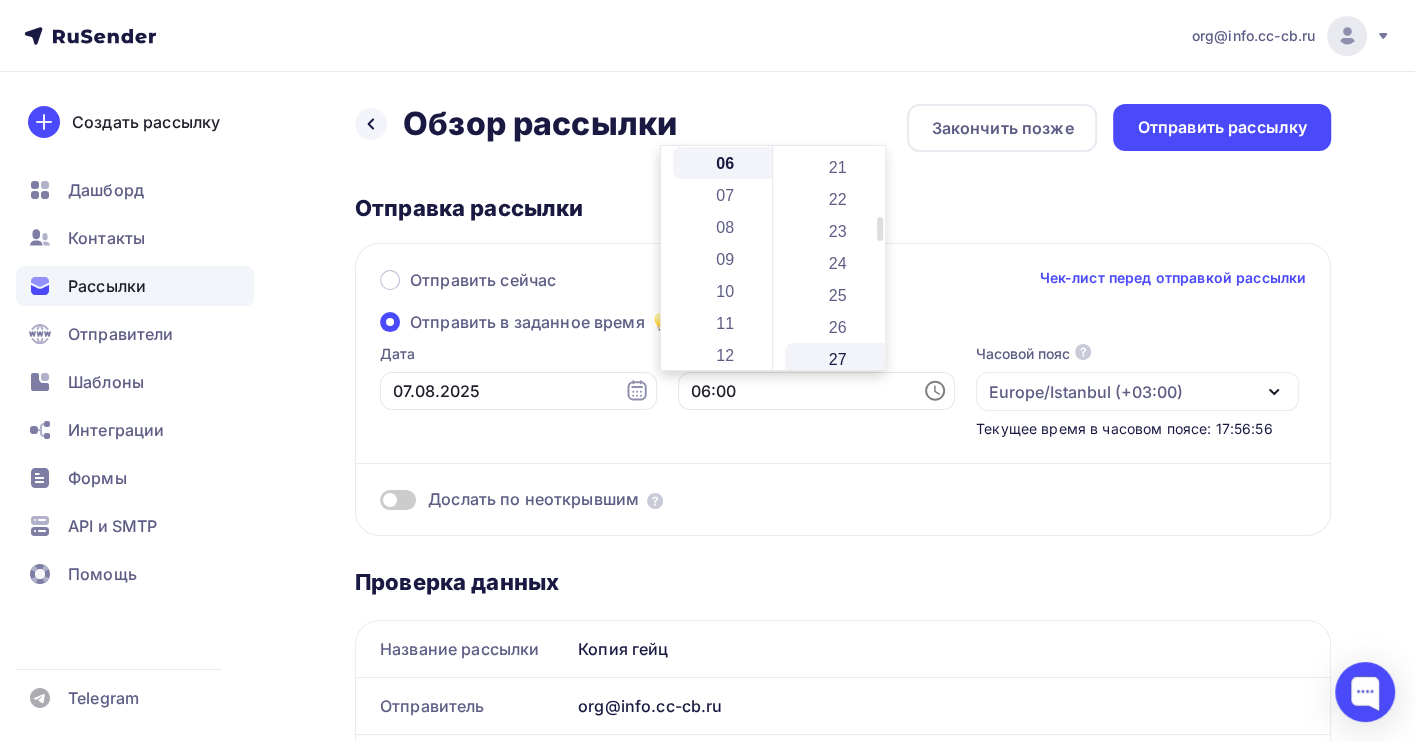 click on "27" at bounding box center [839, 359] 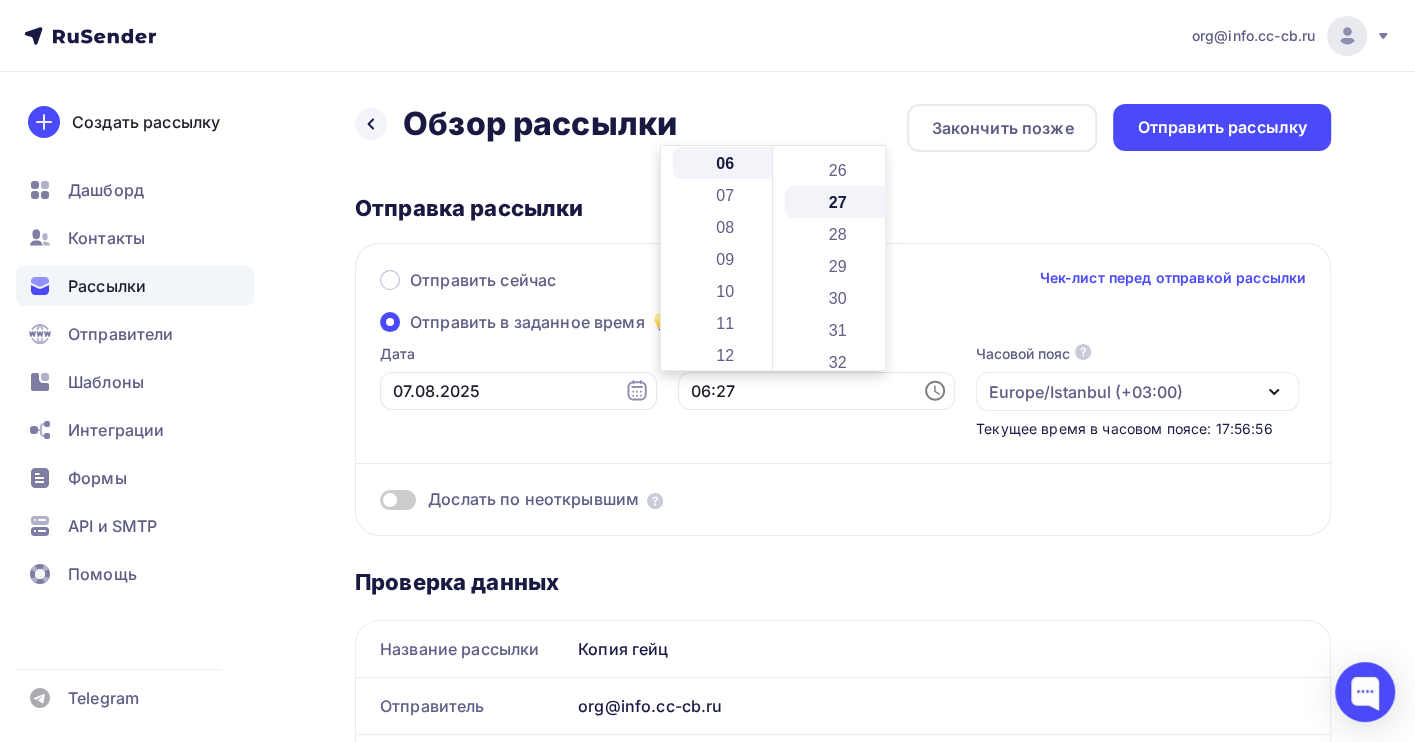 scroll, scrollTop: 864, scrollLeft: 0, axis: vertical 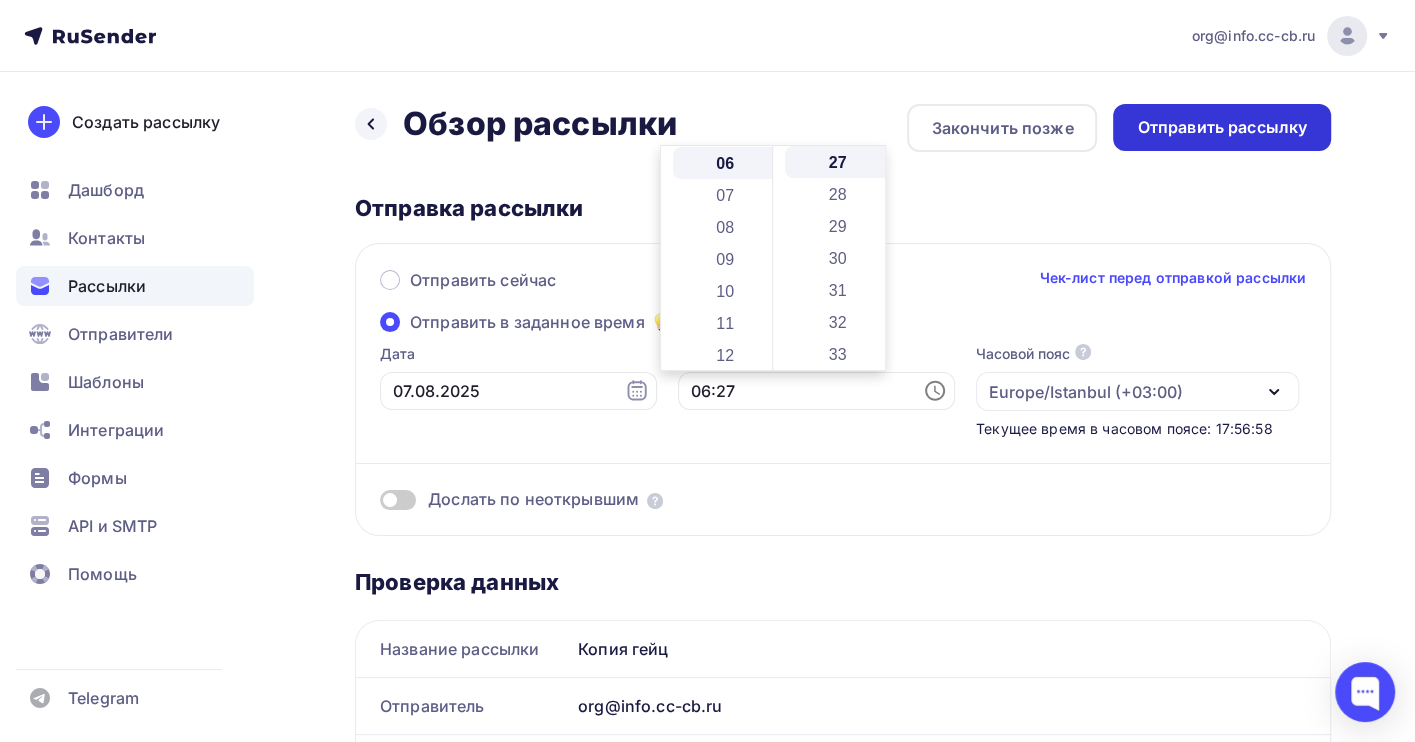click on "Отправить рассылку" at bounding box center [1222, 127] 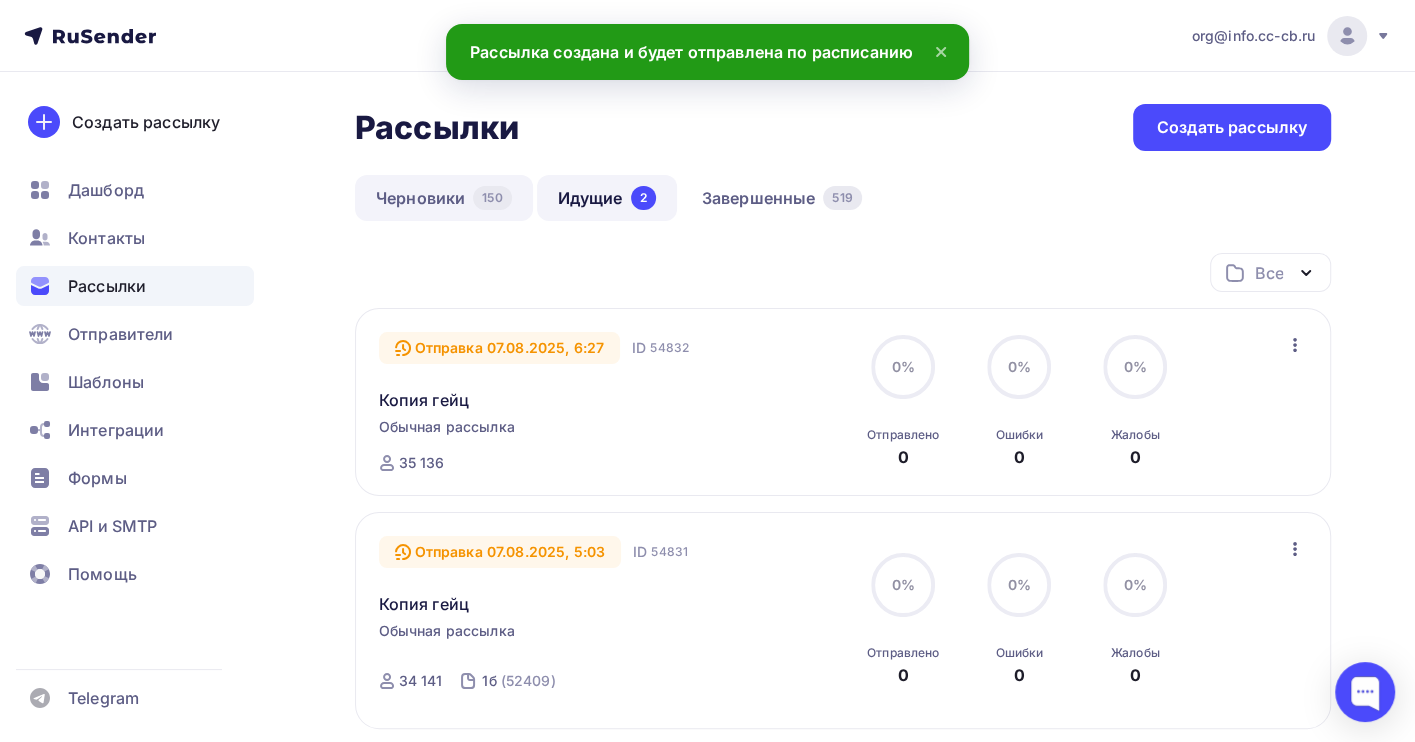 click on "Черновики
150" at bounding box center (444, 198) 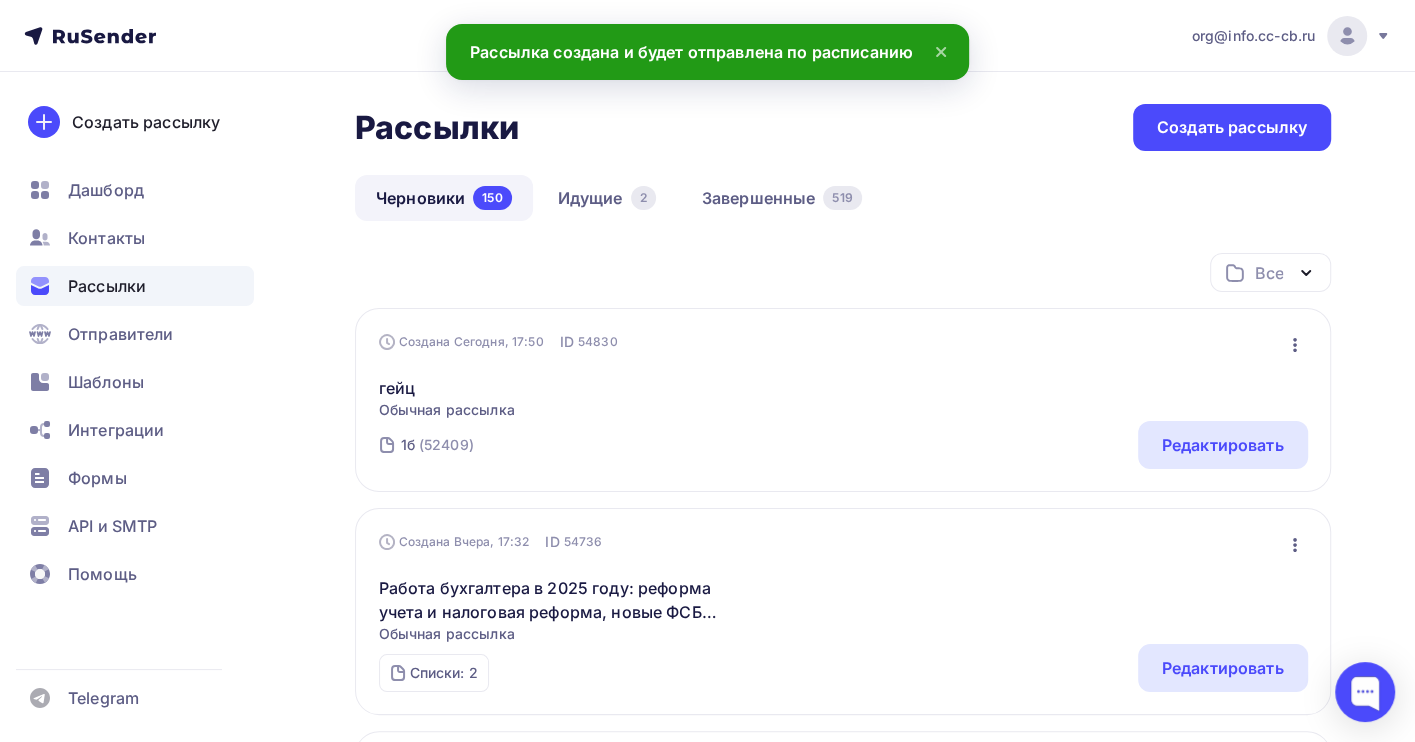 click 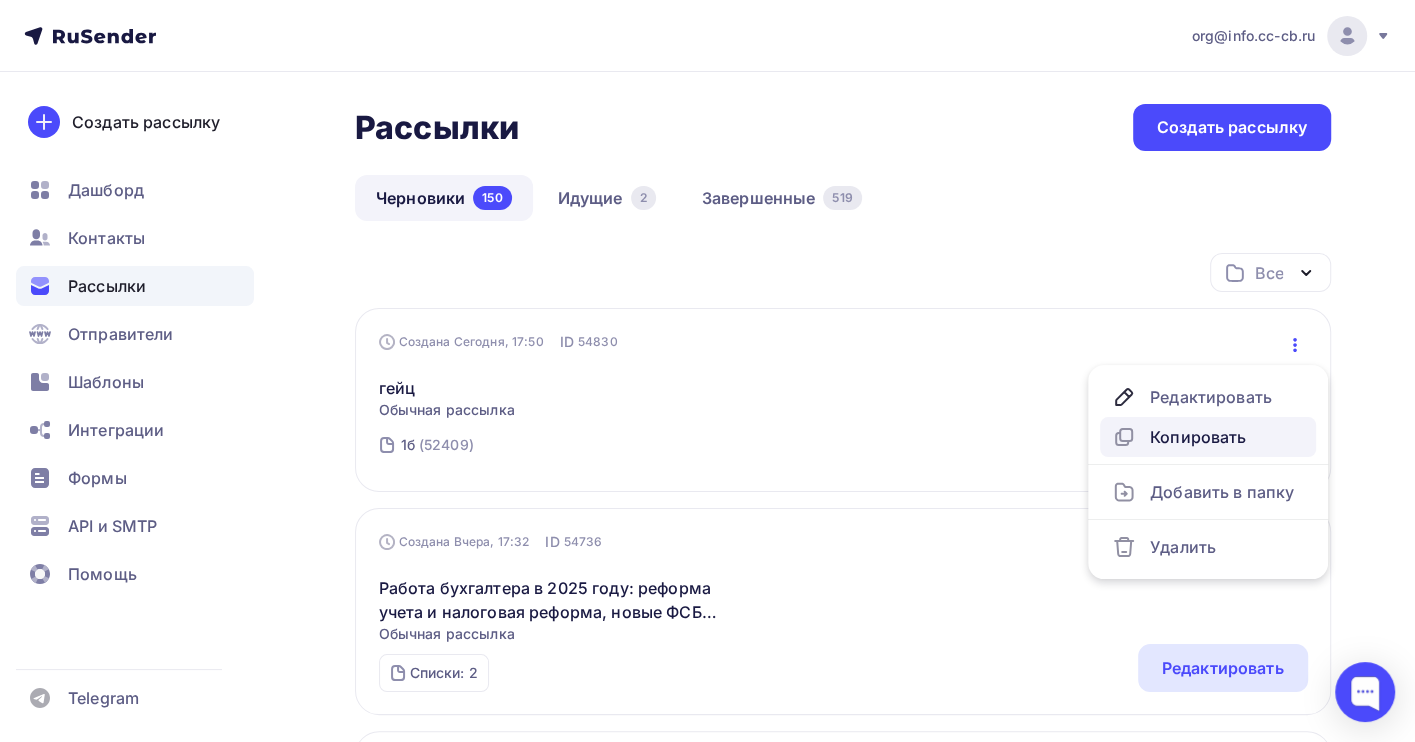 click on "Копировать" at bounding box center (1208, 437) 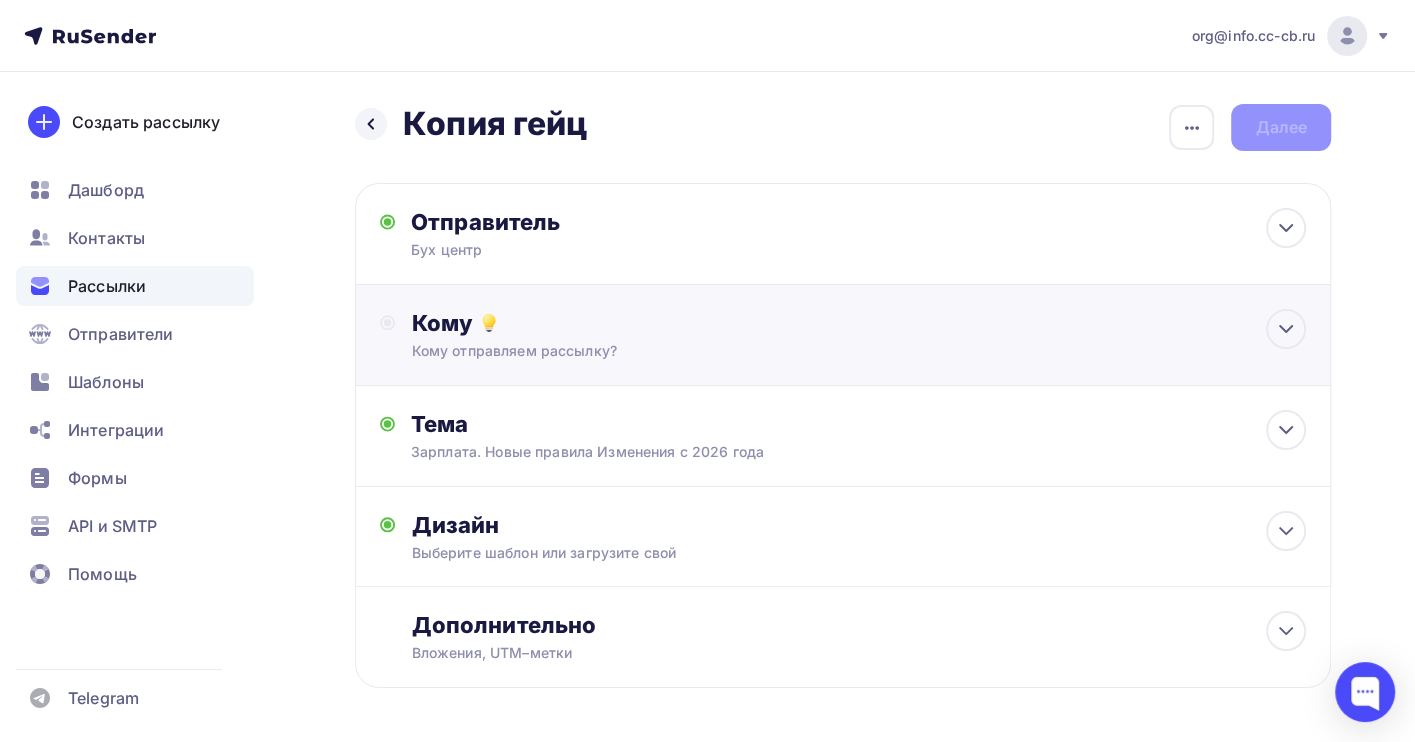click on "Кому отправляем рассылку?" at bounding box center (813, 351) 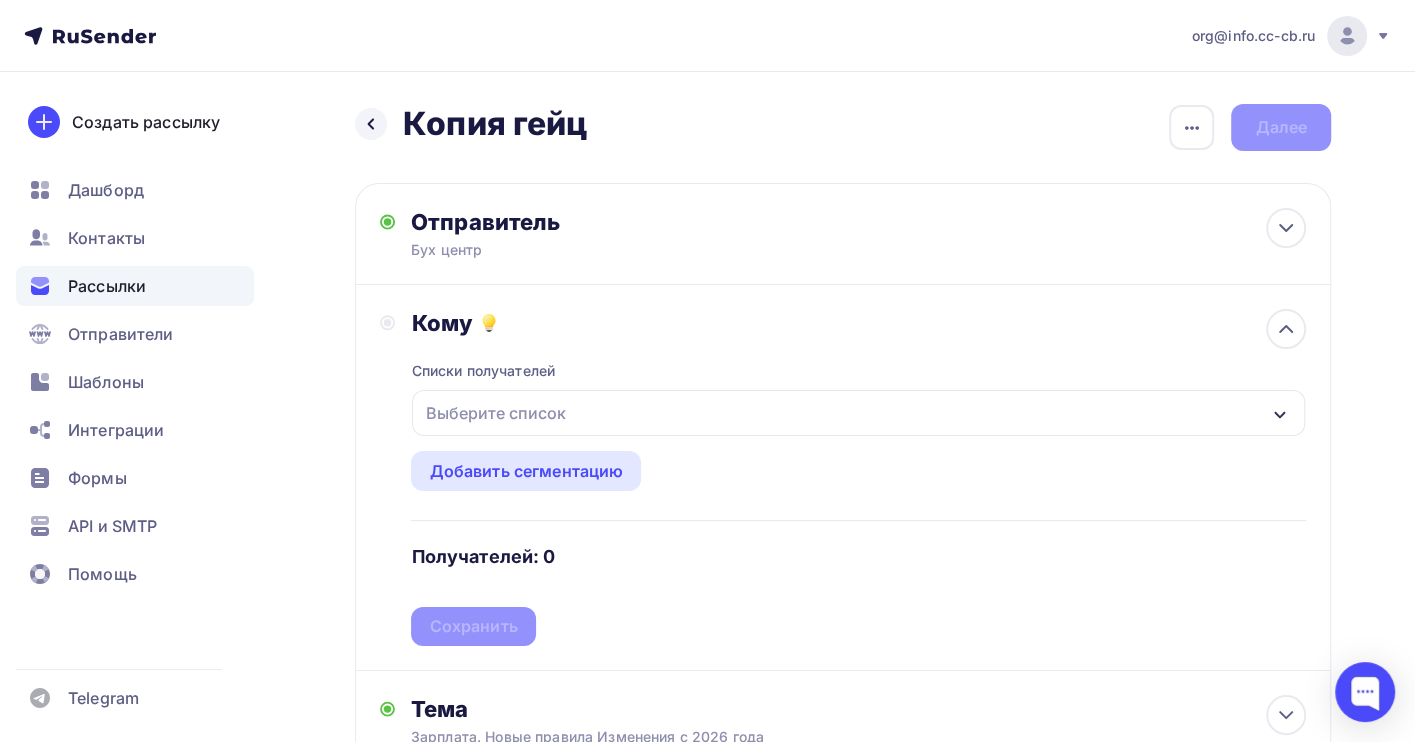 click on "Выберите список" at bounding box center (495, 413) 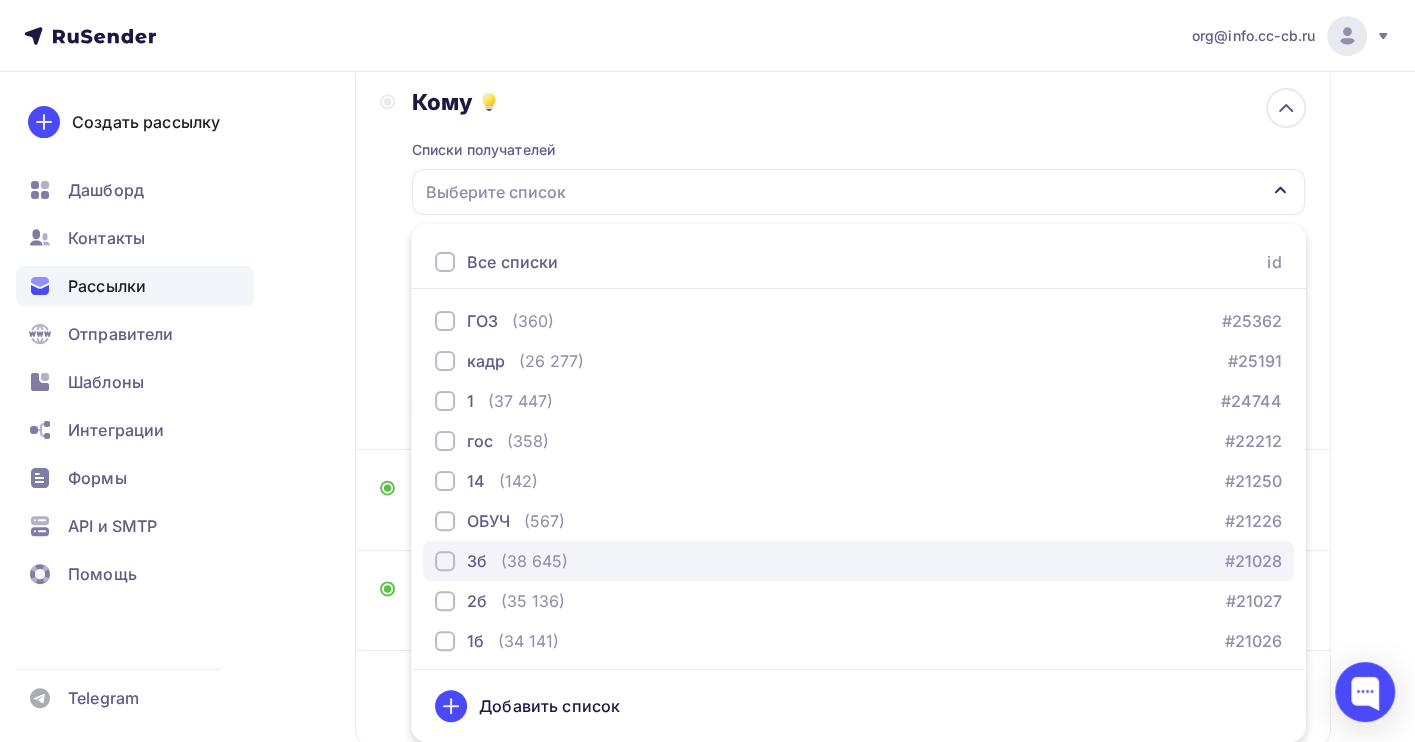 click on "(38 645)" at bounding box center (534, 561) 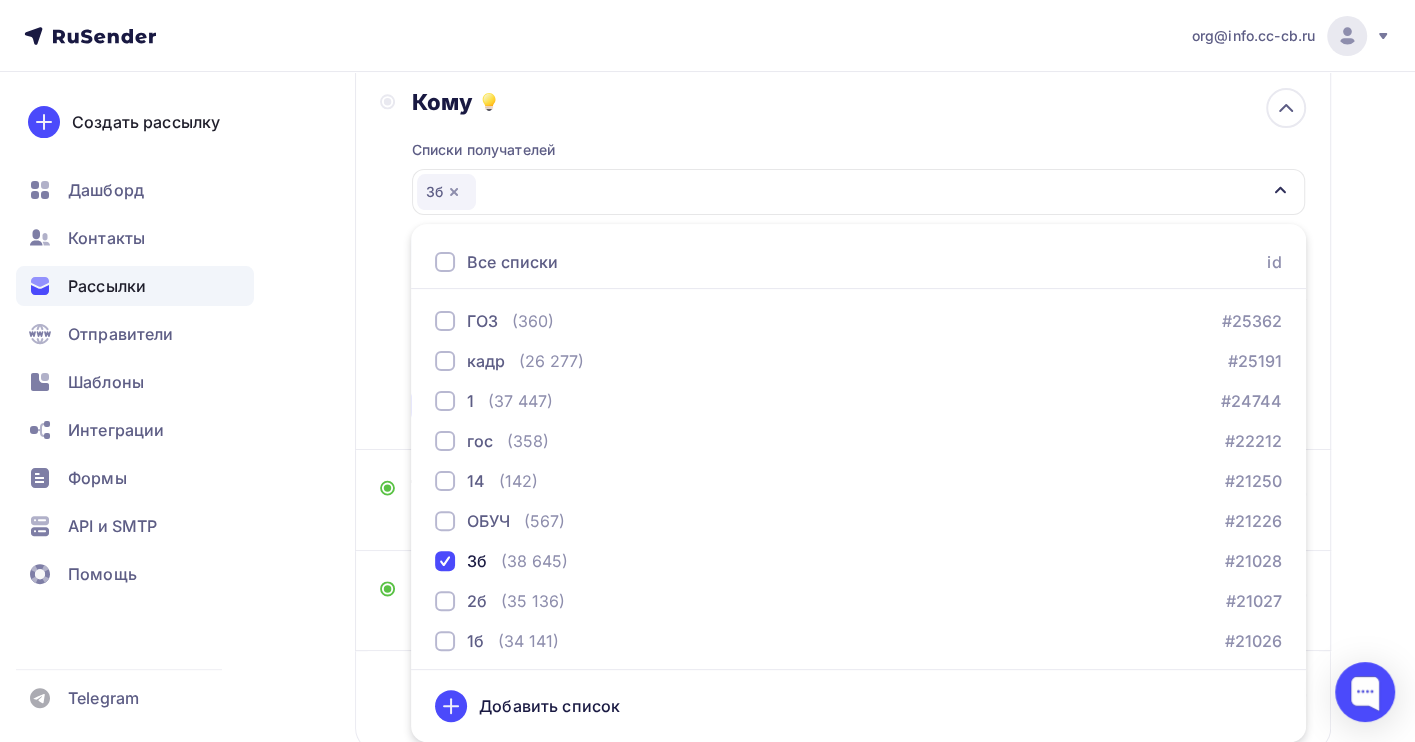click on "Назад
Копия гейц
Копия гейц
Закончить позже
Переименовать рассылку
Удалить
Далее
Отправитель
Бух центр
Email  *
[EMAIL]
[EMAIL]           [EMAIL]               Добавить отправителя
Рекомендуем  добавить почту на домене , чтобы рассылка не попала в «Спам»
Имя                 Сохранить
Предпросмотр может отличаться  в зависимости от почтового клиента" at bounding box center (707, 366) 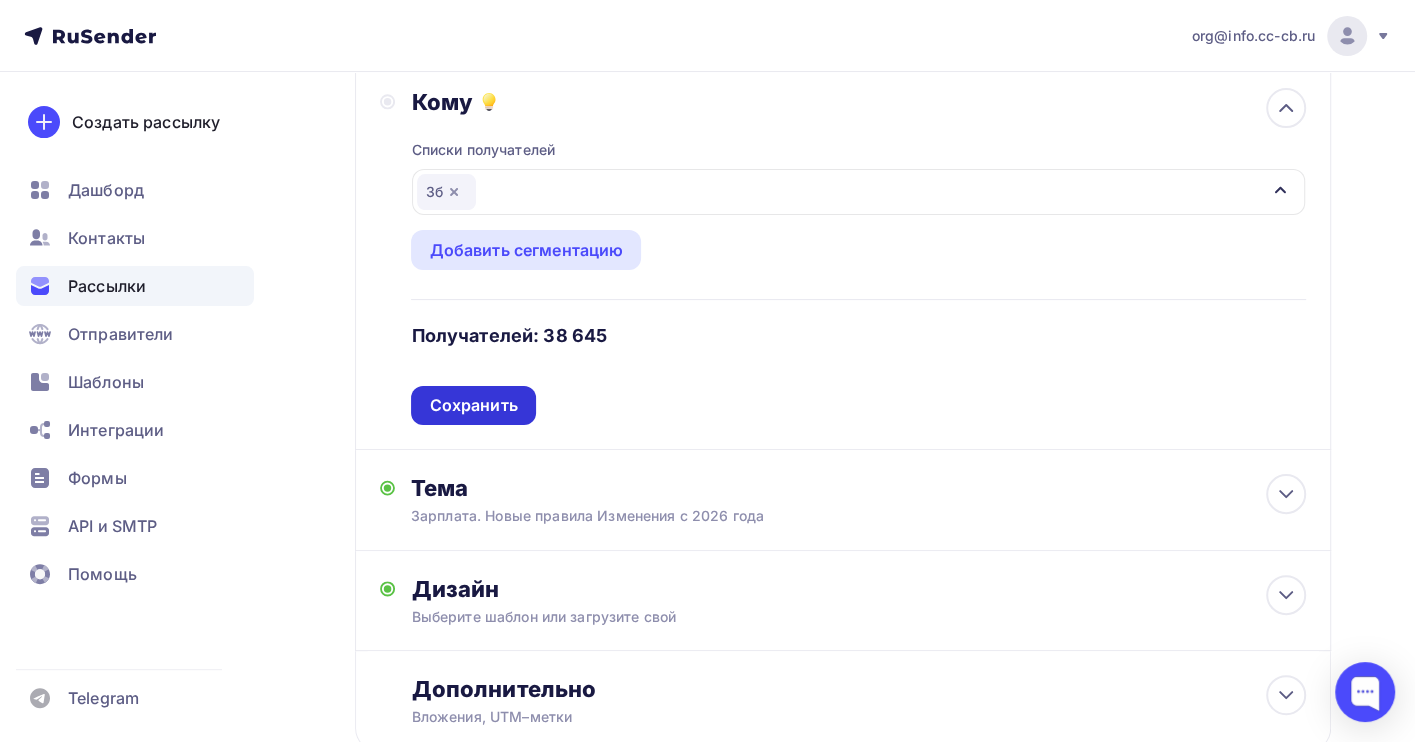 click on "Сохранить" at bounding box center (473, 405) 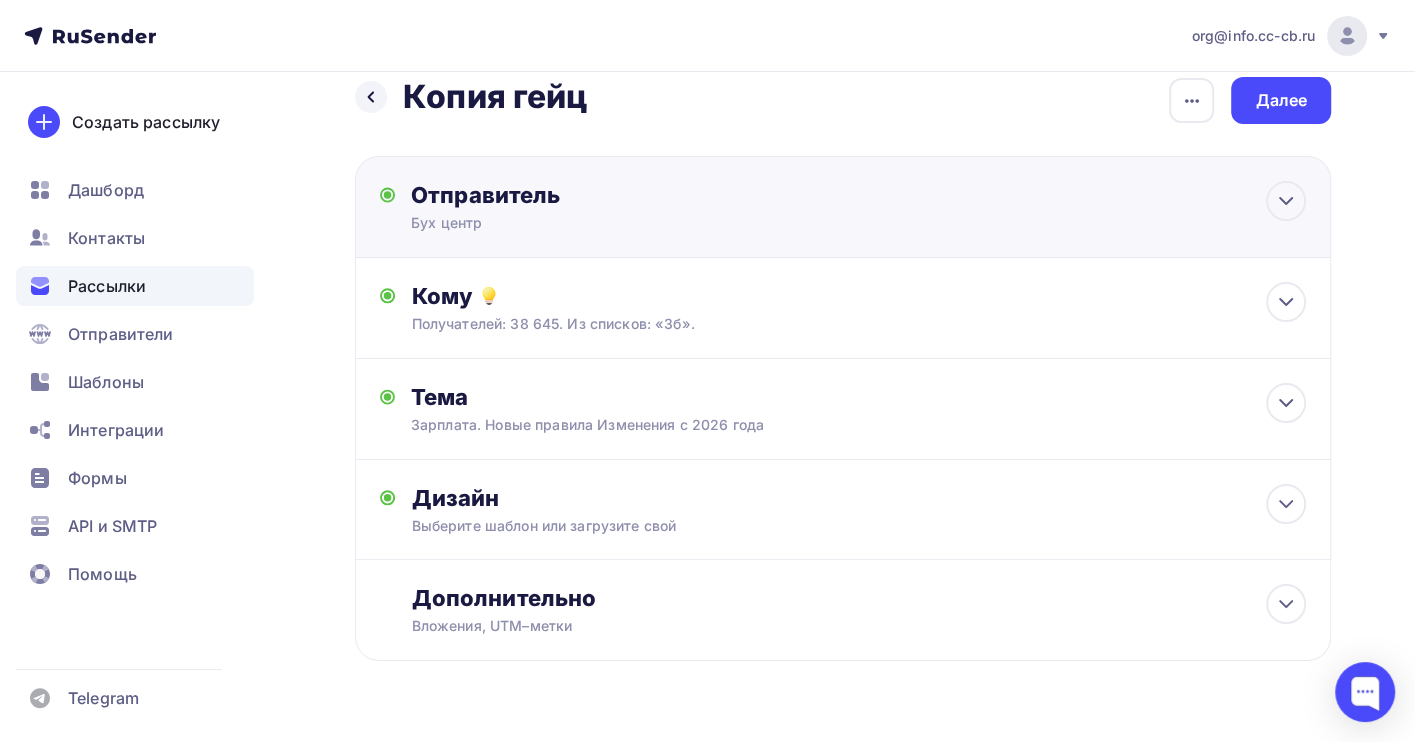 scroll, scrollTop: 0, scrollLeft: 0, axis: both 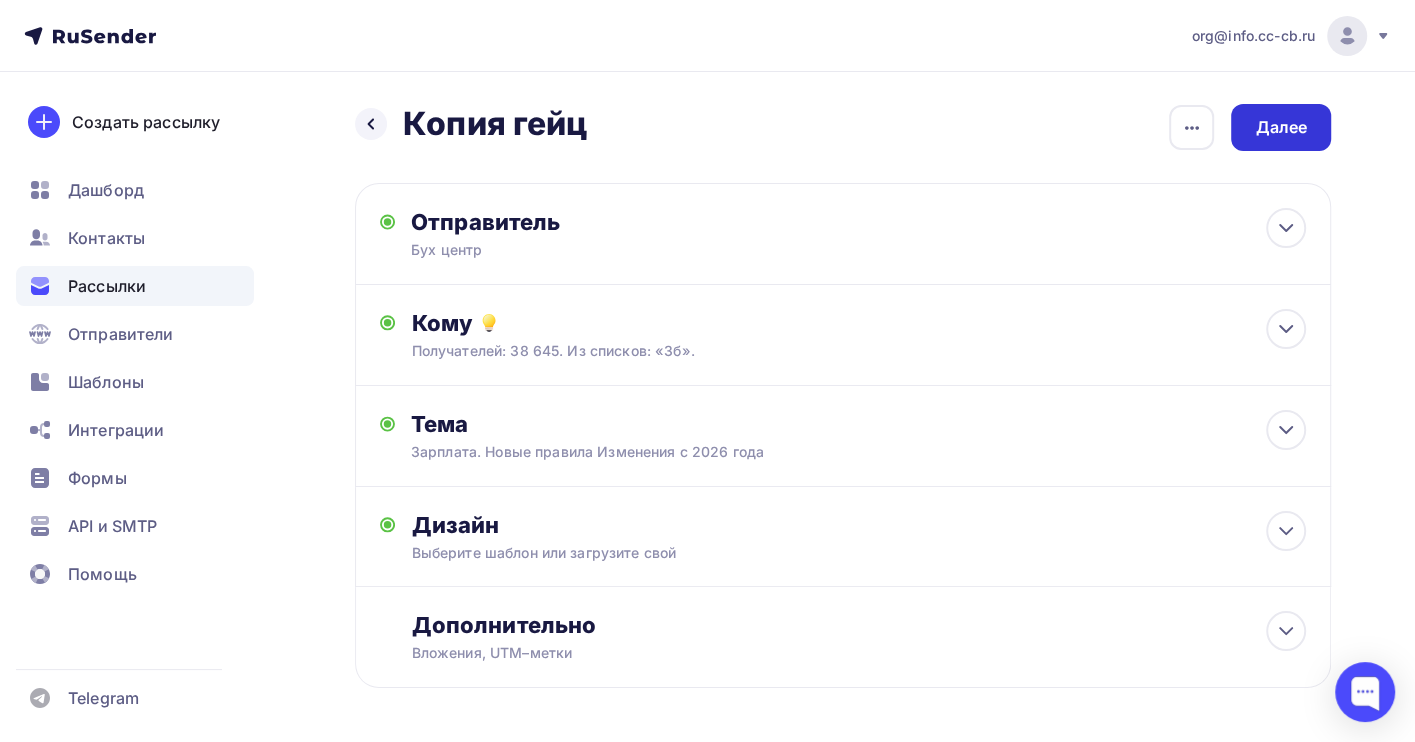 click on "Далее" at bounding box center [1281, 127] 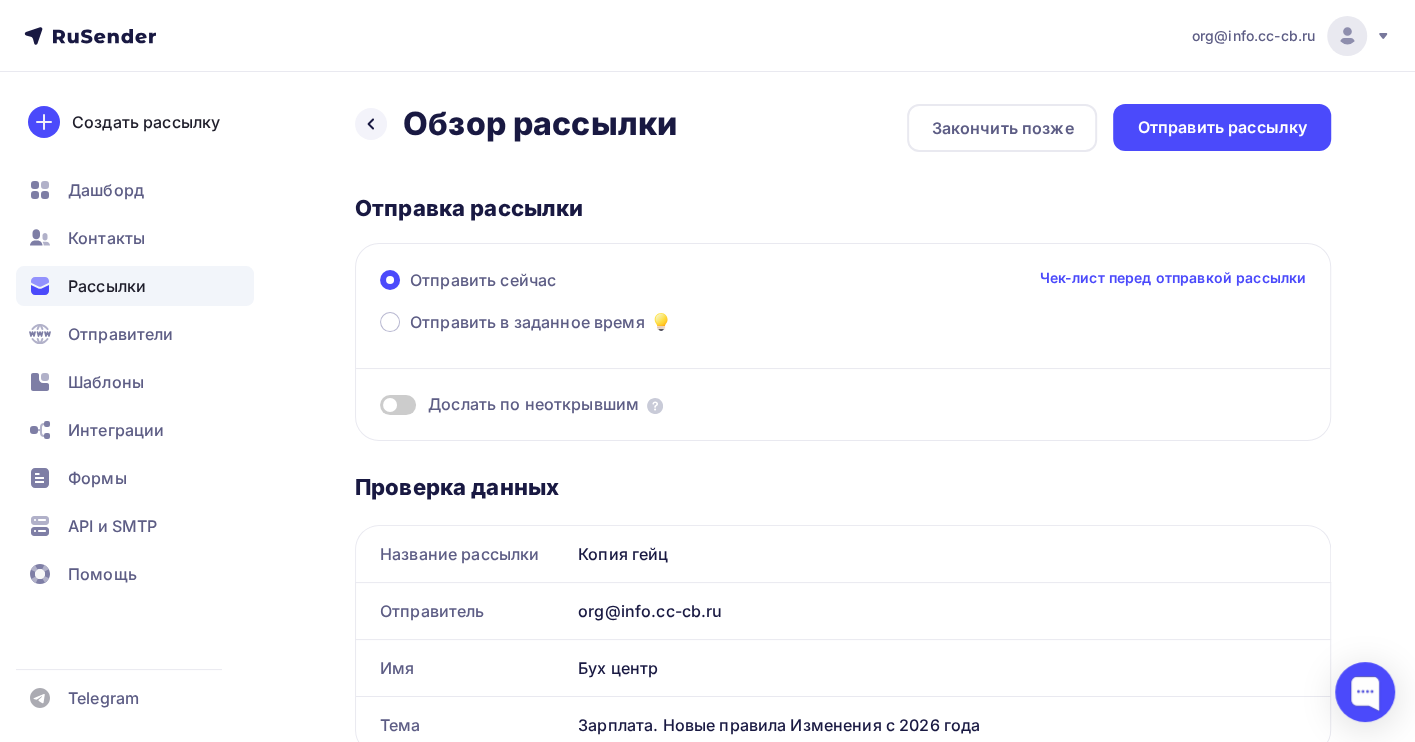 scroll, scrollTop: 0, scrollLeft: 0, axis: both 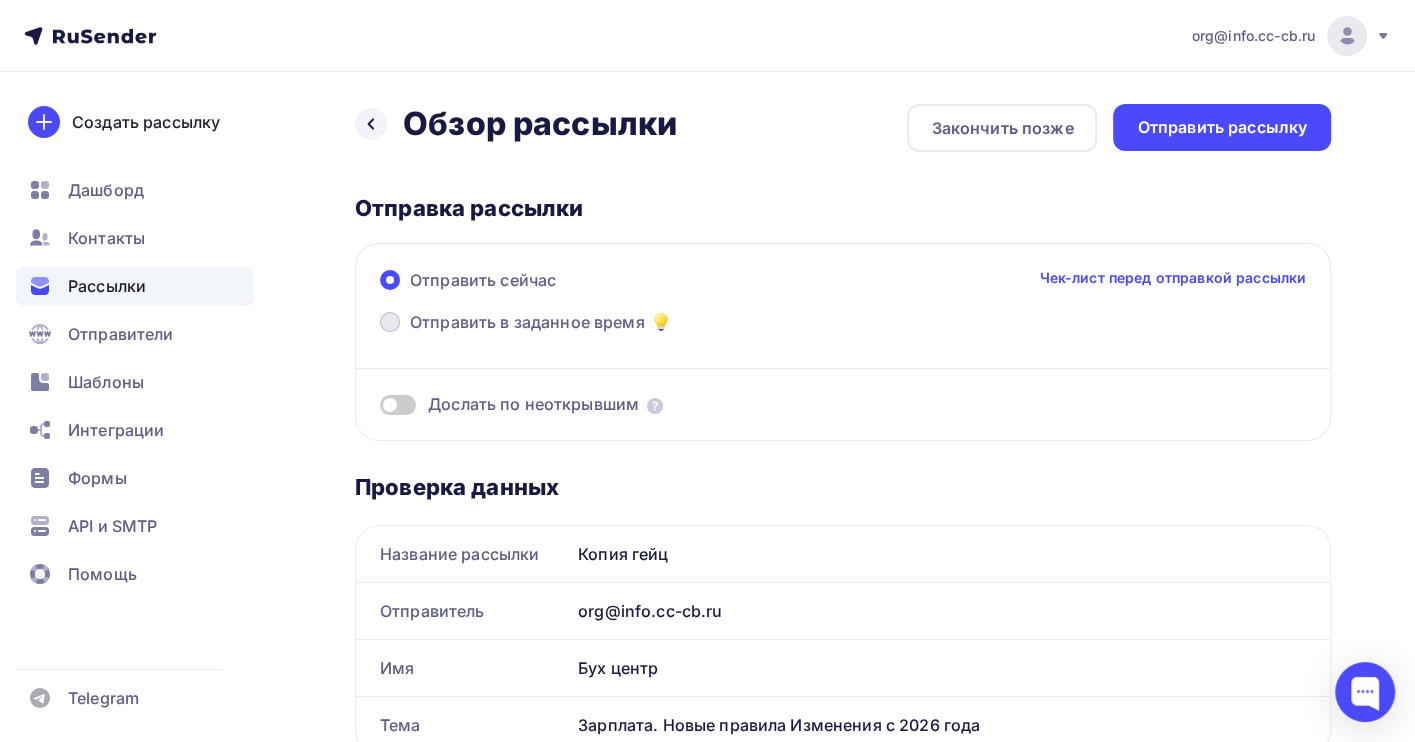 click on "Отправить в заданное время" at bounding box center (527, 322) 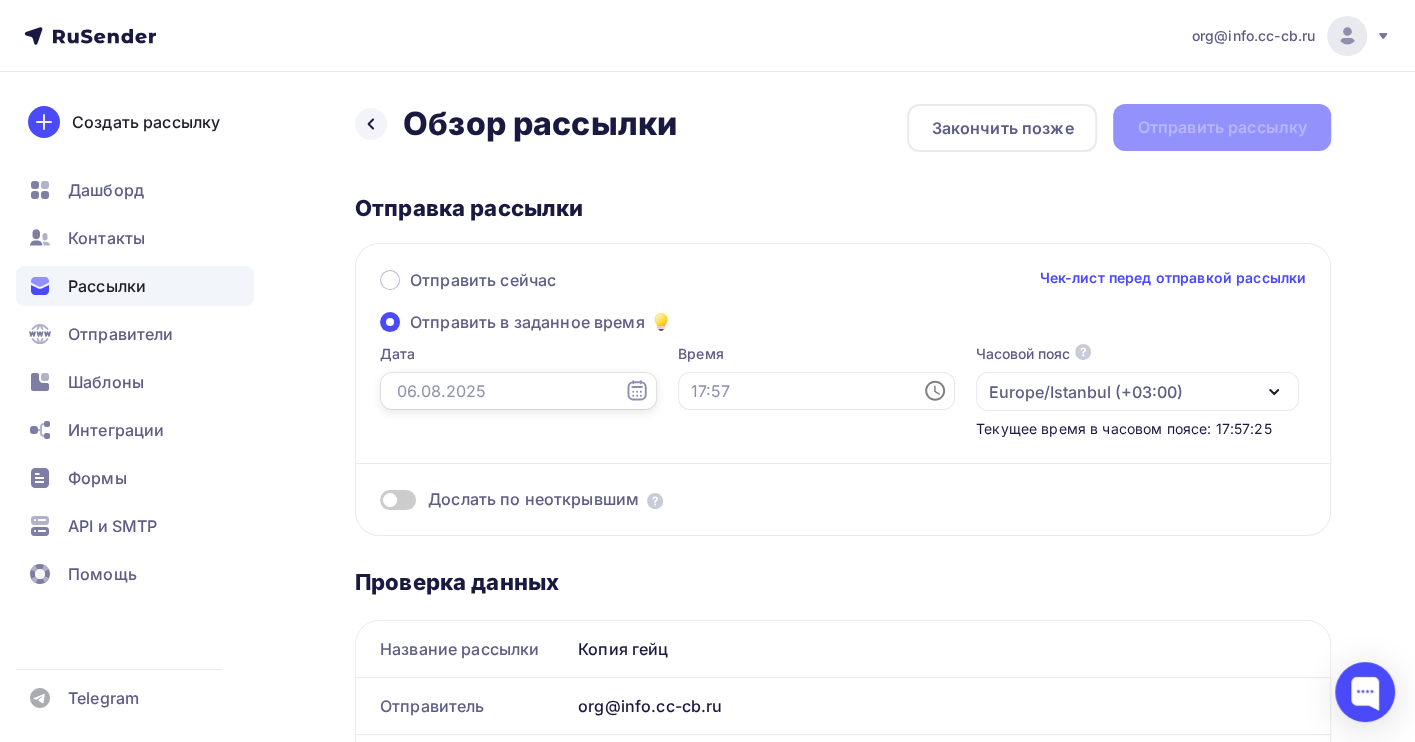 click at bounding box center (518, 391) 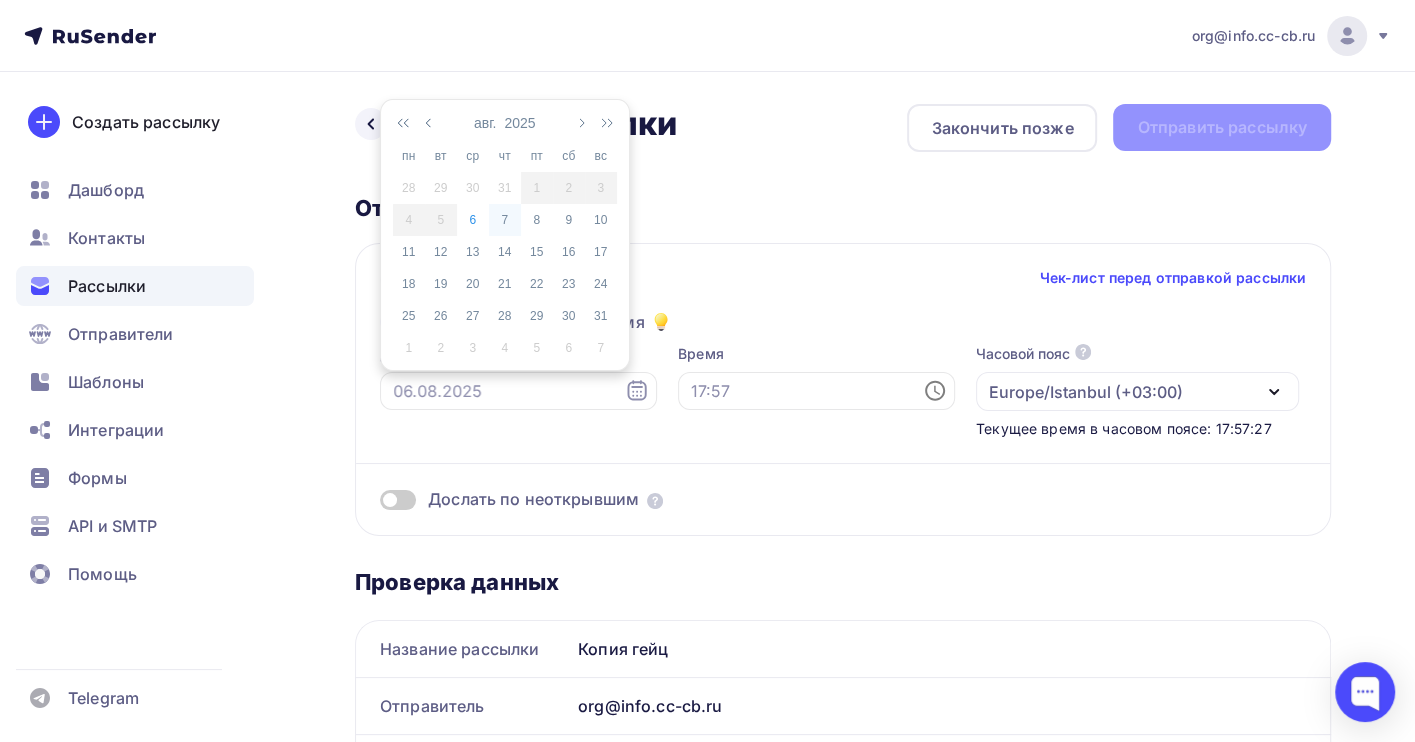 click on "7" at bounding box center (505, 220) 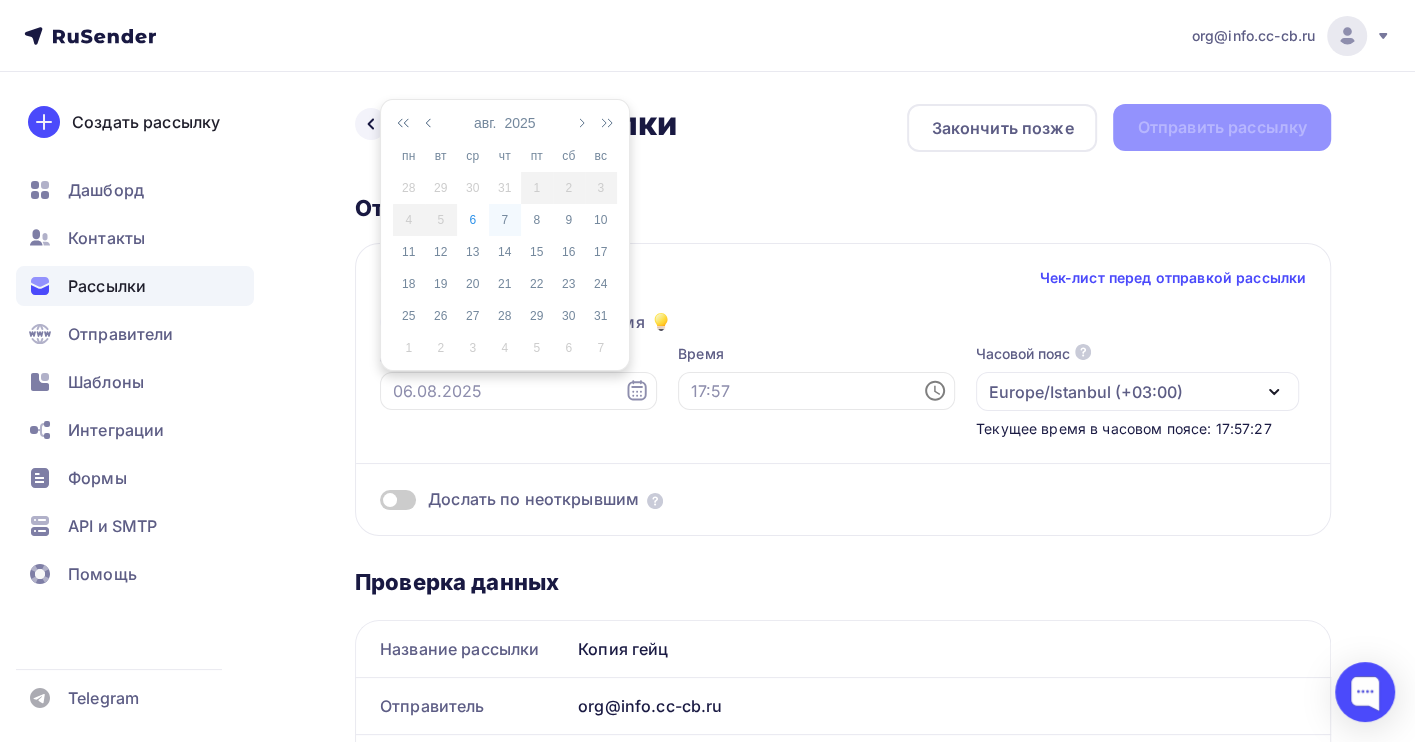 type on "07.08.2025" 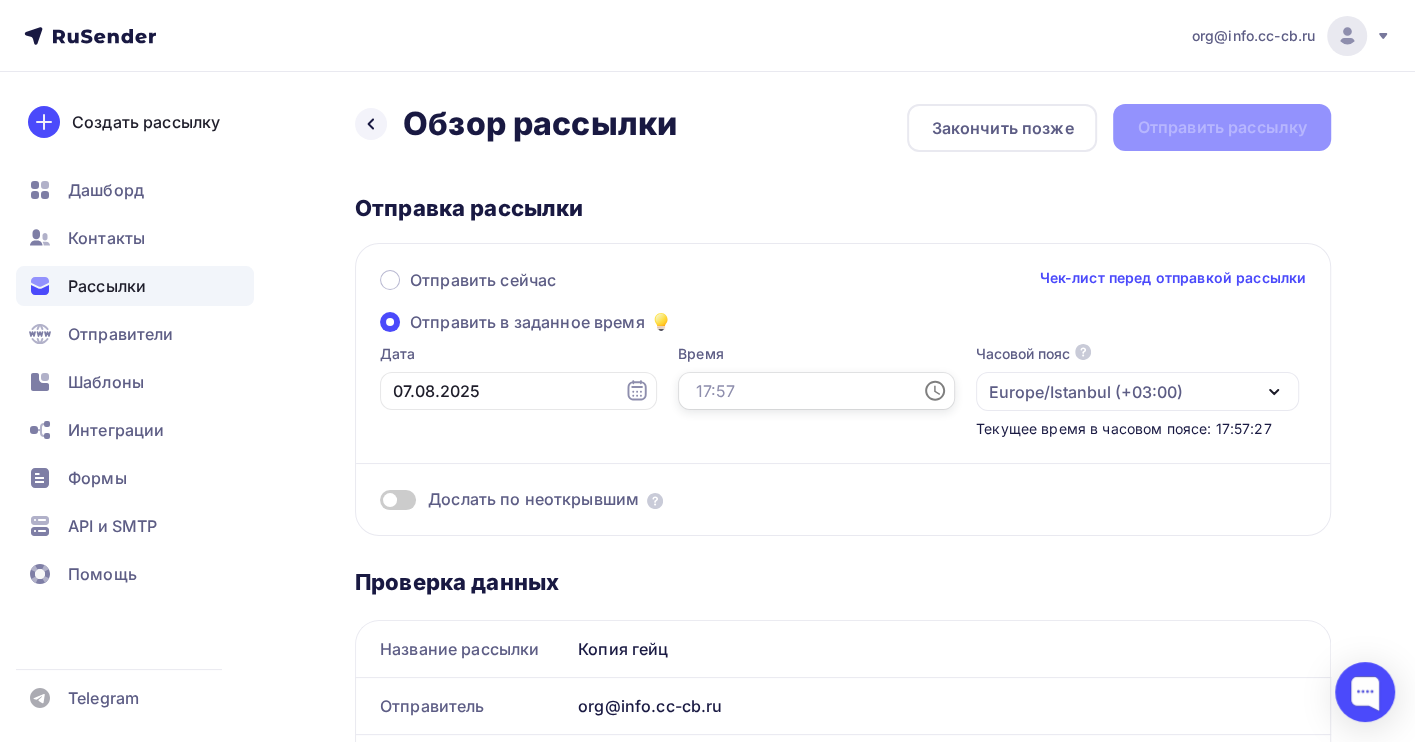 click at bounding box center (816, 391) 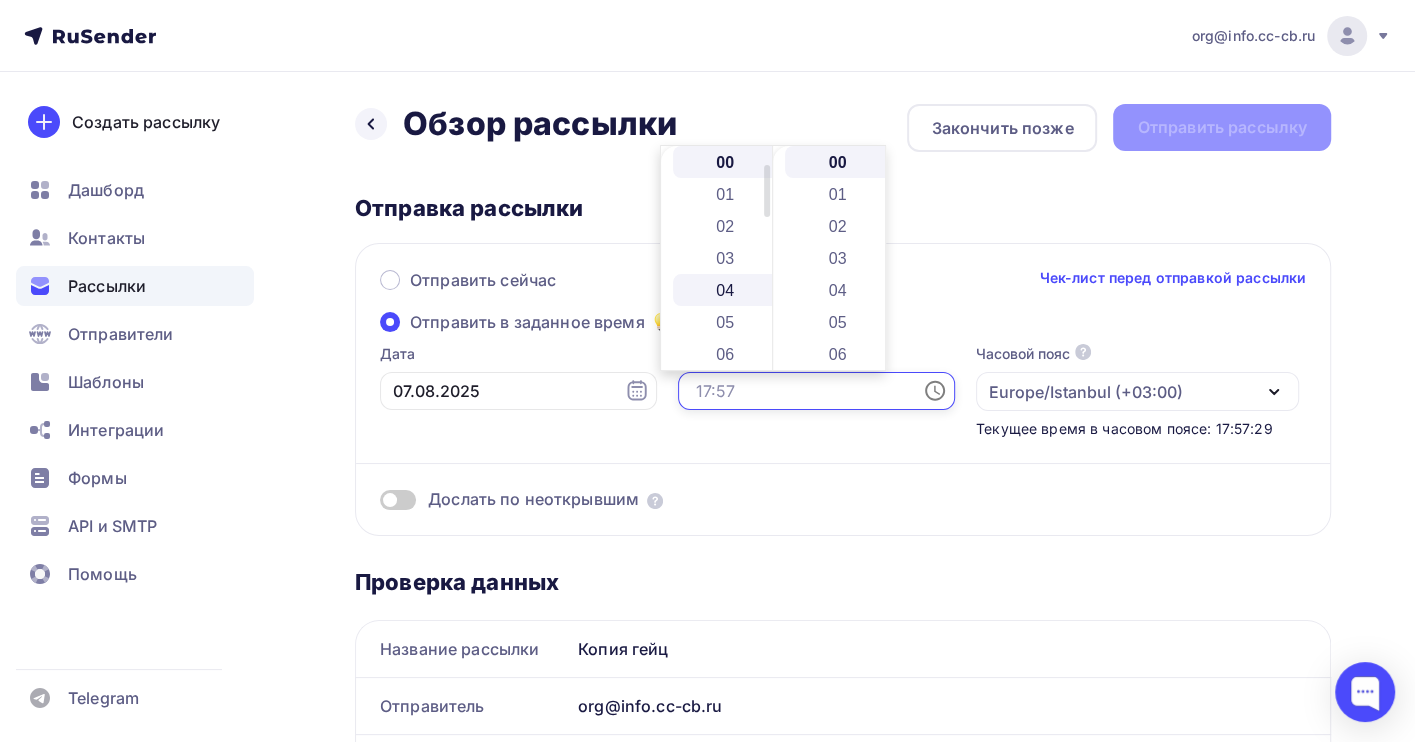scroll, scrollTop: 133, scrollLeft: 0, axis: vertical 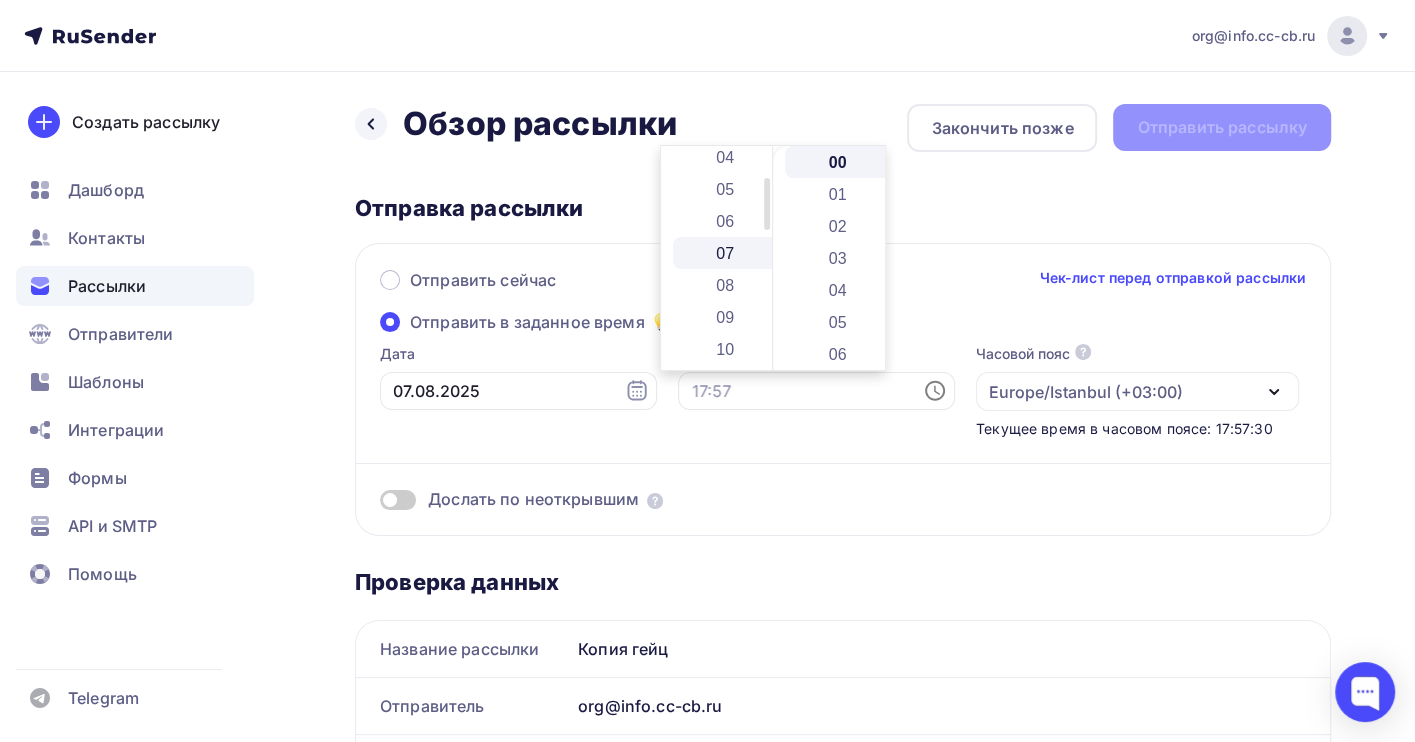 click on "07" at bounding box center (727, 253) 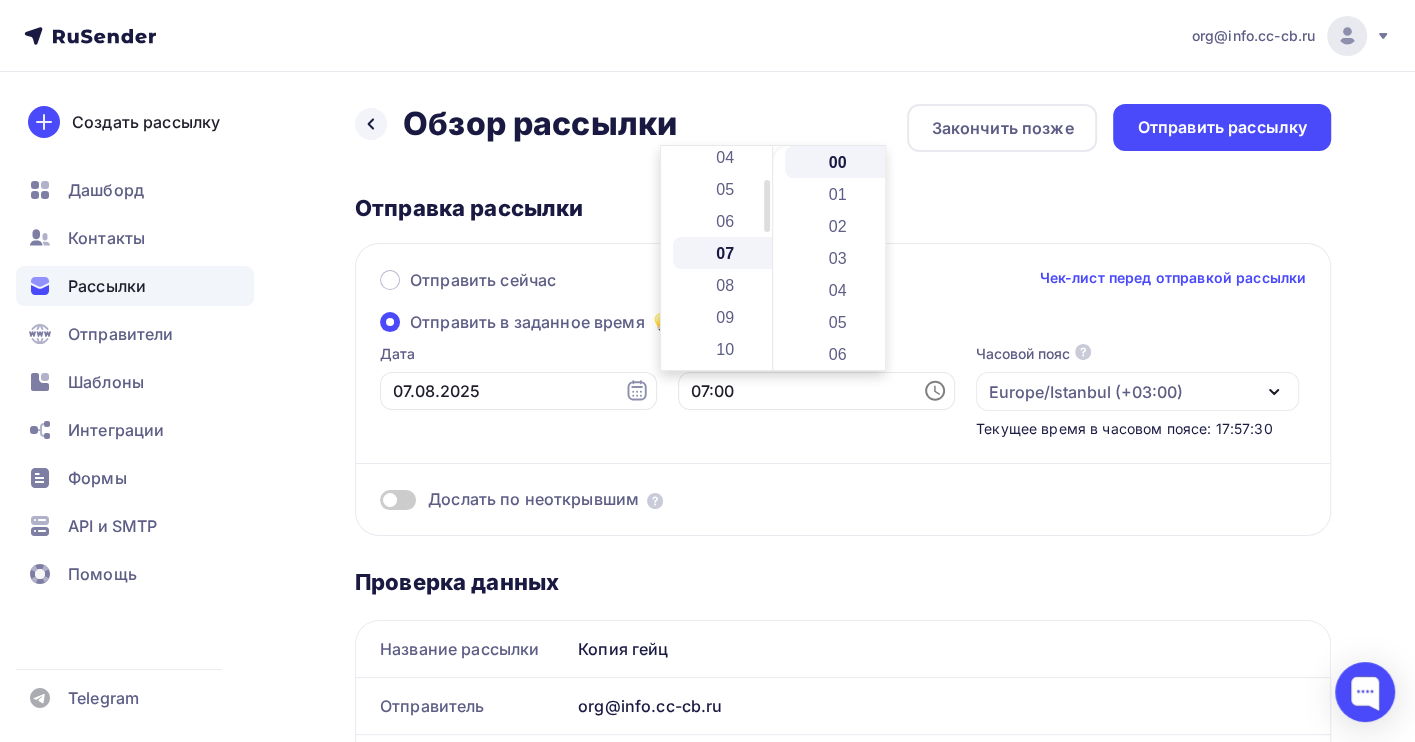 scroll, scrollTop: 224, scrollLeft: 0, axis: vertical 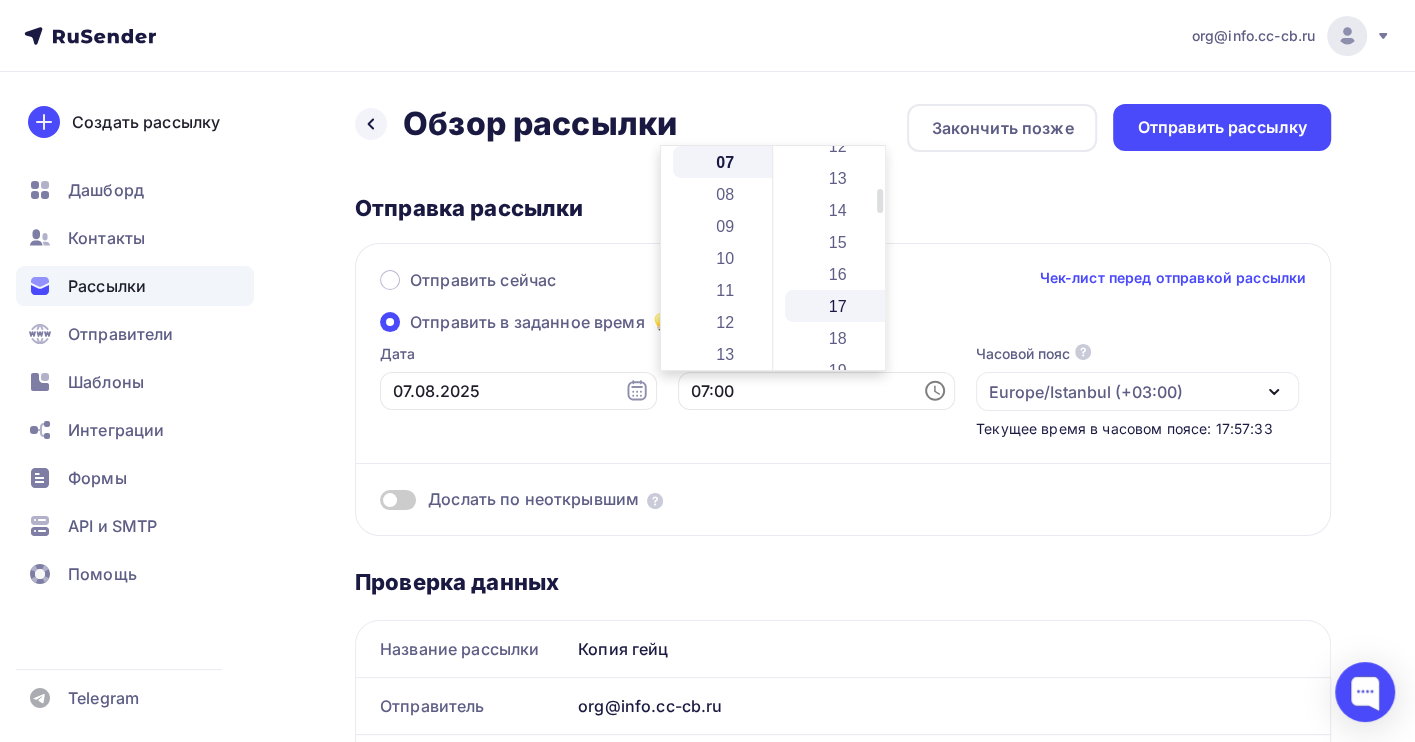 click on "17" at bounding box center (839, 306) 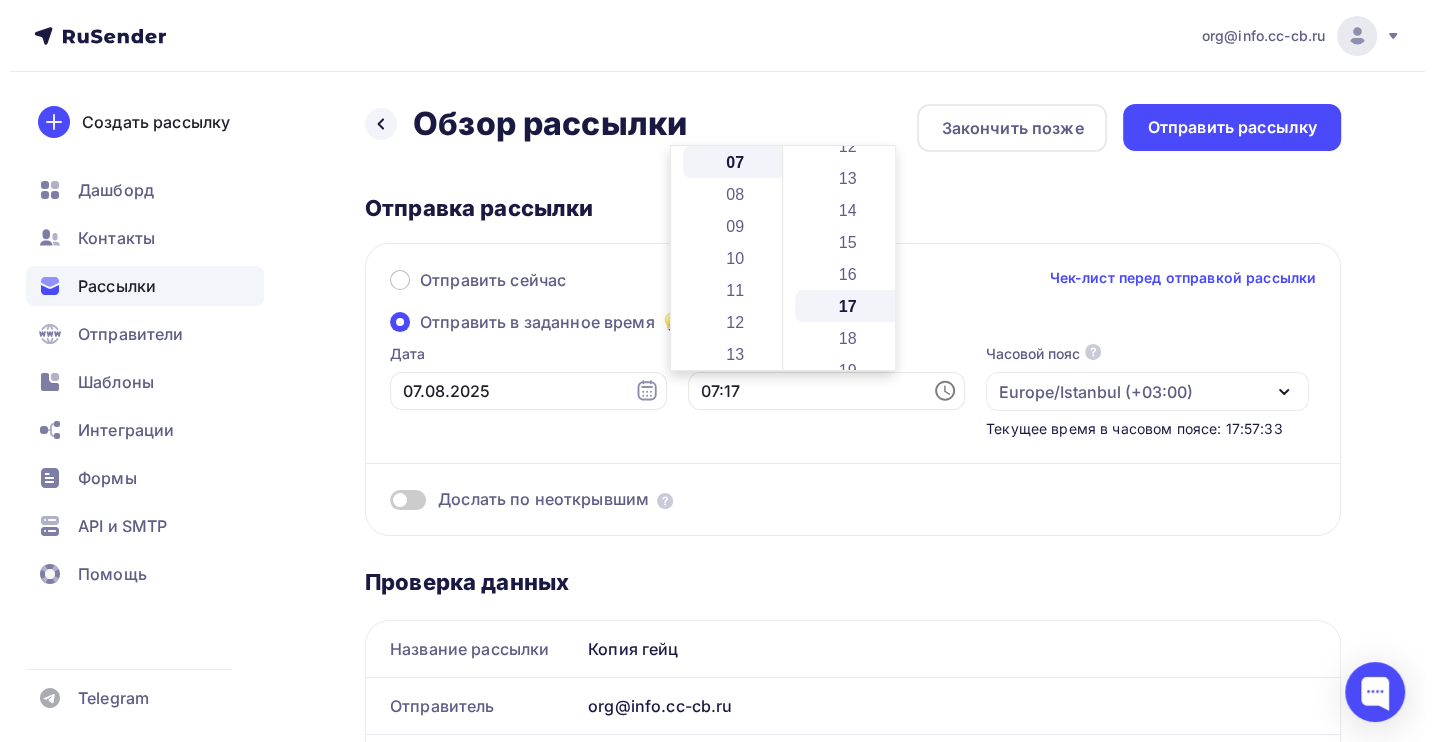 scroll, scrollTop: 543, scrollLeft: 0, axis: vertical 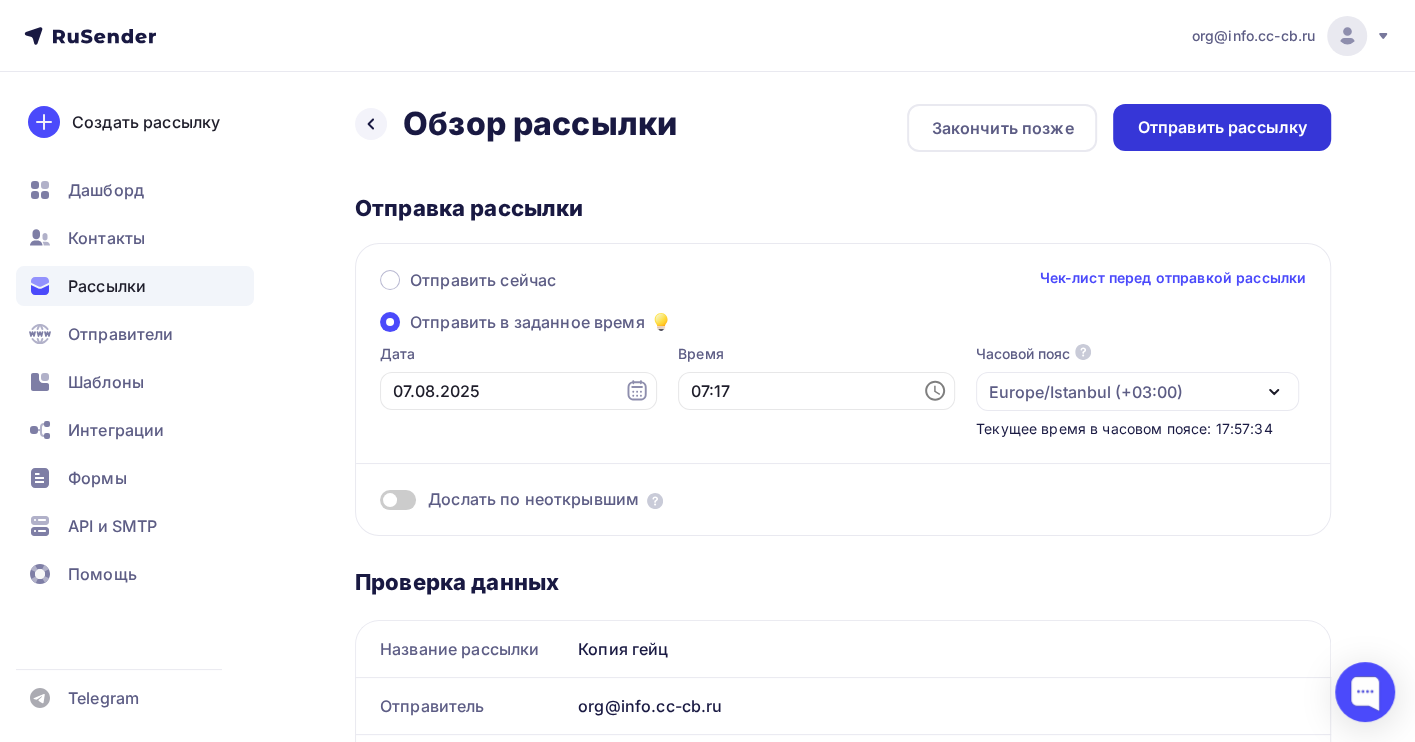 click on "Отправить рассылку" at bounding box center [1222, 127] 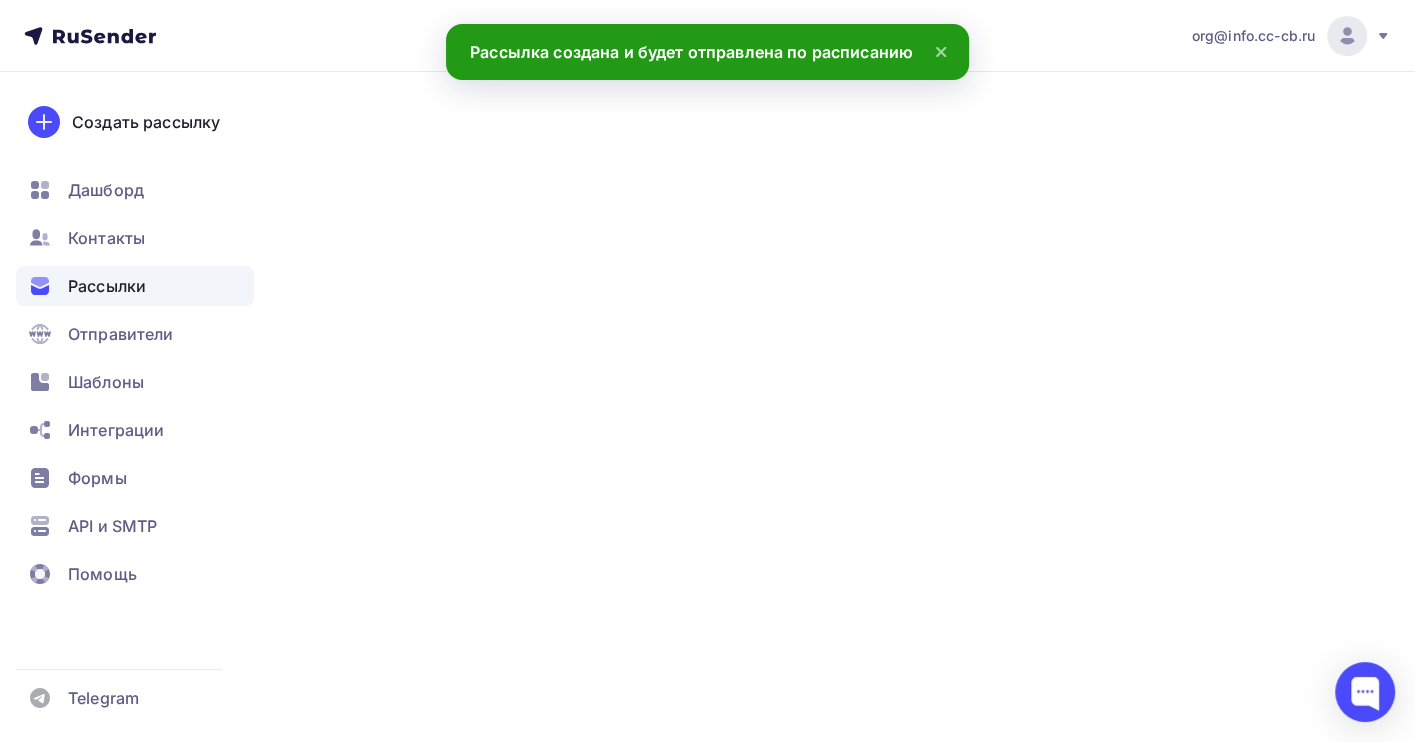 scroll, scrollTop: 0, scrollLeft: 0, axis: both 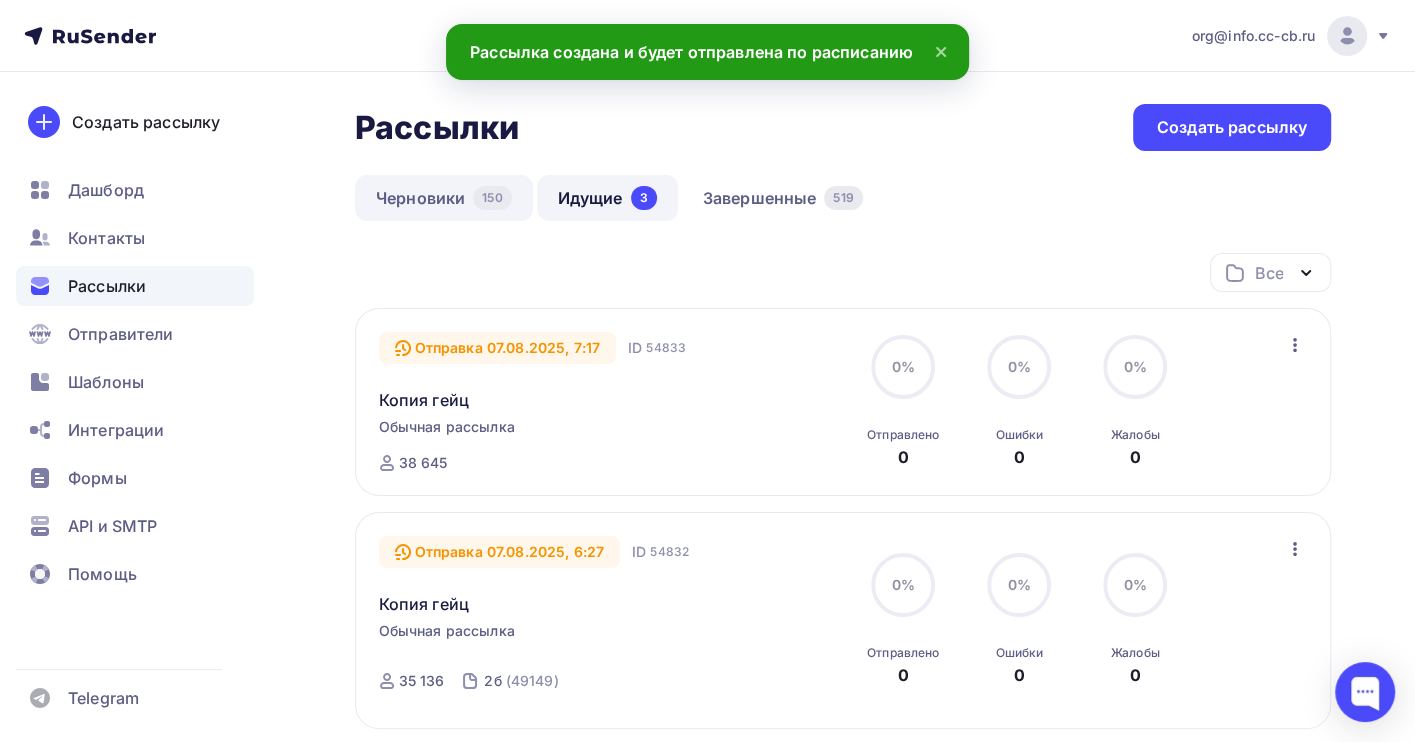 click on "Черновики
150" at bounding box center [444, 198] 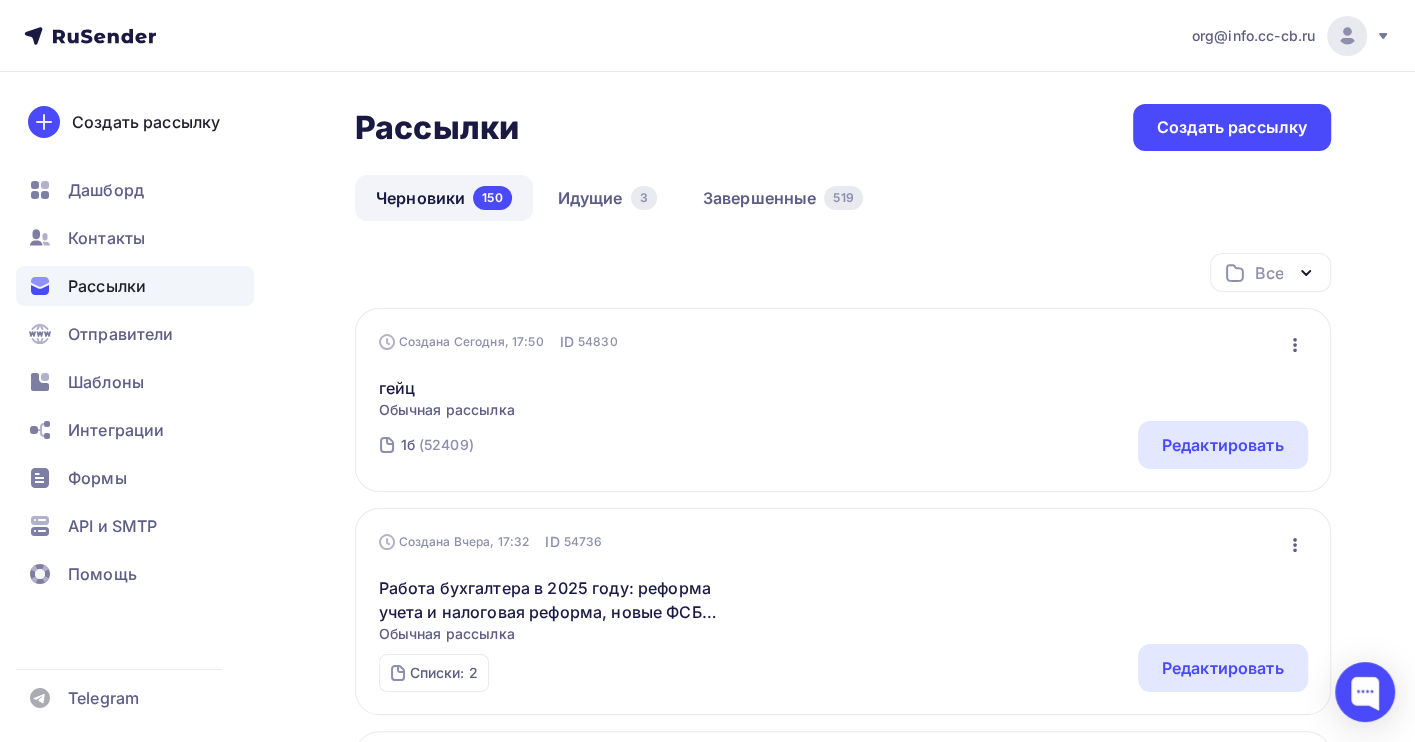click 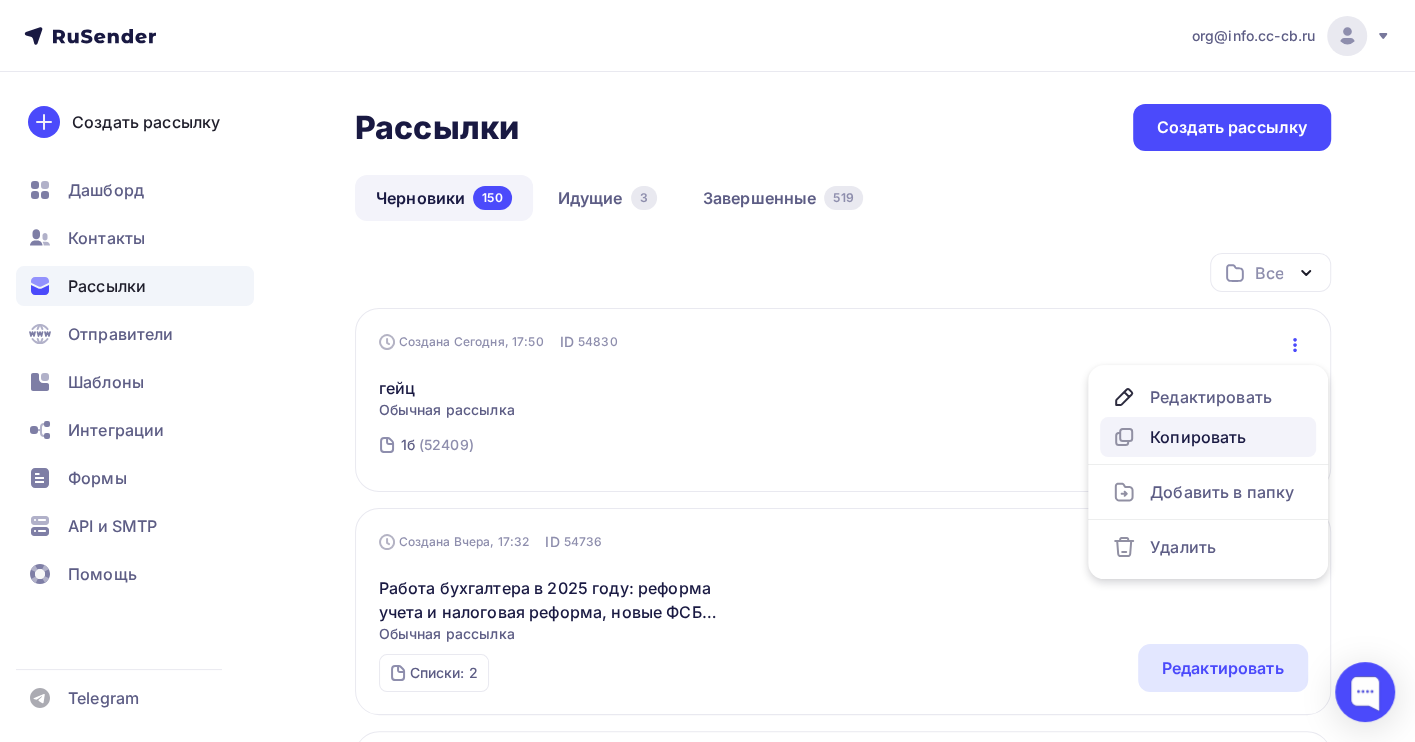 click on "Копировать" at bounding box center (1208, 437) 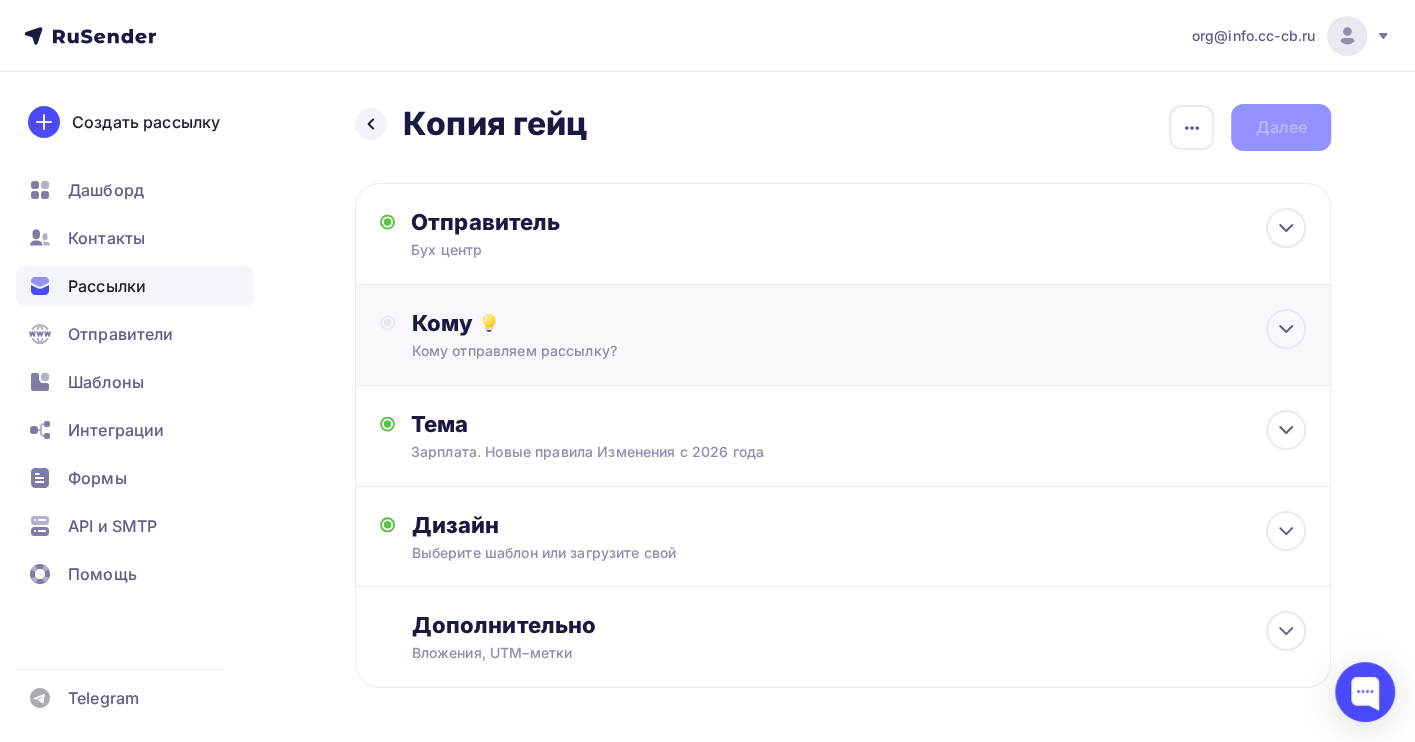 click on "Кому" at bounding box center (858, 323) 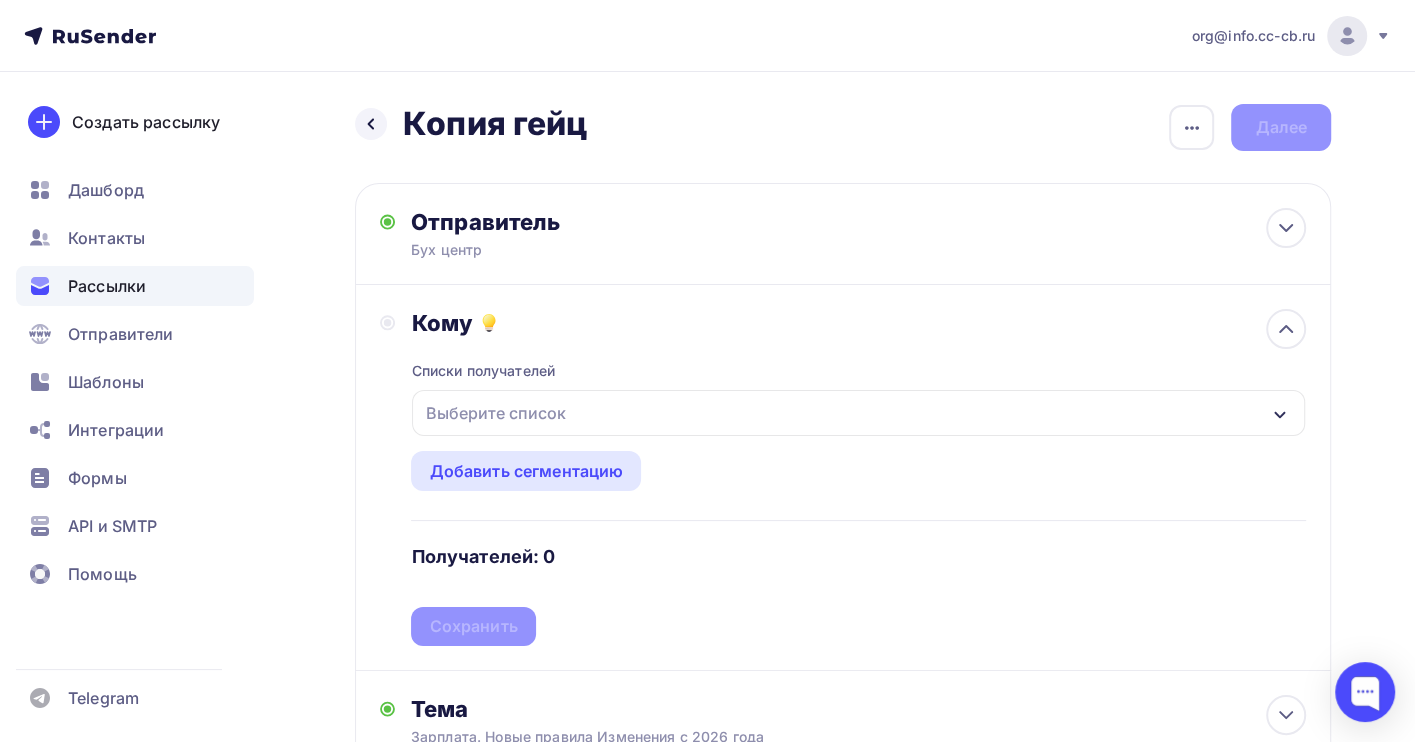 click on "Выберите список" at bounding box center (495, 413) 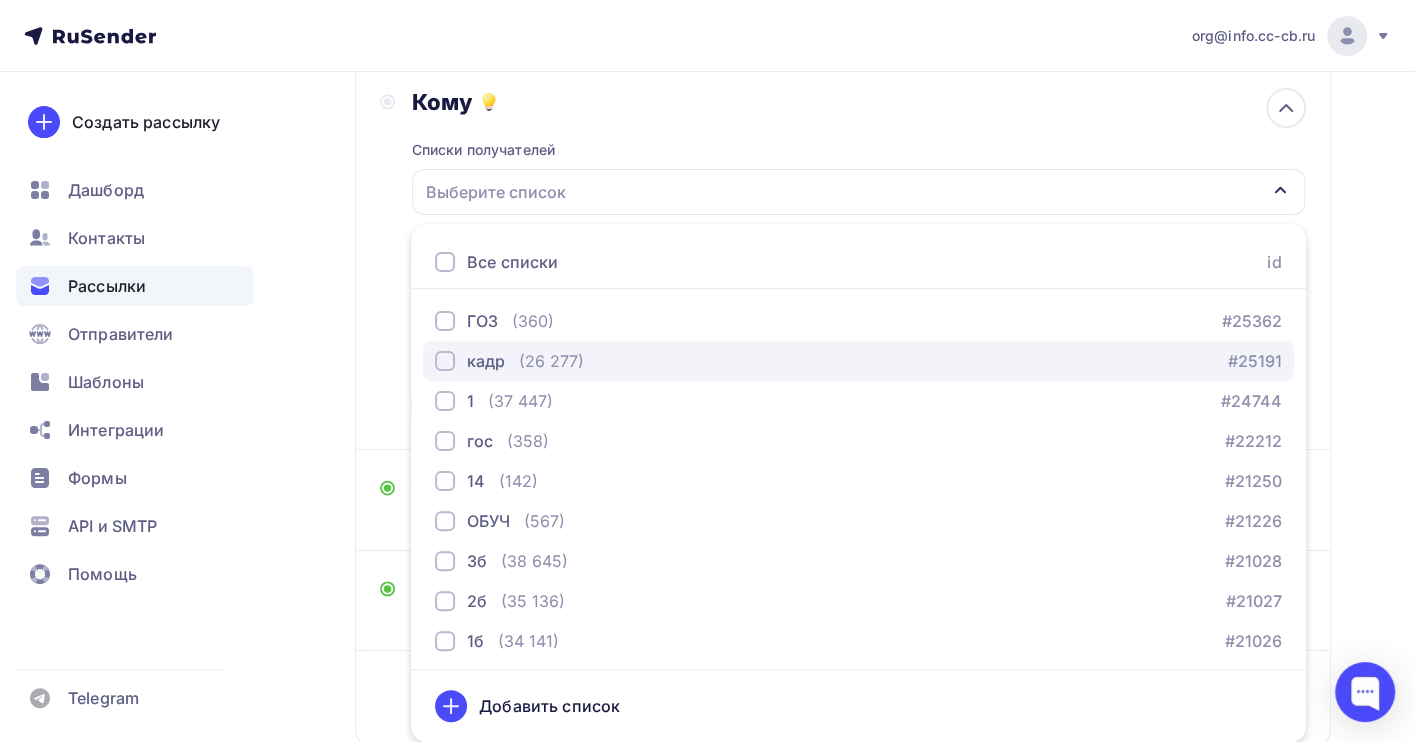 click on "кадр
(26 277)
#25191" at bounding box center (858, 361) 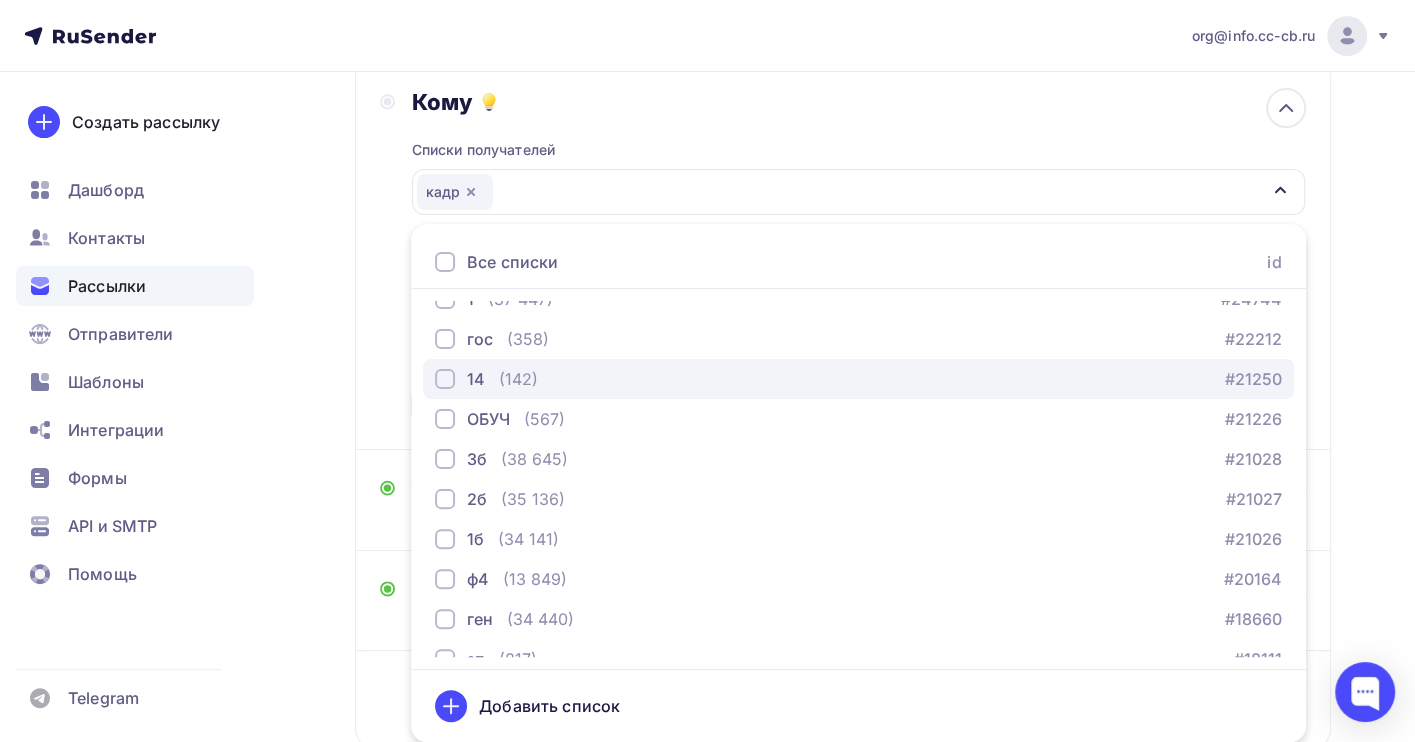 scroll, scrollTop: 203, scrollLeft: 0, axis: vertical 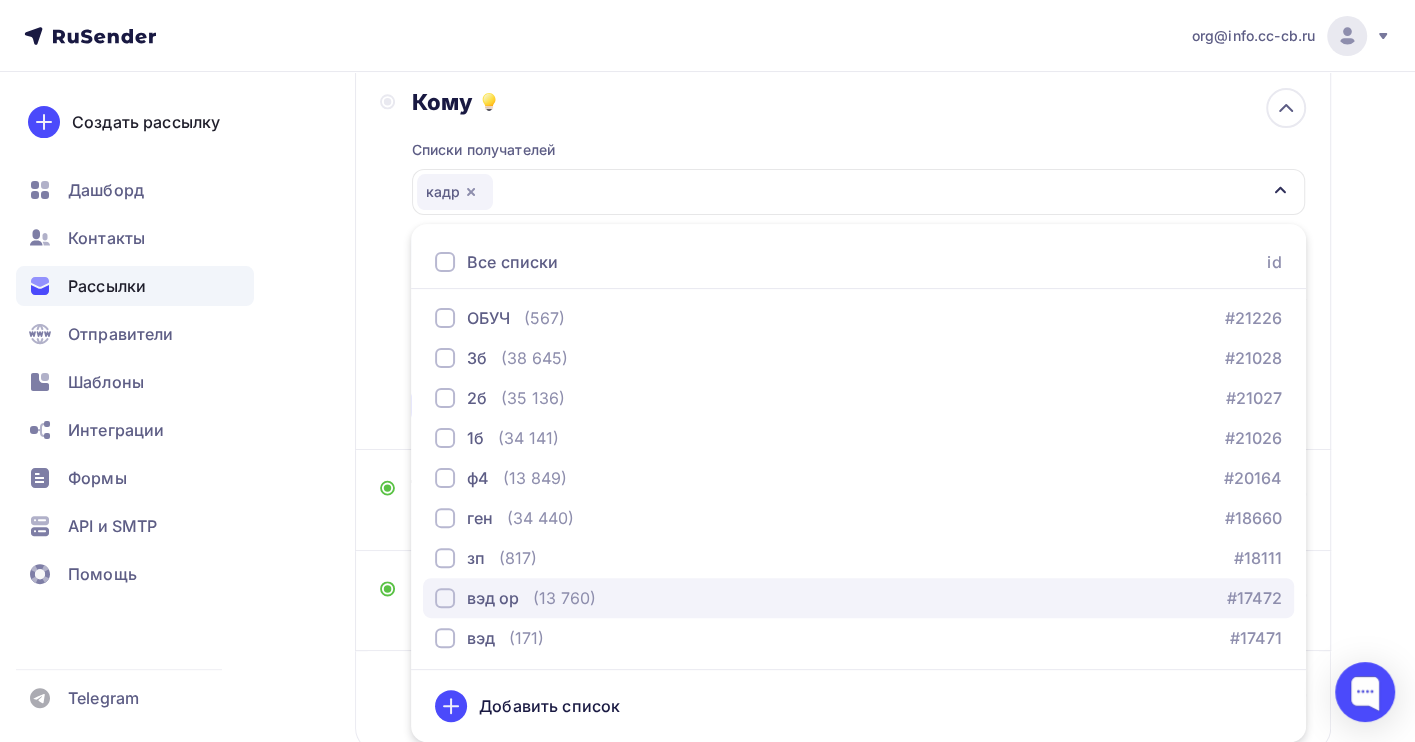 click on "вэд ор
(13 760)
#17472" at bounding box center (858, 598) 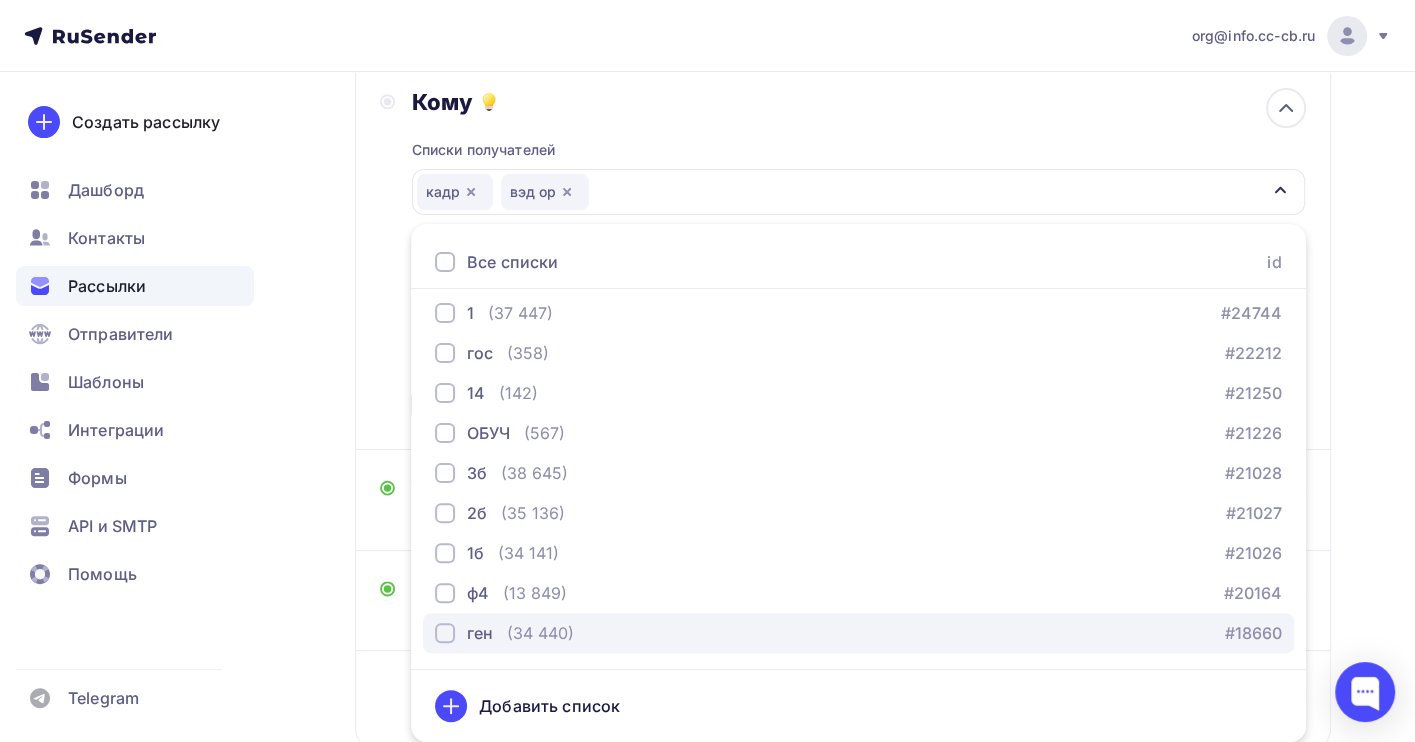 scroll, scrollTop: 0, scrollLeft: 0, axis: both 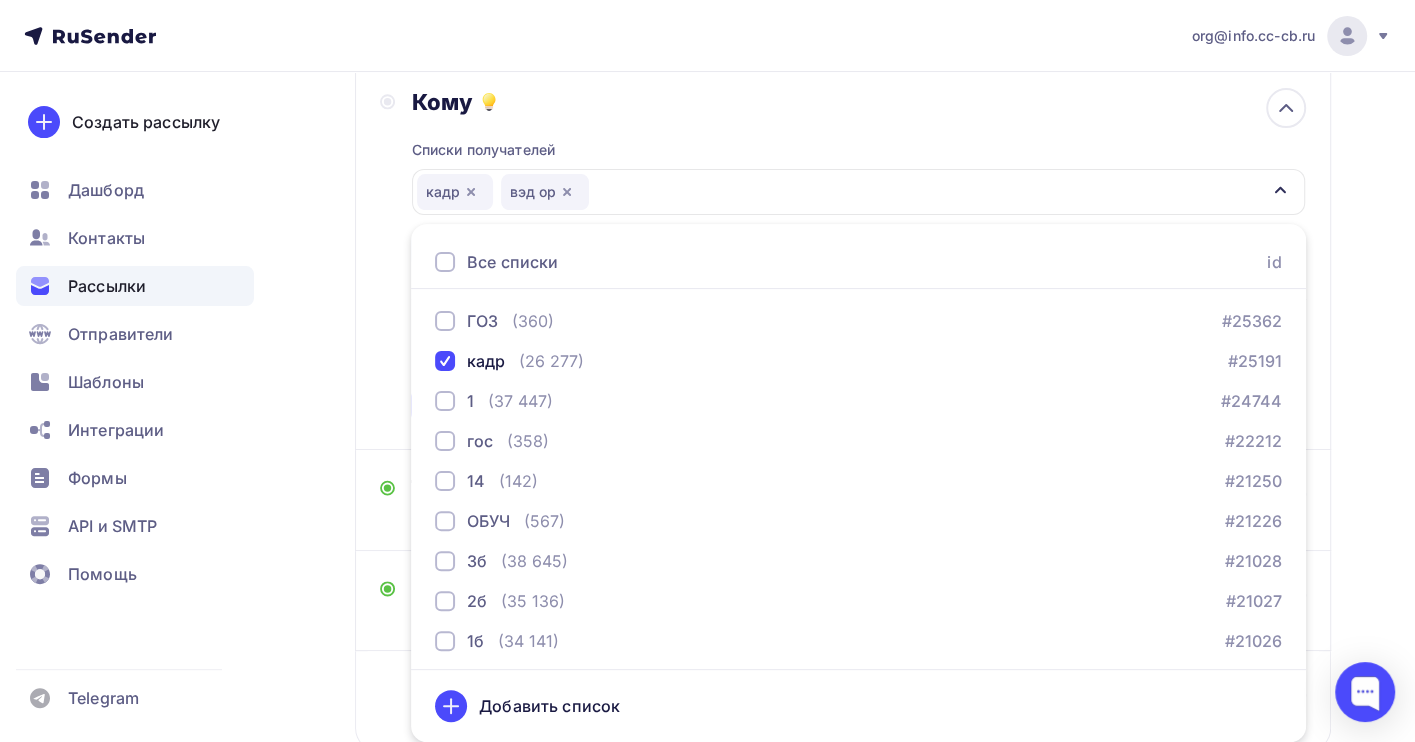 click on "Назад
Копия гейц
Копия гейц
Закончить позже
Переименовать рассылку
Удалить
Далее
Отправитель
Бух центр
Email  *
[EMAIL]
[EMAIL]           [EMAIL]               Добавить отправителя
Рекомендуем  добавить почту на домене , чтобы рассылка не попала в «Спам»
Имя                 Сохранить
Предпросмотр может отличаться  в зависимости от почтового клиента" at bounding box center [707, 366] 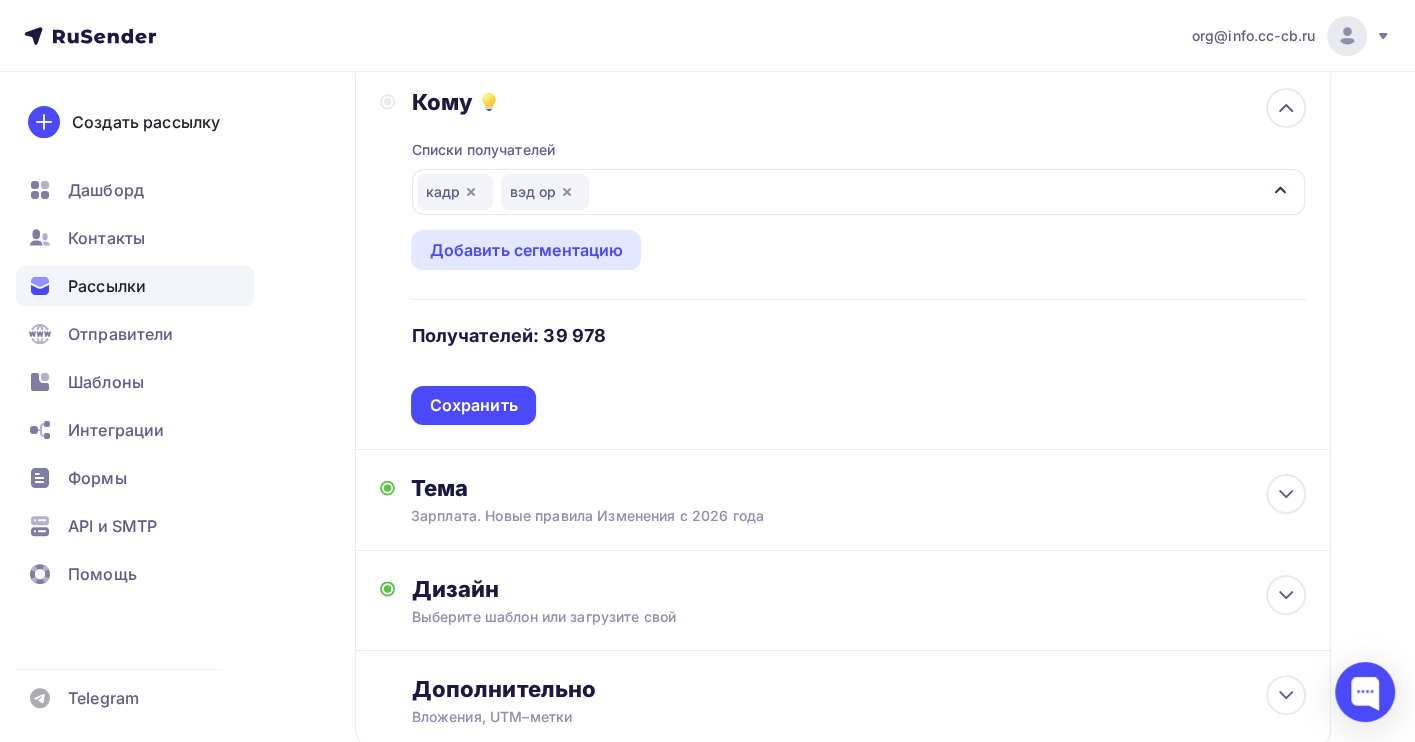 click on "Сохранить" at bounding box center [473, 405] 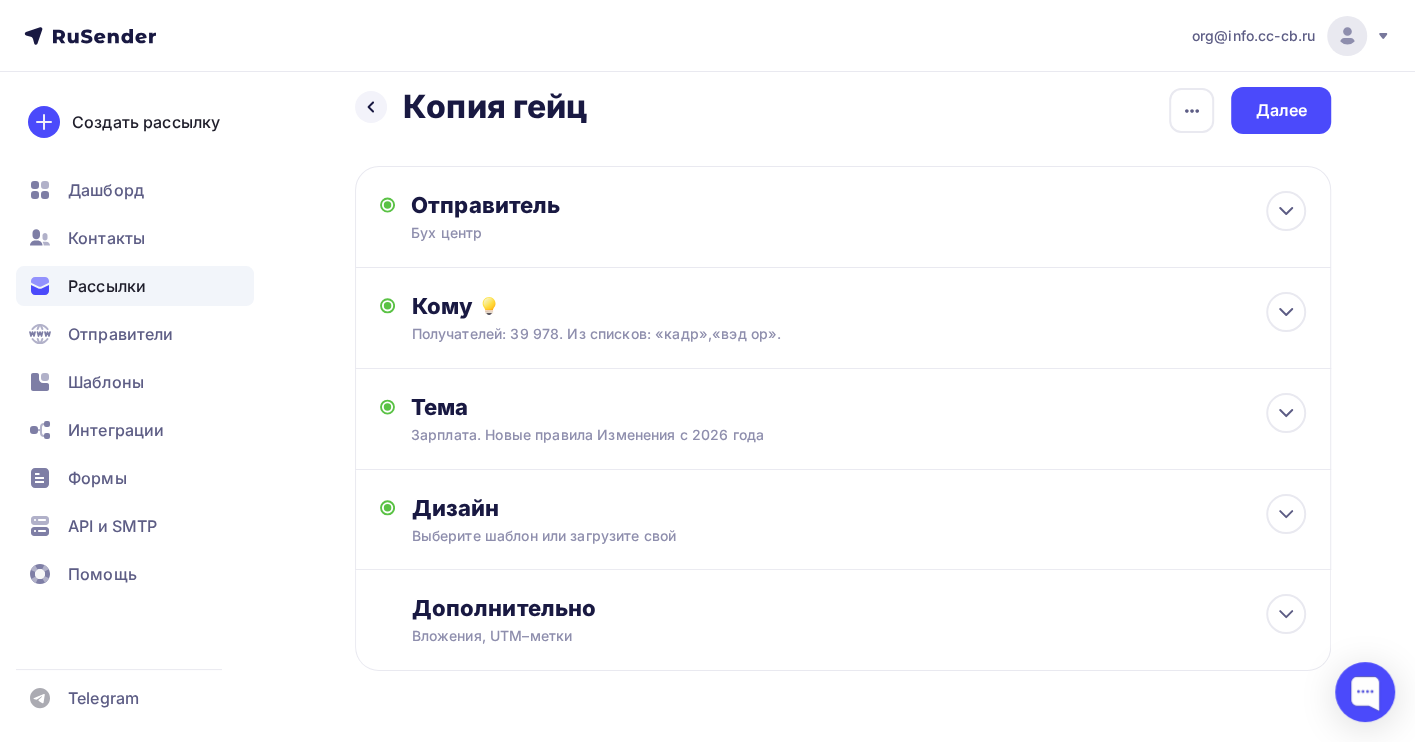 scroll, scrollTop: 0, scrollLeft: 0, axis: both 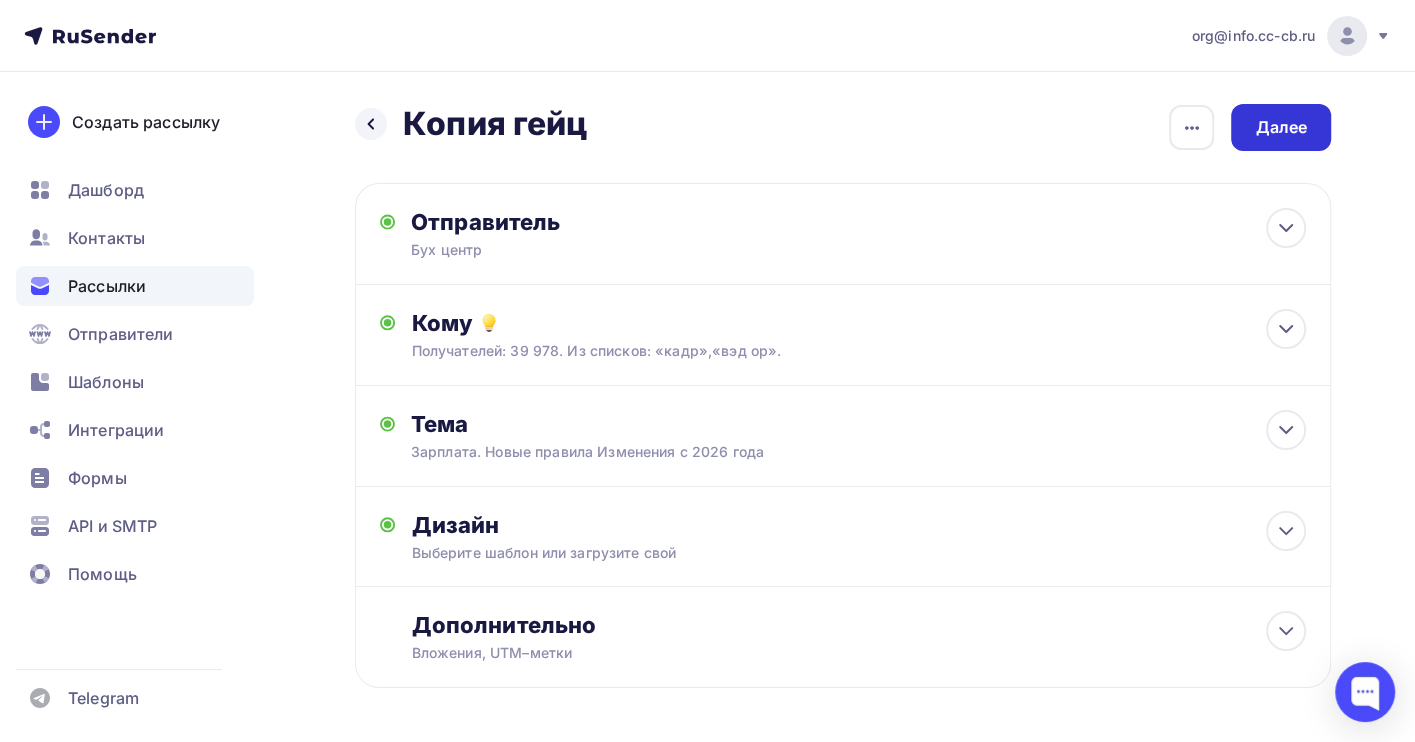 click on "Далее" at bounding box center (1281, 127) 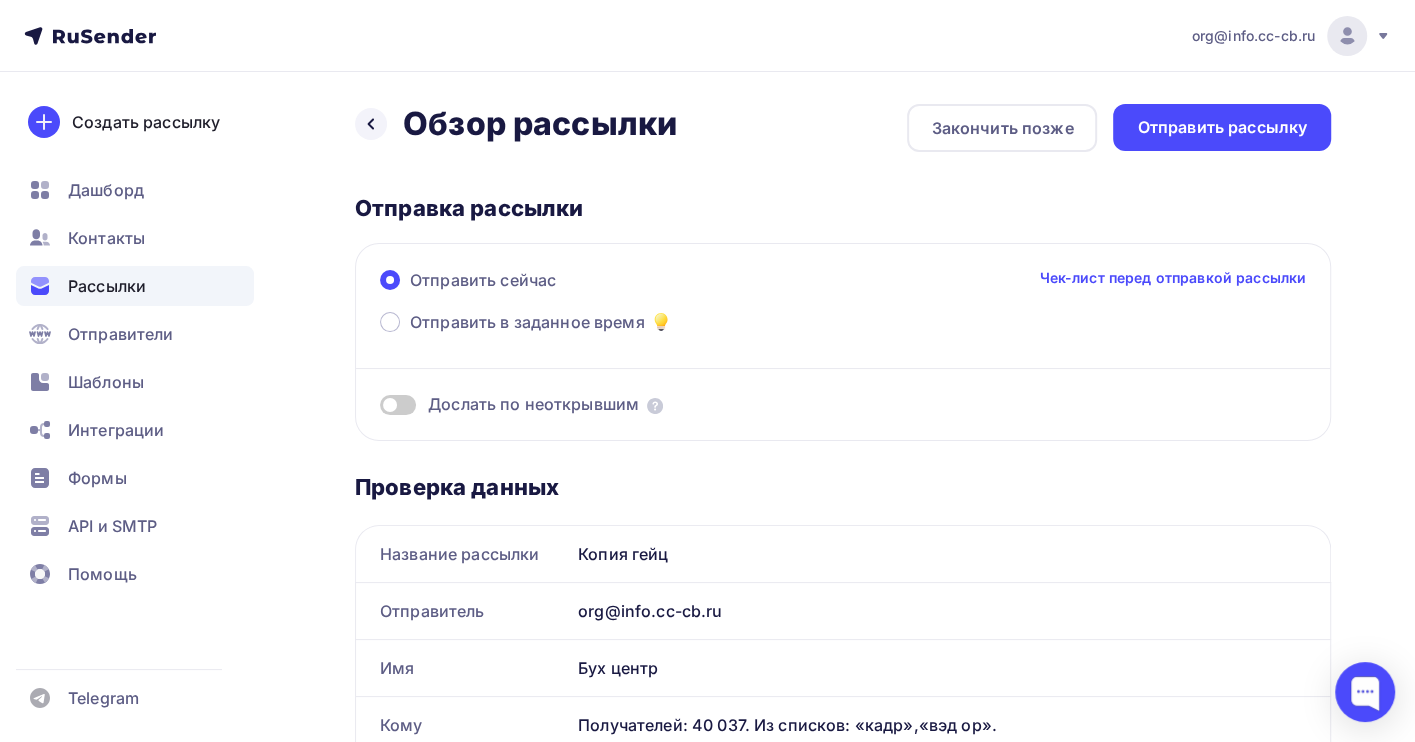 scroll, scrollTop: 0, scrollLeft: 0, axis: both 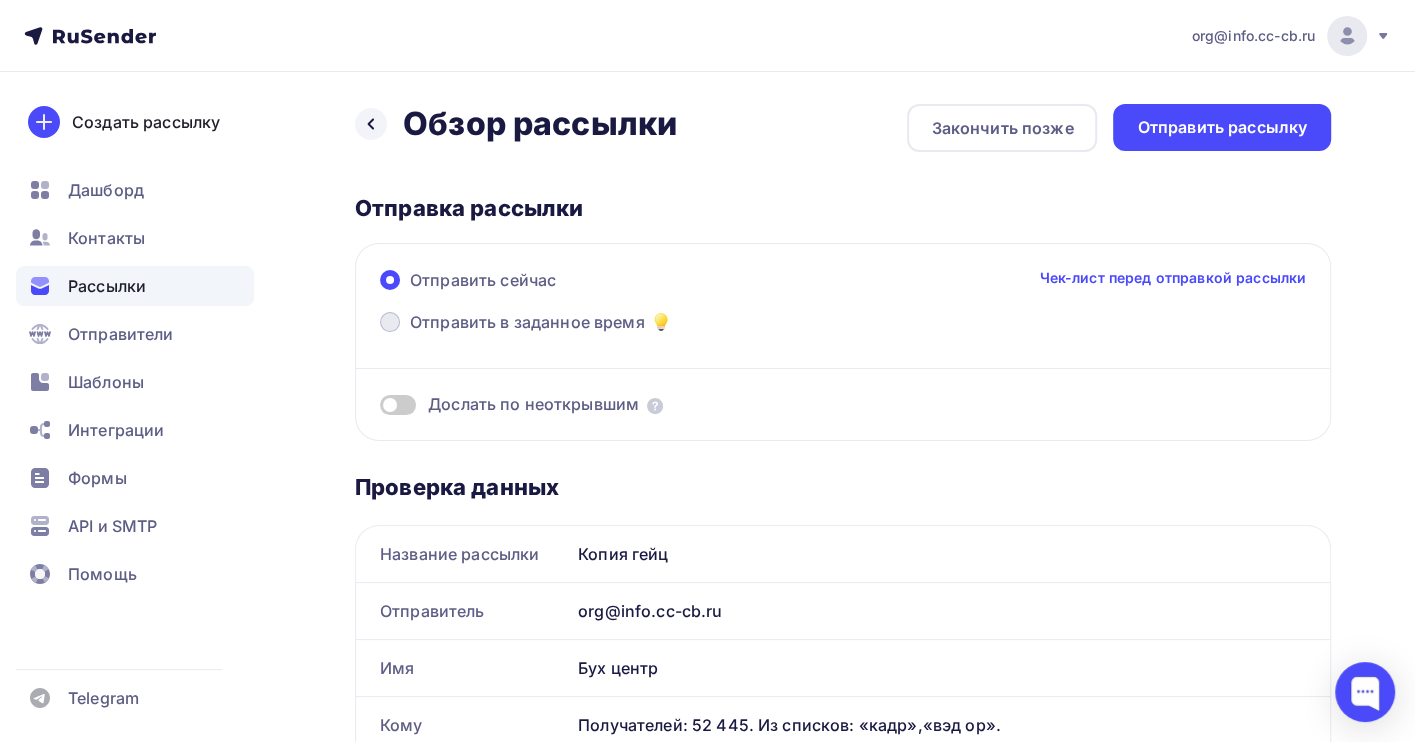 click on "Отправить в заданное время" at bounding box center (527, 322) 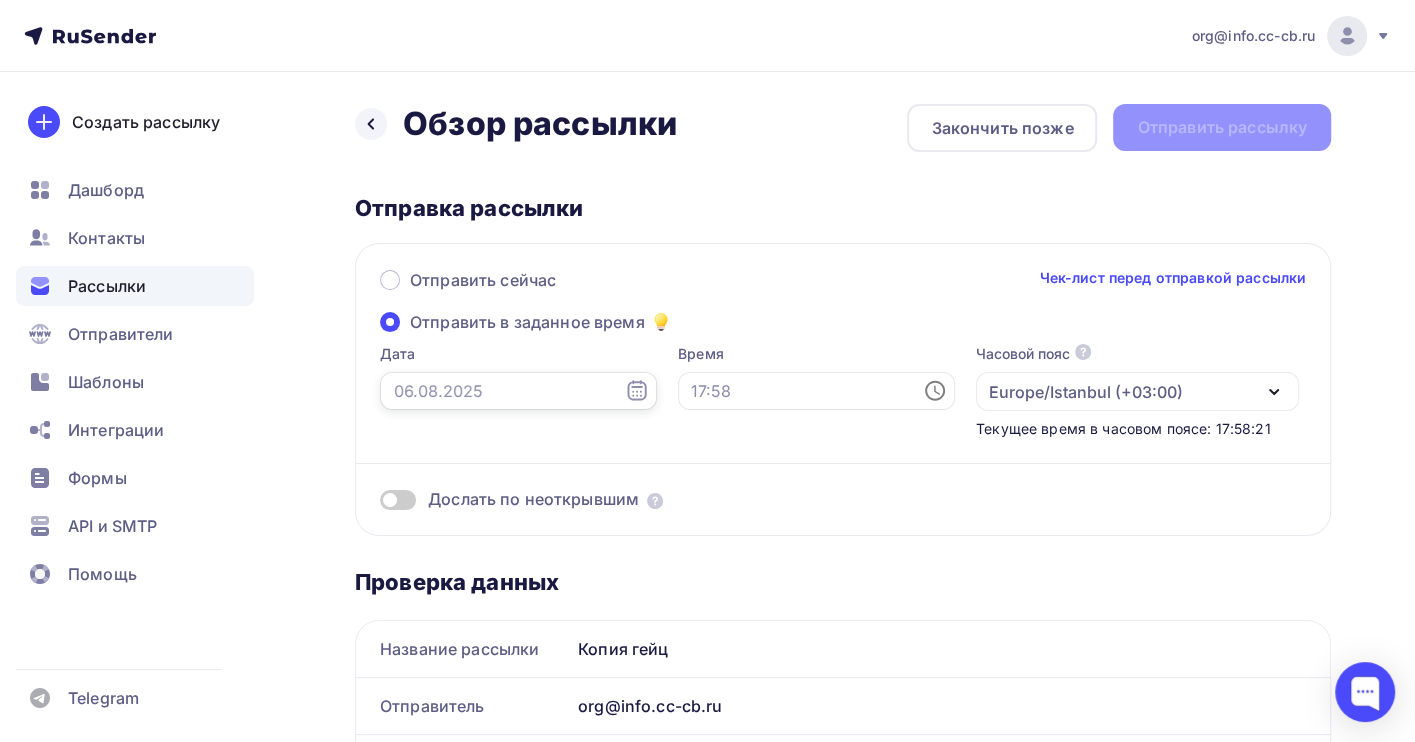 click at bounding box center (518, 391) 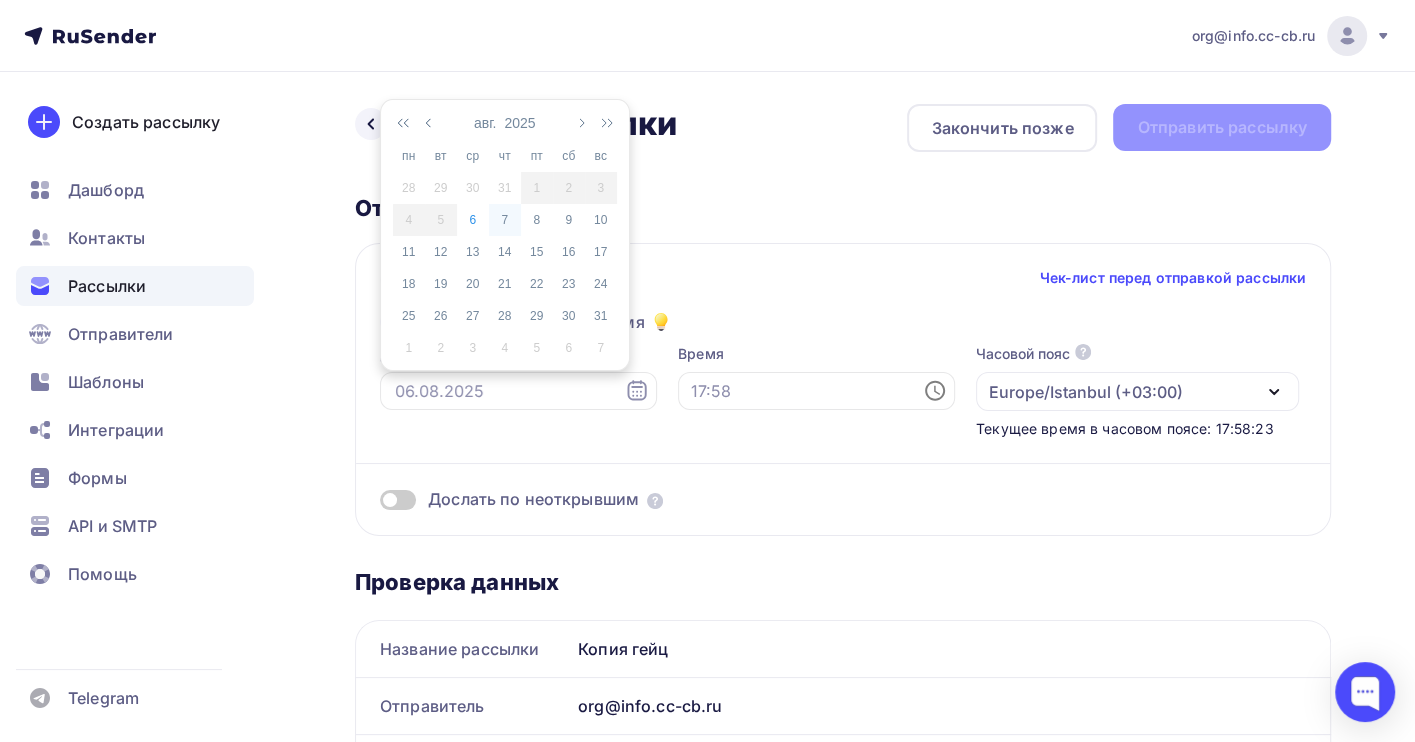 click on "7" at bounding box center (505, 220) 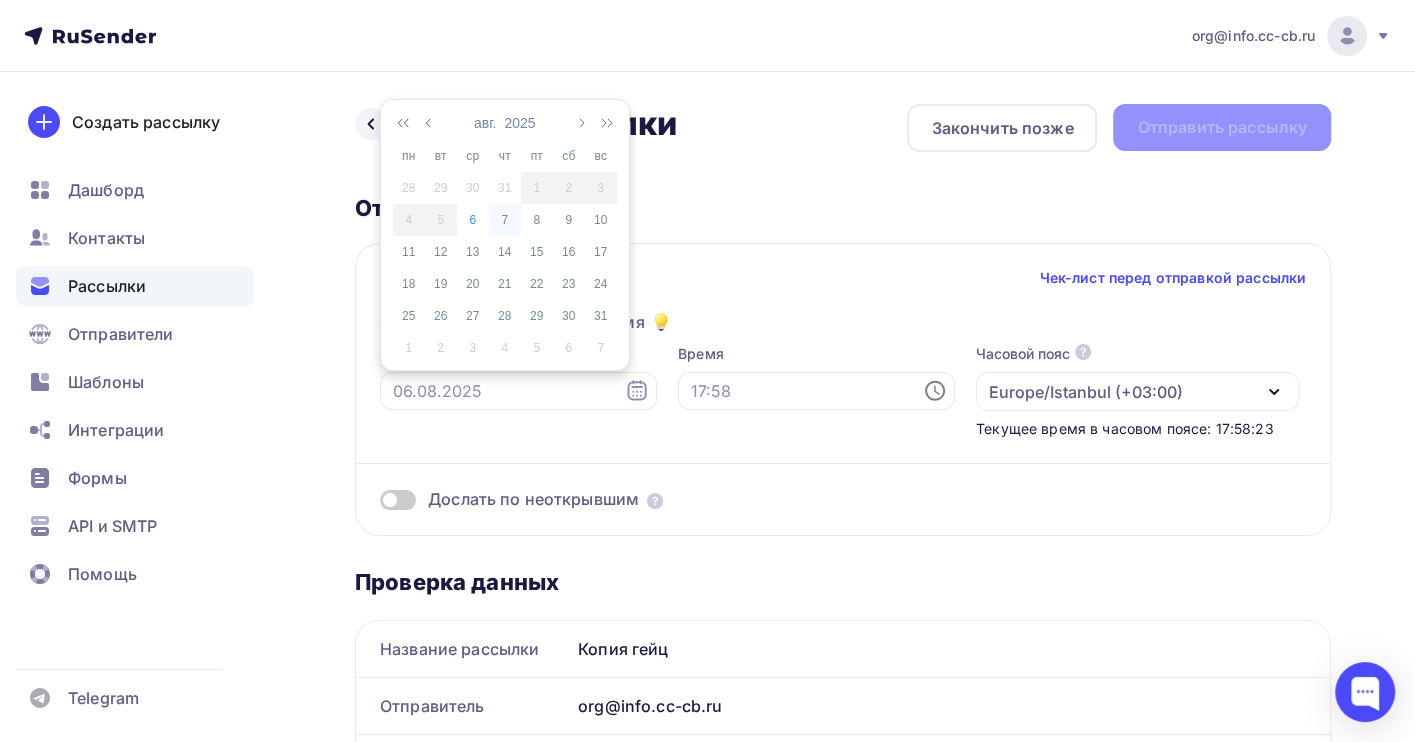 type on "07.08.2025" 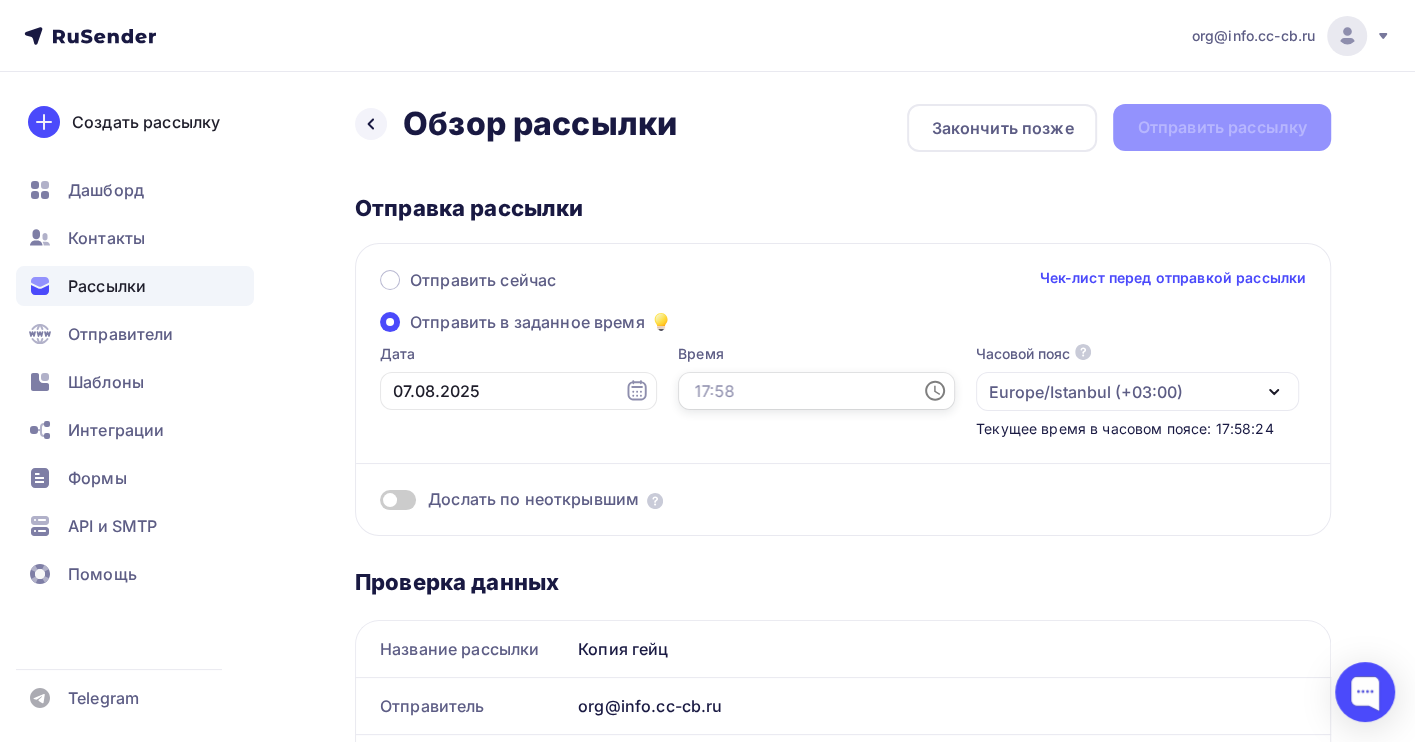 click at bounding box center (816, 391) 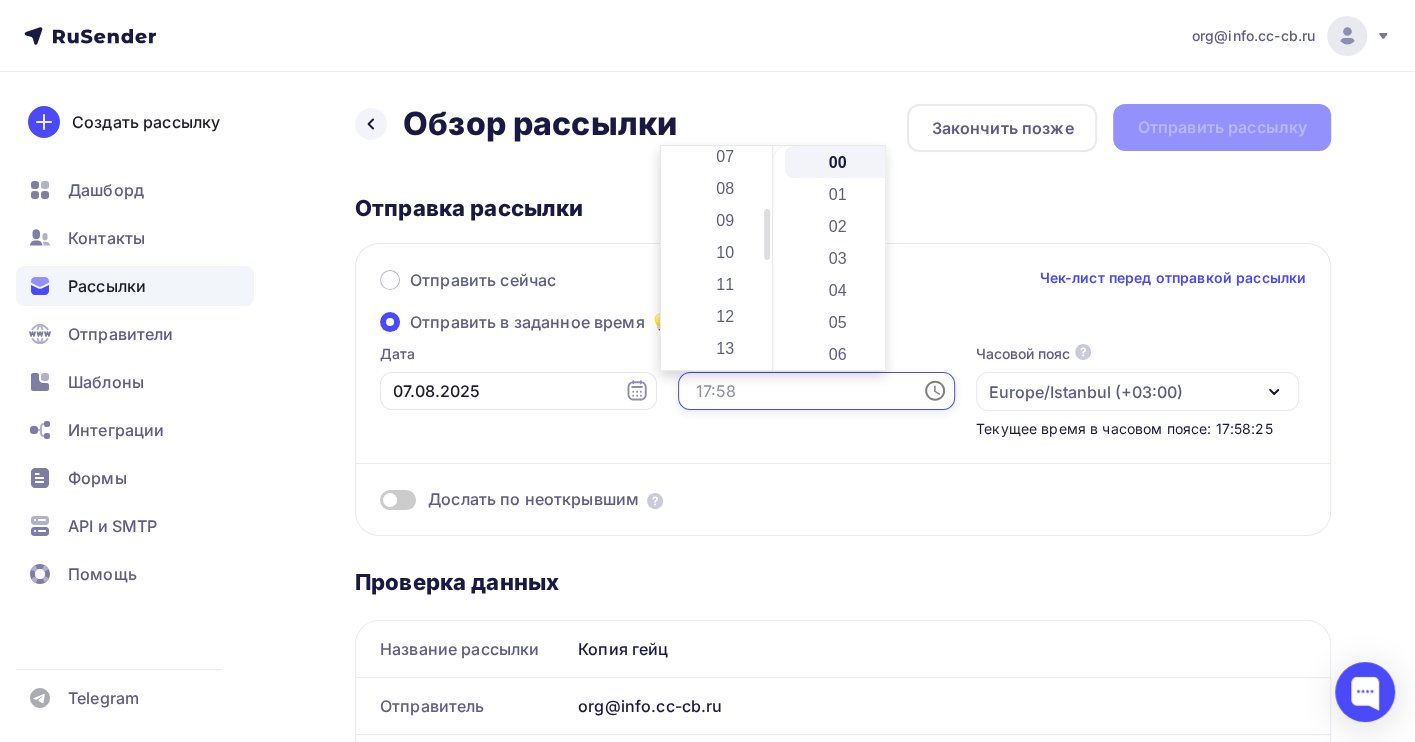 scroll, scrollTop: 266, scrollLeft: 0, axis: vertical 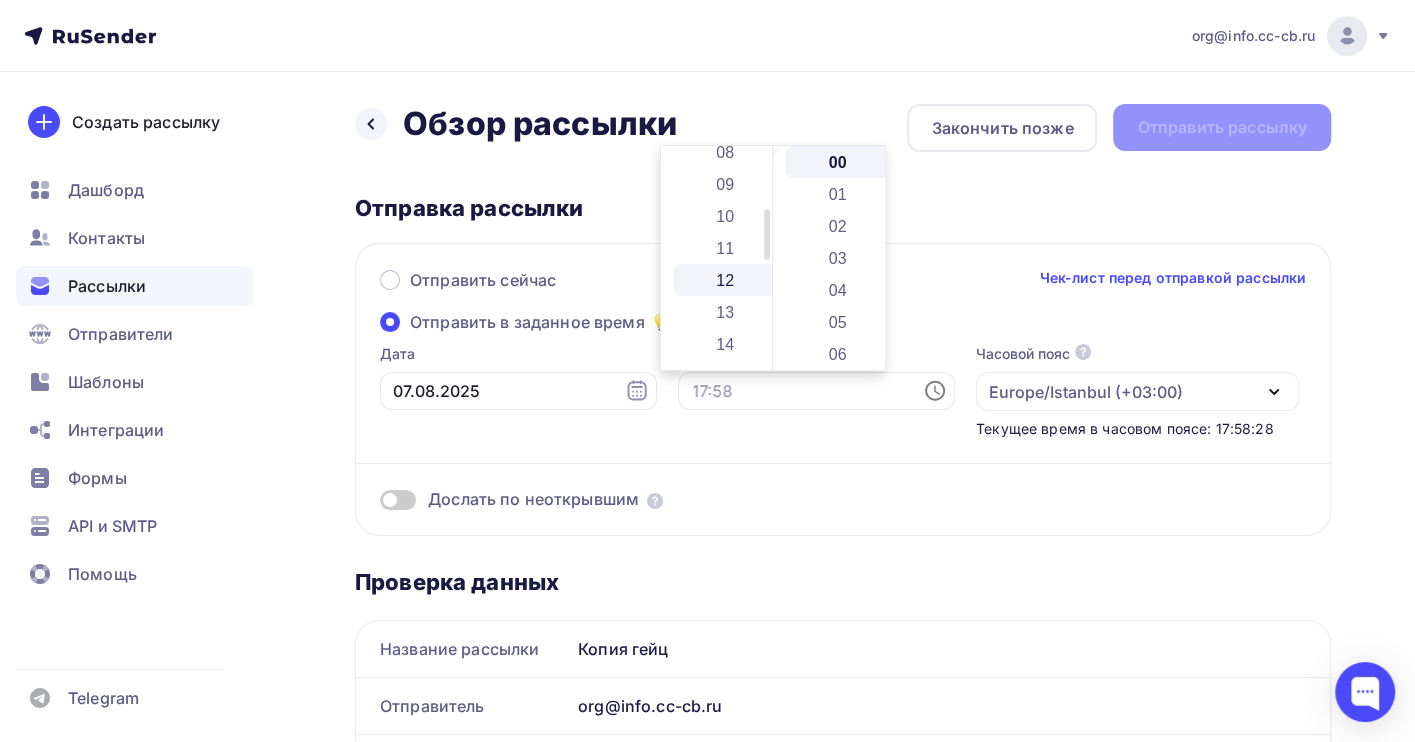 click on "12" at bounding box center (727, 280) 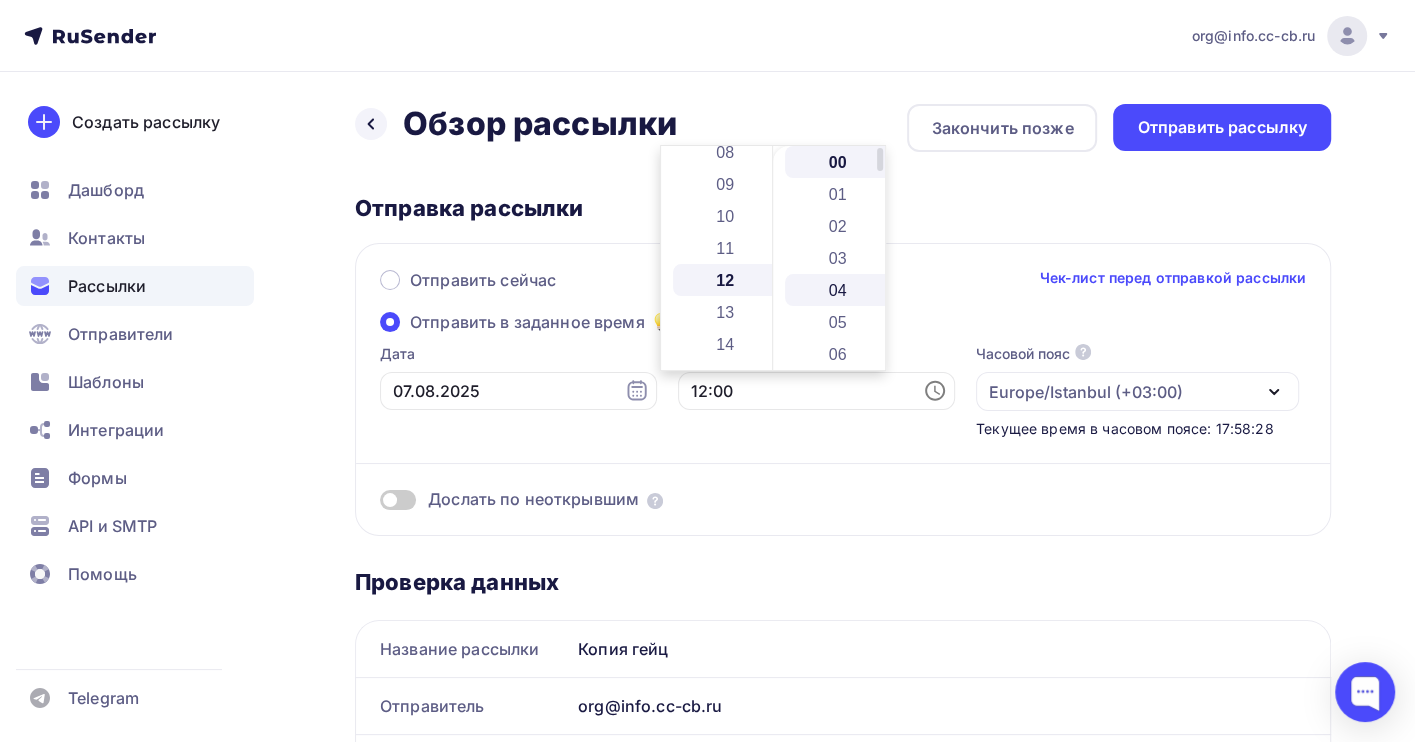 scroll, scrollTop: 383, scrollLeft: 0, axis: vertical 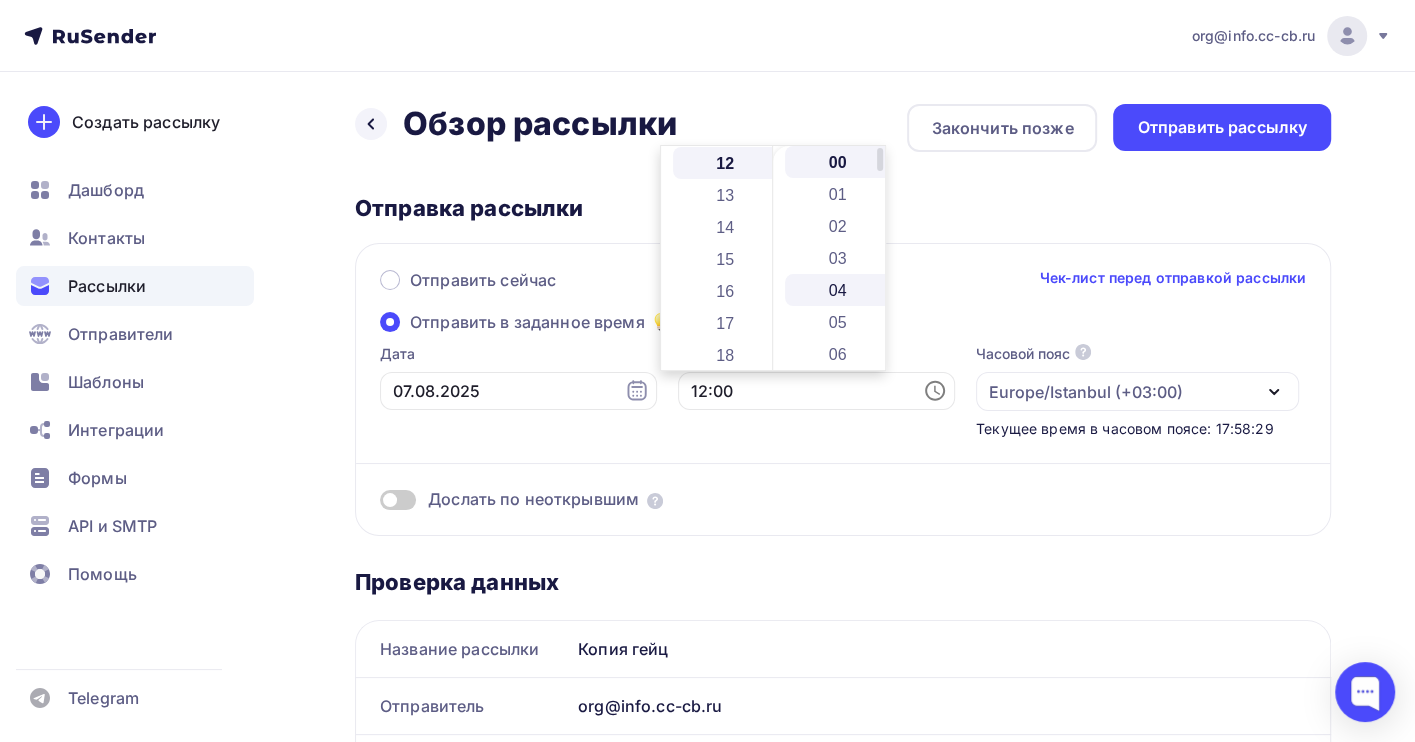 click on "04" at bounding box center [839, 290] 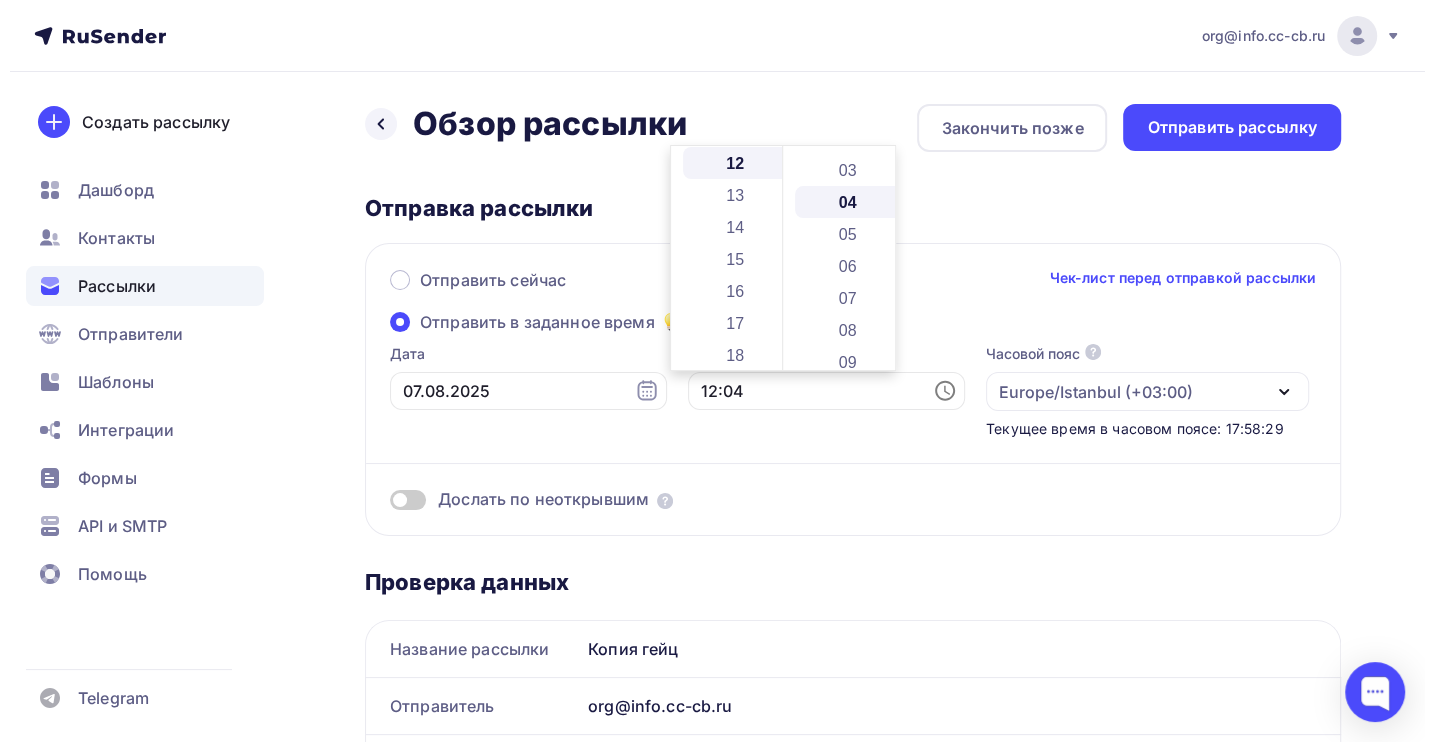 scroll, scrollTop: 127, scrollLeft: 0, axis: vertical 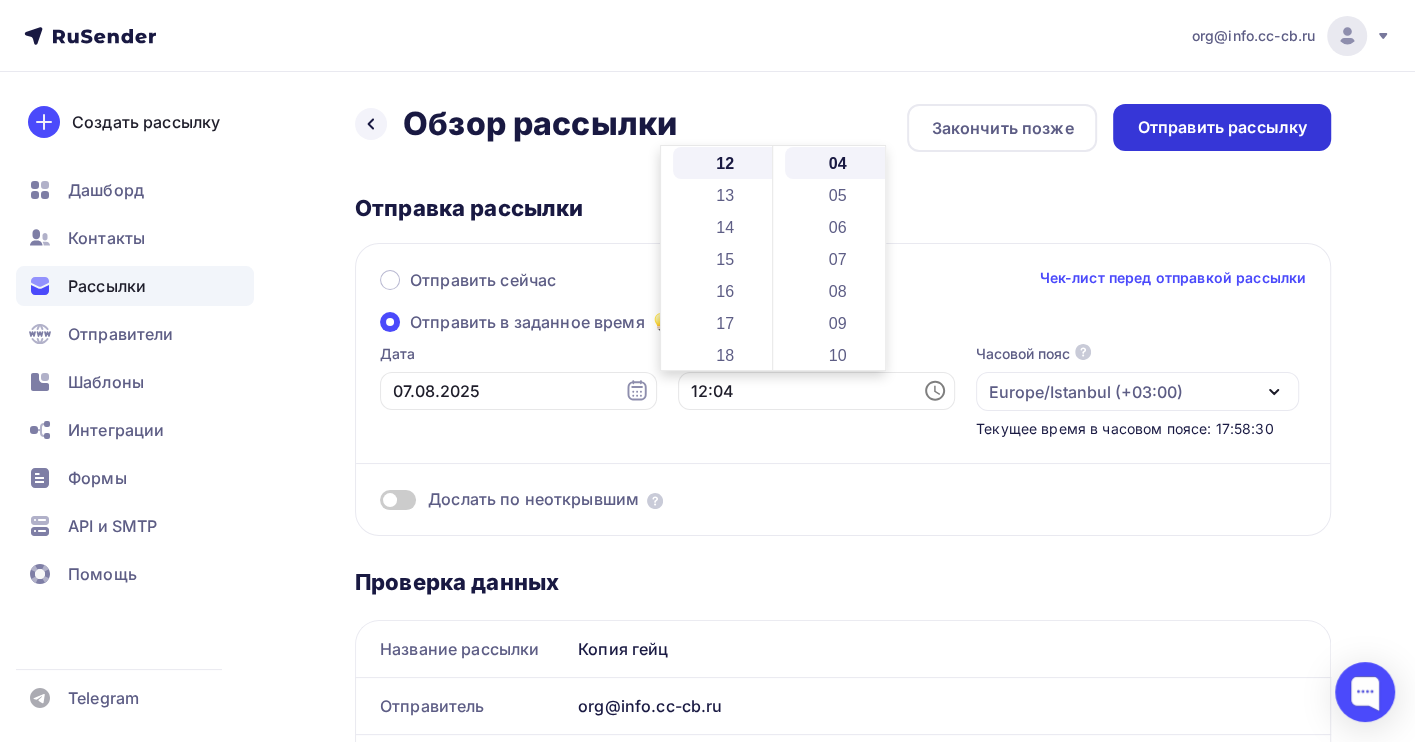 click on "Отправить рассылку" at bounding box center [1222, 127] 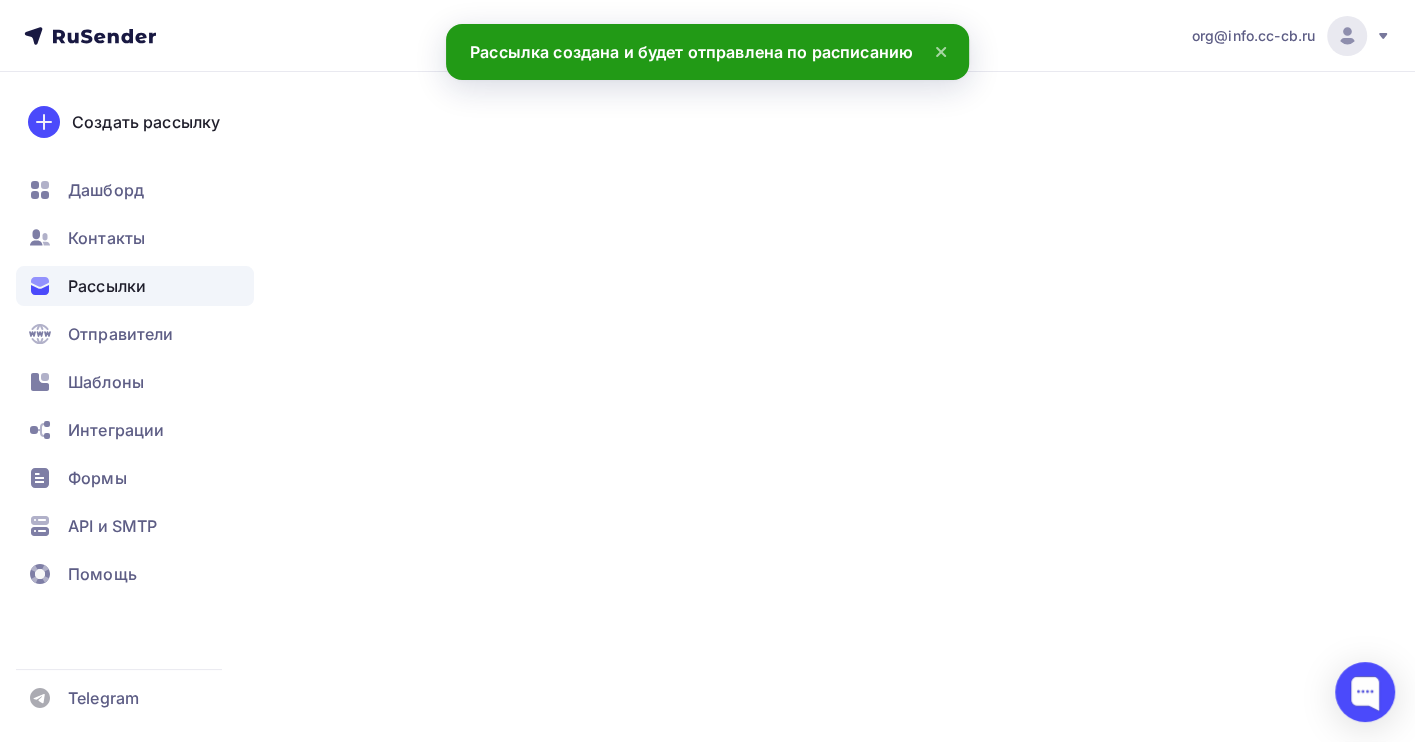 scroll, scrollTop: 0, scrollLeft: 0, axis: both 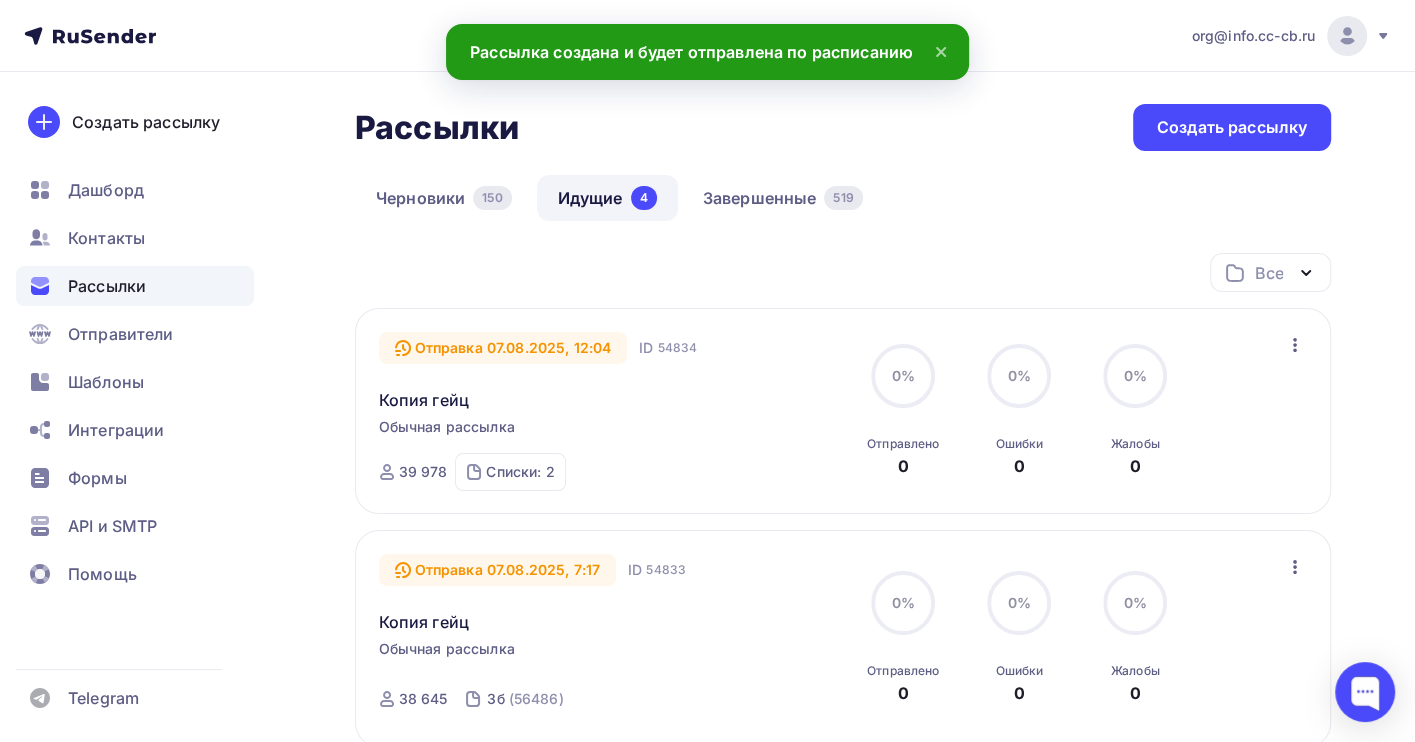 click 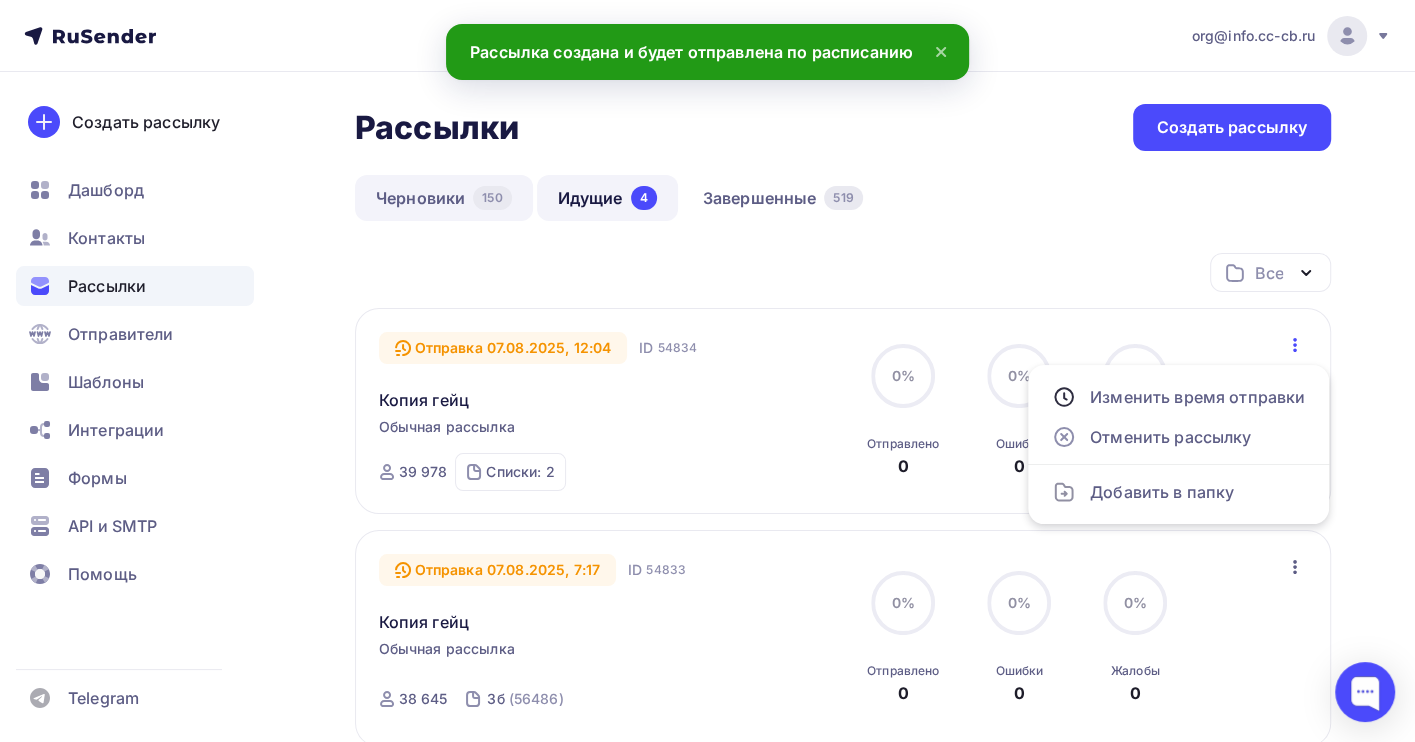 click on "Черновики
150" at bounding box center [444, 198] 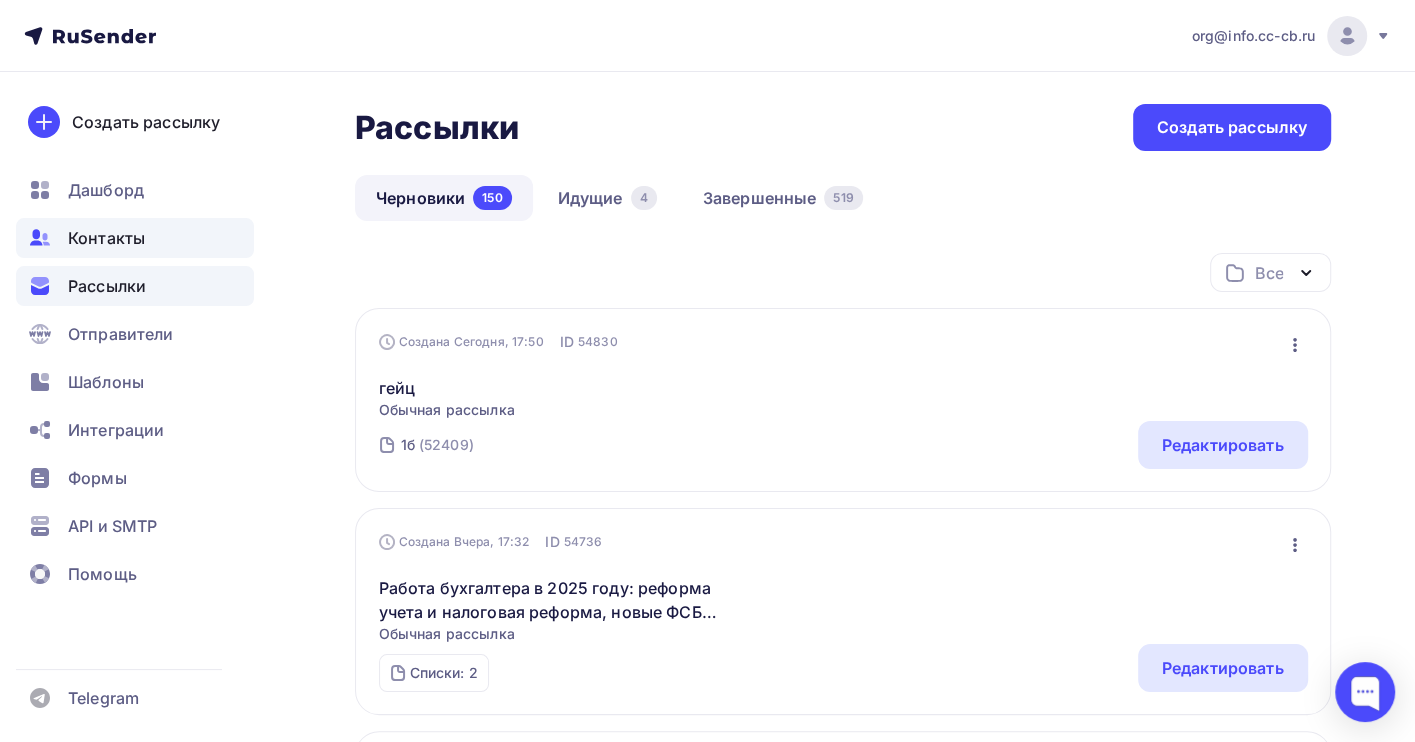 click on "Контакты" at bounding box center [106, 238] 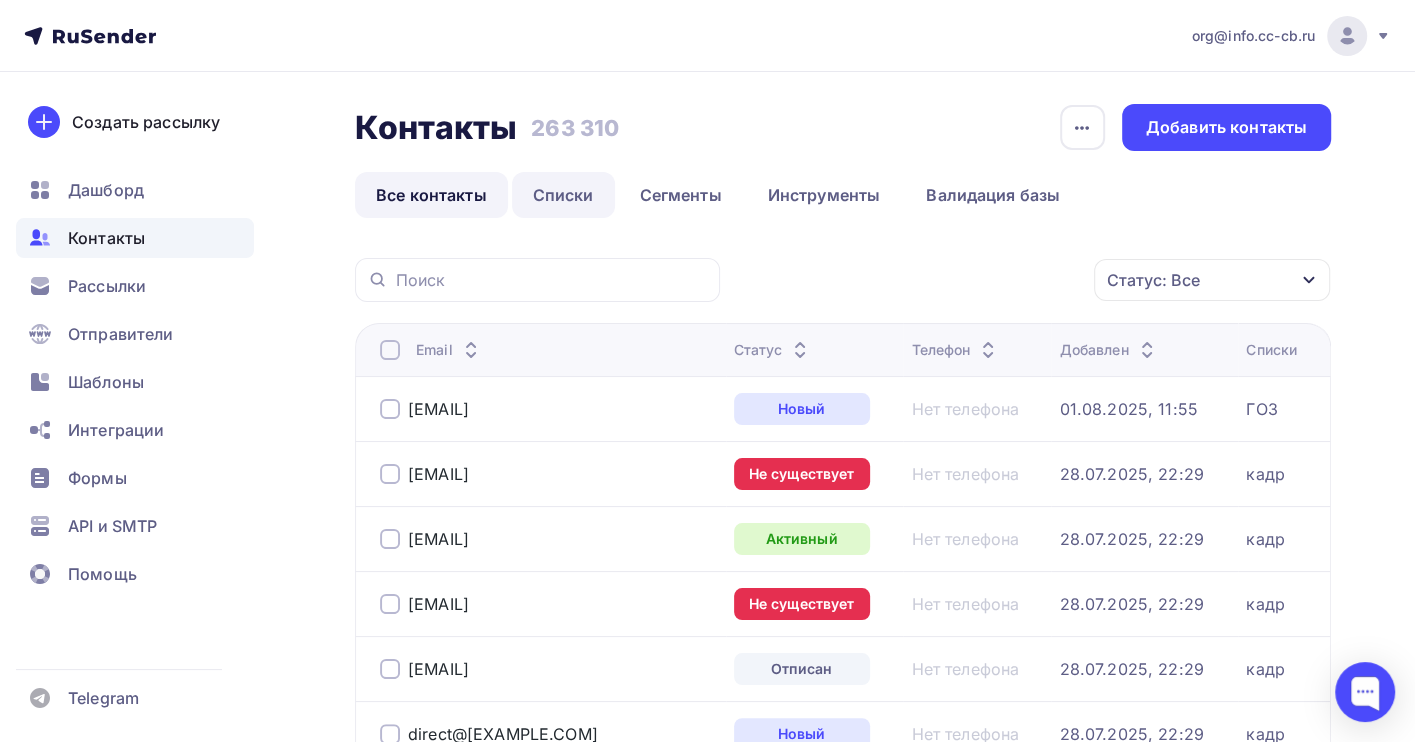 click on "Списки" at bounding box center (563, 195) 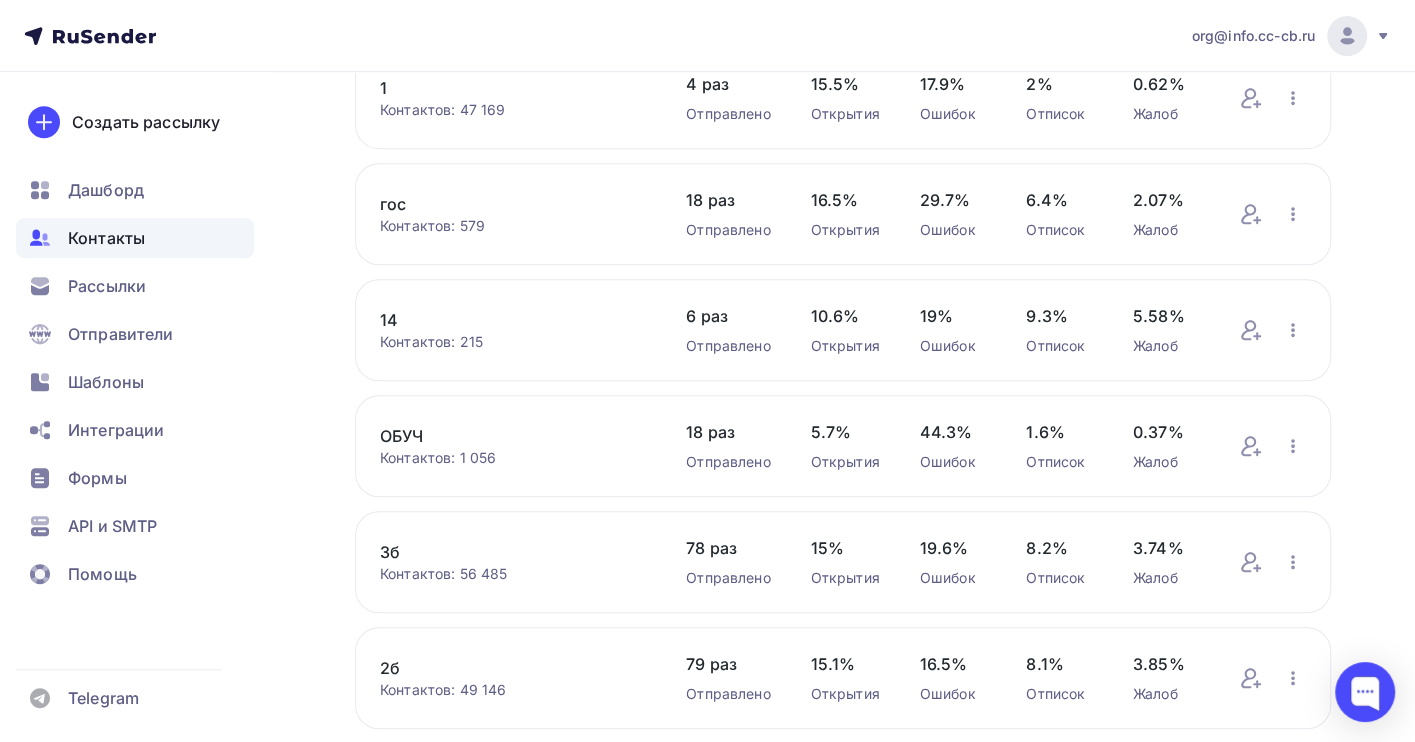 scroll, scrollTop: 818, scrollLeft: 0, axis: vertical 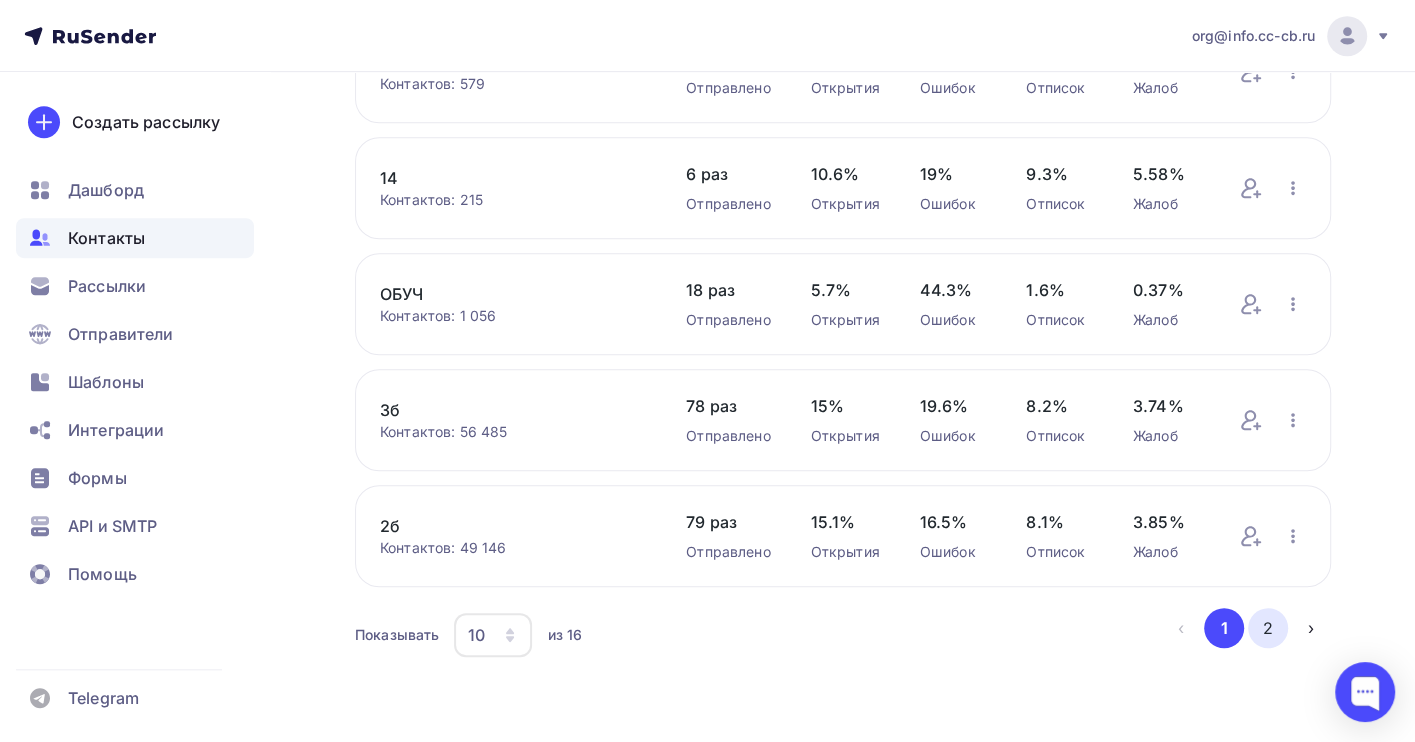 click on "2" at bounding box center (1268, 628) 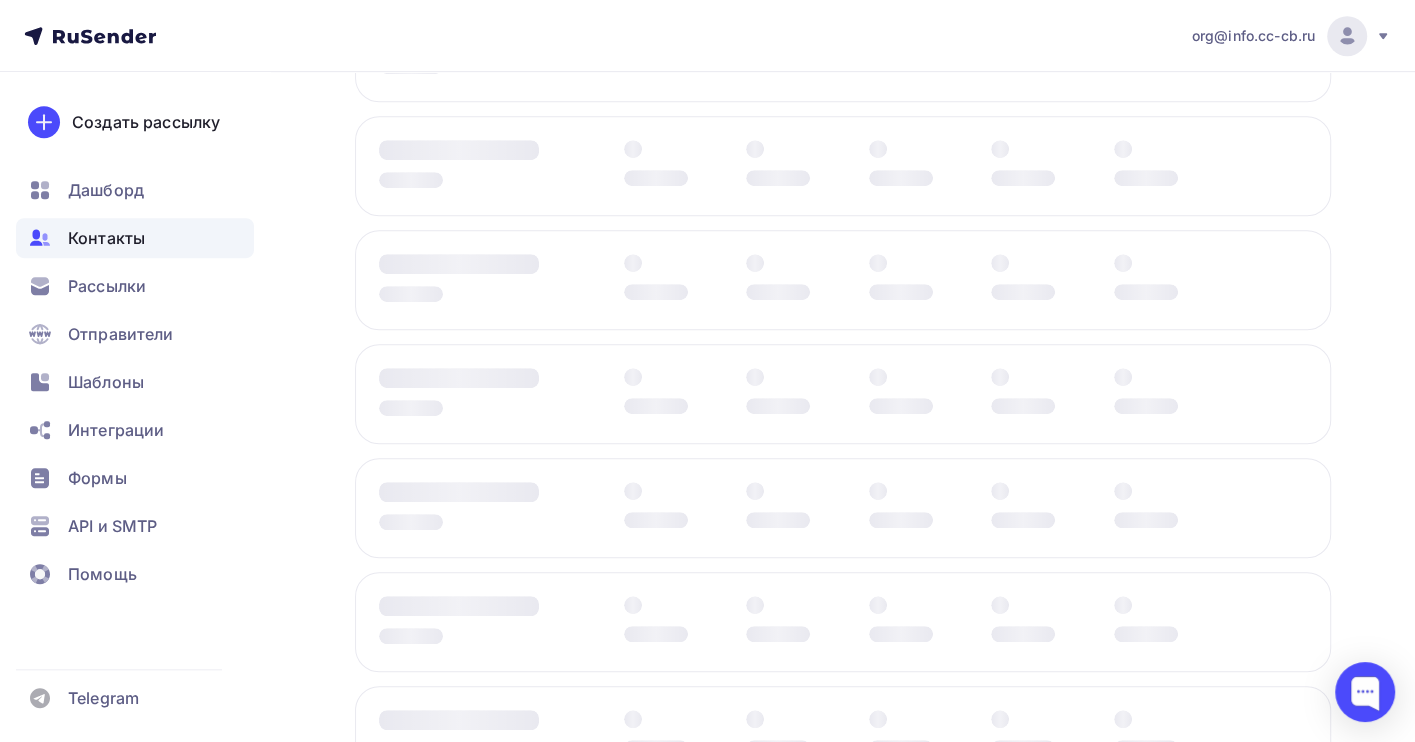 scroll, scrollTop: 351, scrollLeft: 0, axis: vertical 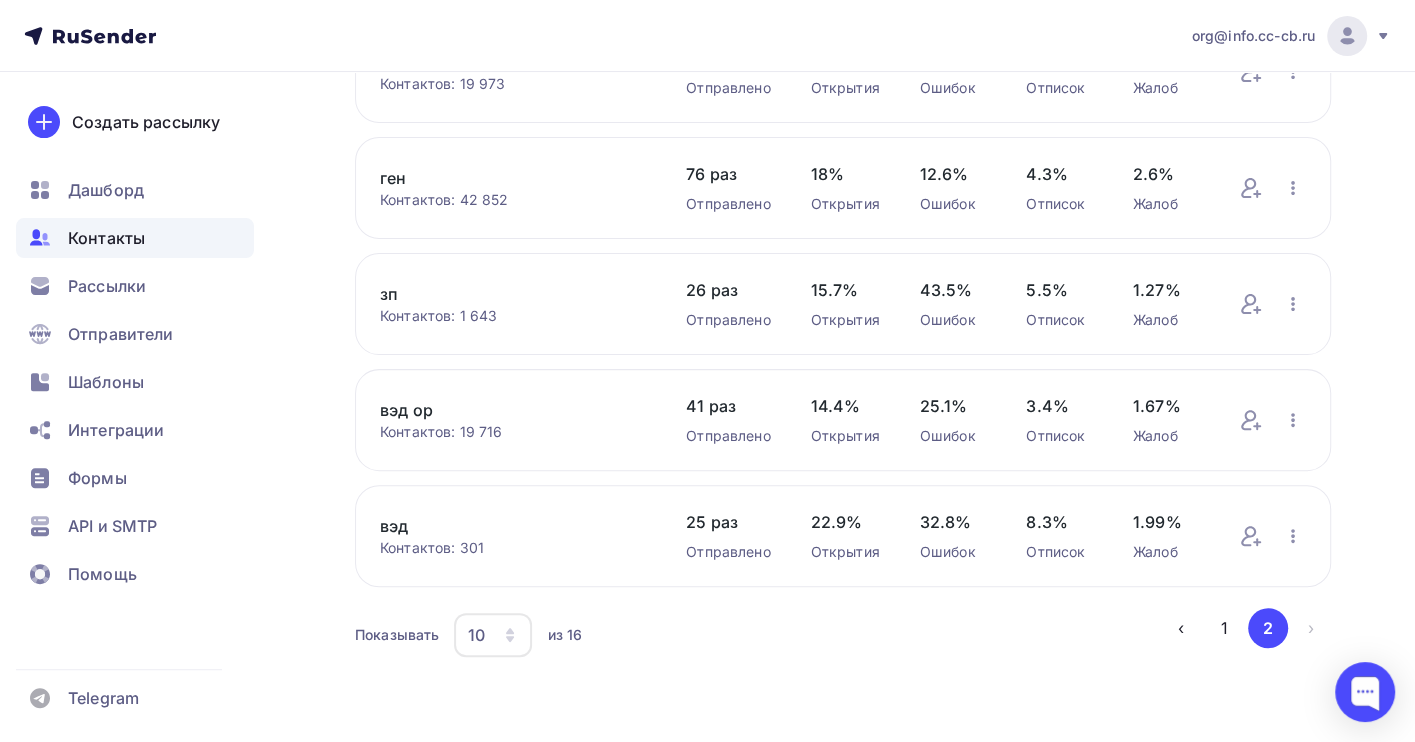 click on "зп" at bounding box center (513, 294) 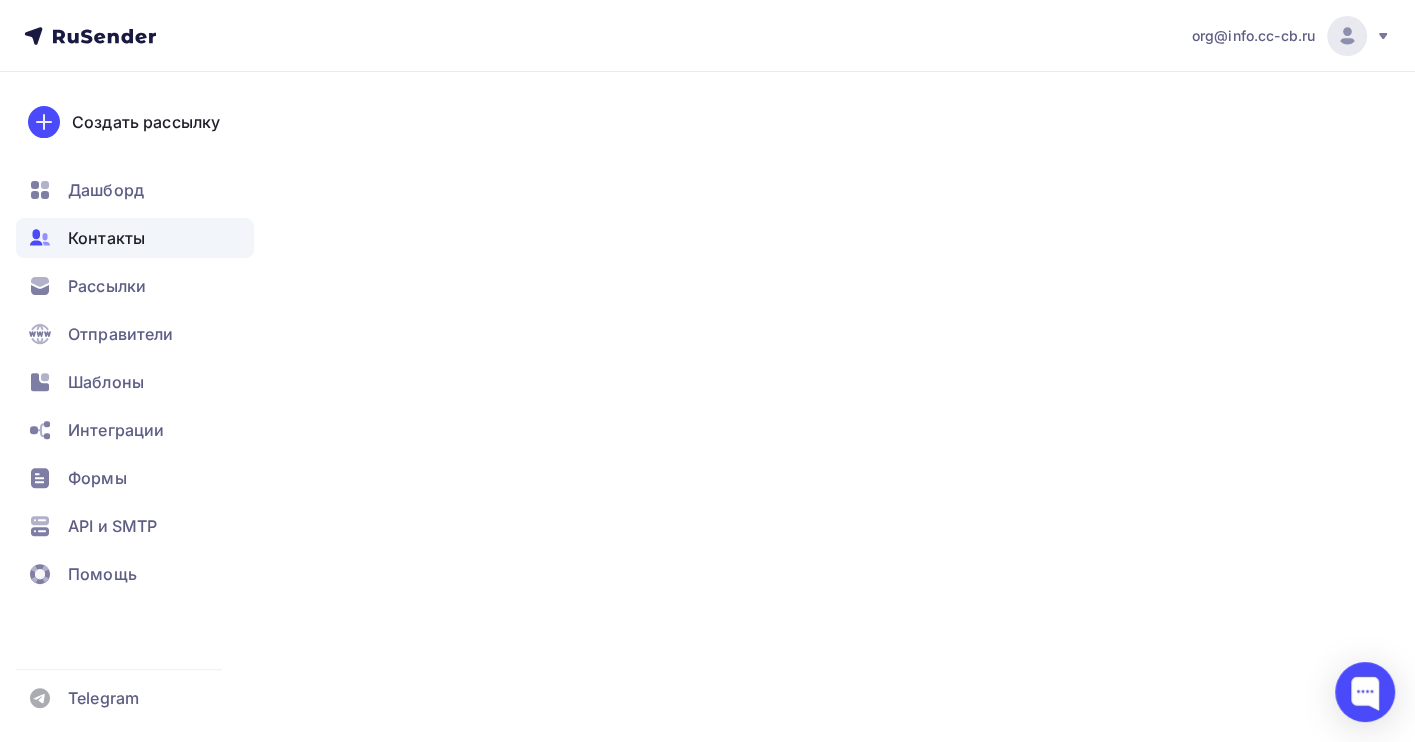 scroll, scrollTop: 0, scrollLeft: 0, axis: both 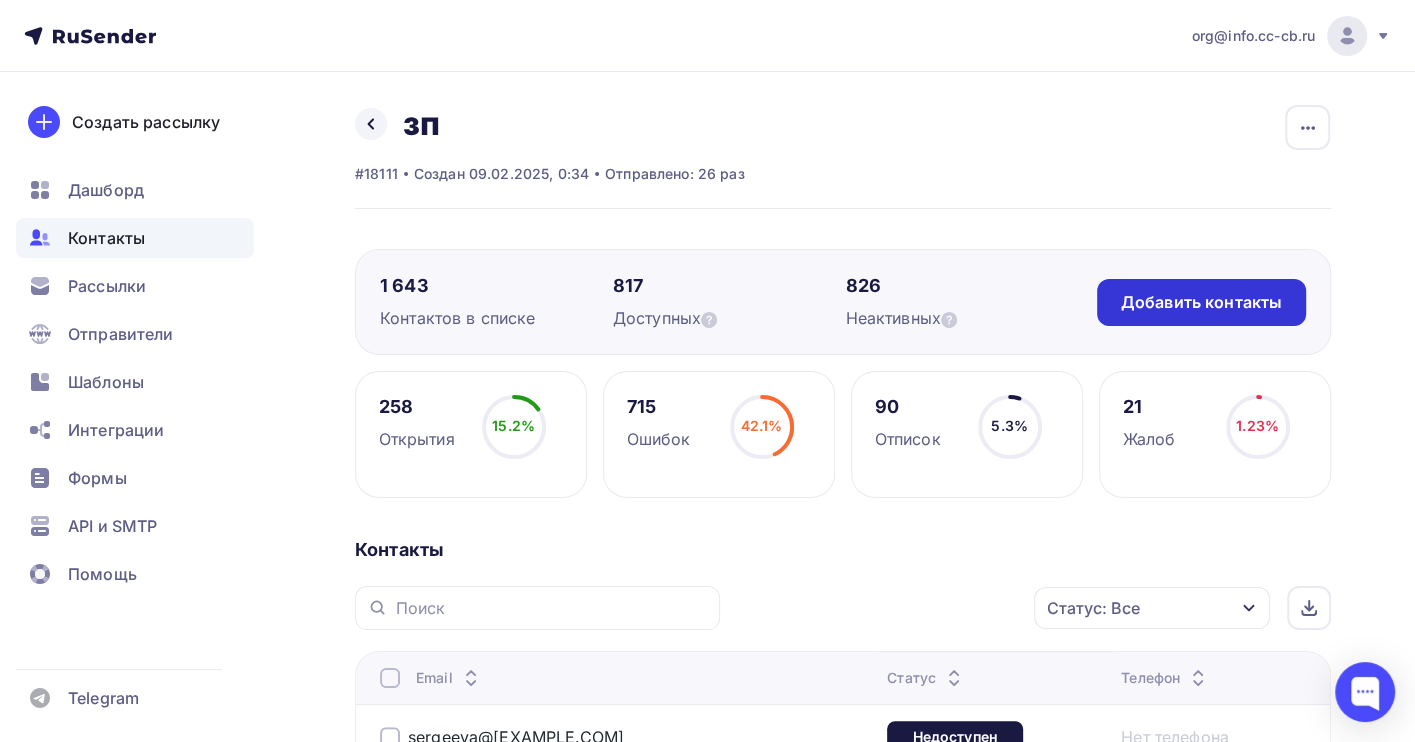 click on "Добавить контакты" at bounding box center (1201, 302) 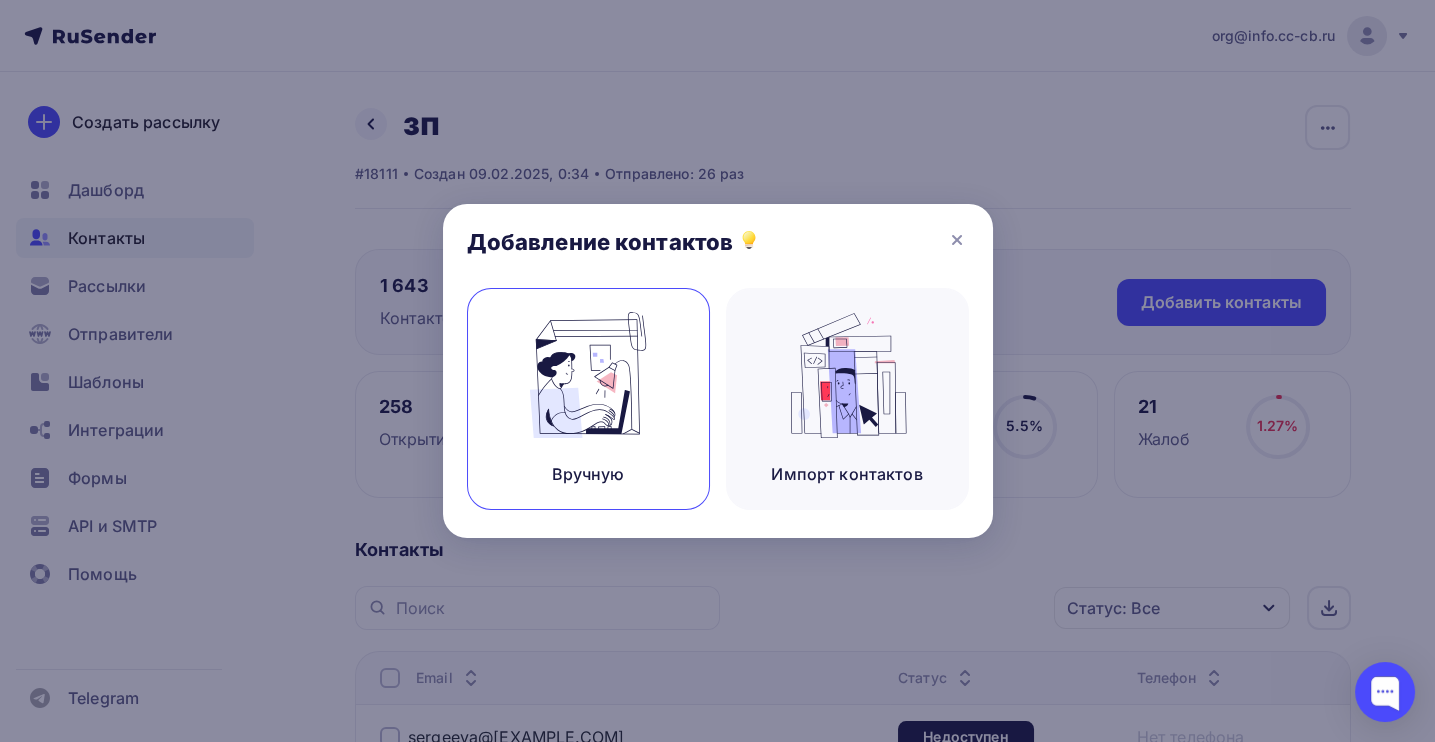 click on "Вручную" at bounding box center (588, 399) 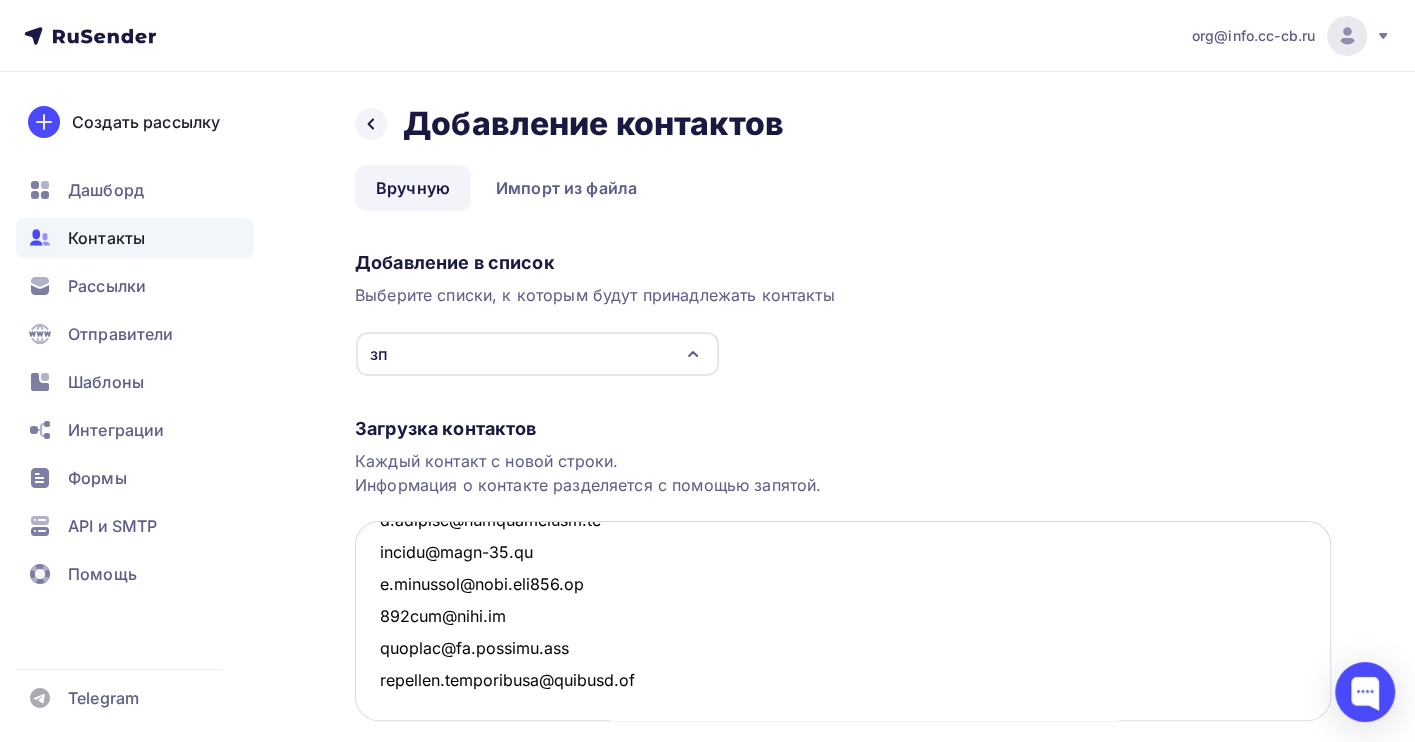 scroll, scrollTop: 51439, scrollLeft: 0, axis: vertical 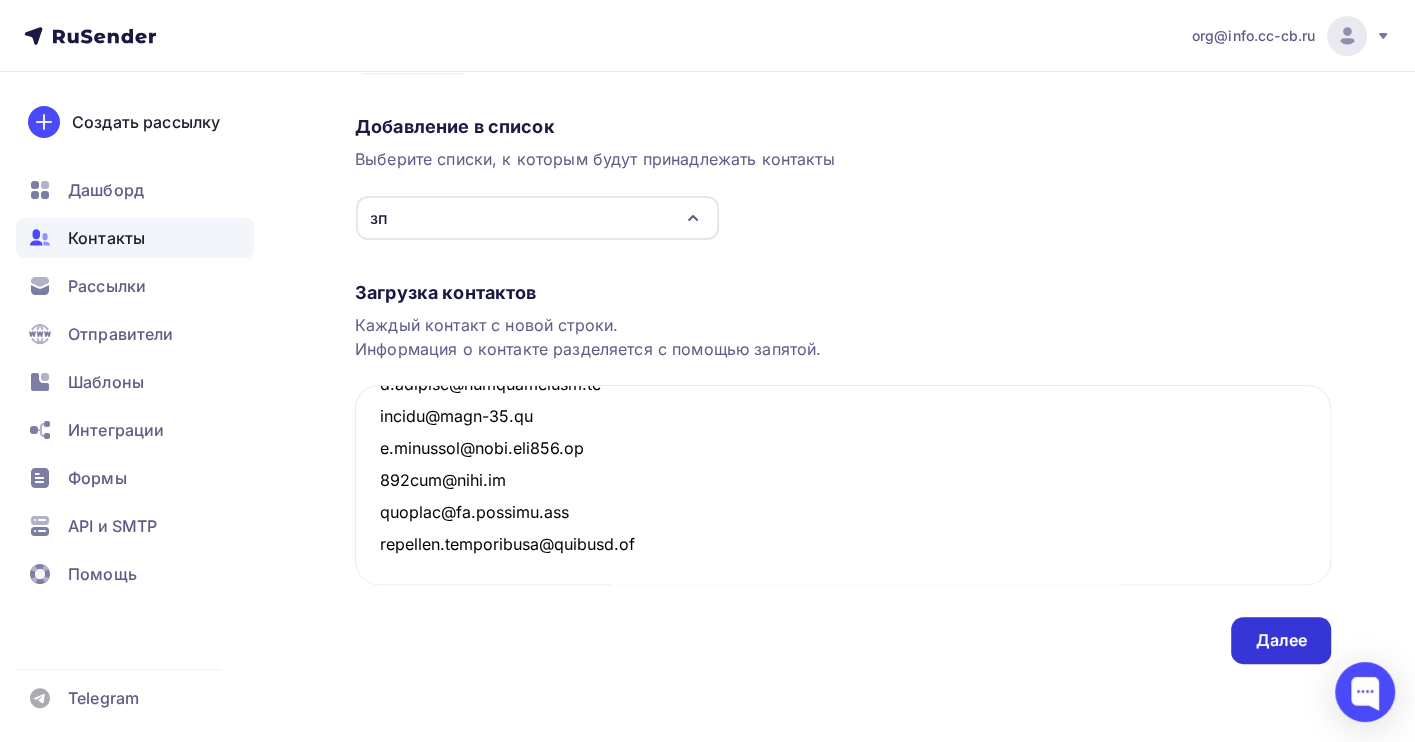 type on "svetlana.korchagina@[EXAMPLE.COM]
leila.gudimova@[EXAMPLE.COM]
timashovauv@[EXAMPLE.COM]
naumova.oa@[EXAMPLE.COM]
avbalbekova@[EXAMPLE.COM]
tapavlutina@[EXAMPLE.COM]
oarotar@[EXAMPLE.COM]
essezyaykina@[EXAMPLE.COM]
elvkochetkova@[EXAMPLE.COM]
l.bandiluk@[EXAMPLE.COM]
ksenija-ek@[EXAMPLE.COM]
tzhdanova13@[EXAMPLE.COM]
elena.zabalueva@[EXAMPLE.COM]
Starostina@[EXAMPLE.COM]
Vinnikova@[EXAMPLE.COM]
Sitnikova@[EXAMPLE.COM]
nm@[EXAMPLE.COM]
a.gorodetskaya@[EXAMPLE.COM]
contador@[EXAMPLE.COM]
hubaeva@[EXAMPLE.COM]
popovaov@[EXAMPLE.COM]
alagutova@[EXAMPLE.COM]
madina.tokaeva@[EXAMPLE.COM]
Yudova_oa@[EXAMPLE.COM]
Lifanova-a@[EXAMPLE.COM]
vvnikiforova@[EXAMPLE.COM]
n.kulikova@[EXAMPLE.COM]
abs350@[EXAMPLE.COM]
svetlana.abramova@[EXAMPLE.COM]
lsemochkina@[EXAMPLE.COM]
gg.butenko@[EXAMPLE.COM]
zup_buh@[EXAMPLE.COM]
fomina@[EXAMPLE.COM]
buh@[EXAMPLE.COM]
esoldatova@[EXAMPLE.COM]
Zp5@[EXAMPLE.COM]
RKostenko@[EXAMPLE.COM]
Irina.osipova@[EXAMPLE.COM]
olga@[EXAMPLE.COM]
shar@[EXAMPLE.COM]
mokhir@[EXAMPLE.COM]
shirkina@[EXAMPLE.COM]
cheremushkinasv@[EXAMPLE.COM]
cherepanova.as@[EXAMPLE.COM]
mgv@[EXAMPLE.COM]
bolgarchuk@[EXAMPLE.COM]
KleenkovaOV@[EXAMPLE.COM]" 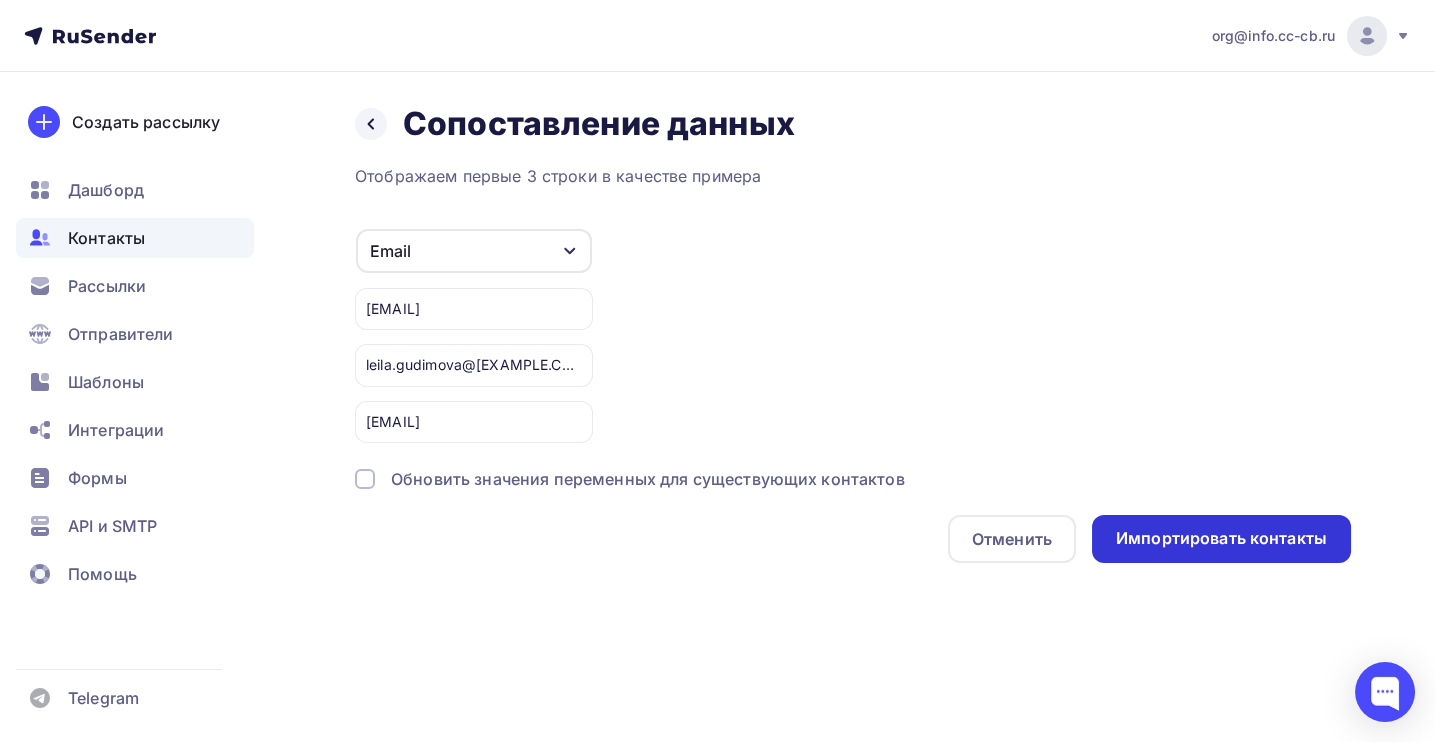 click on "Импортировать контакты" at bounding box center (1221, 538) 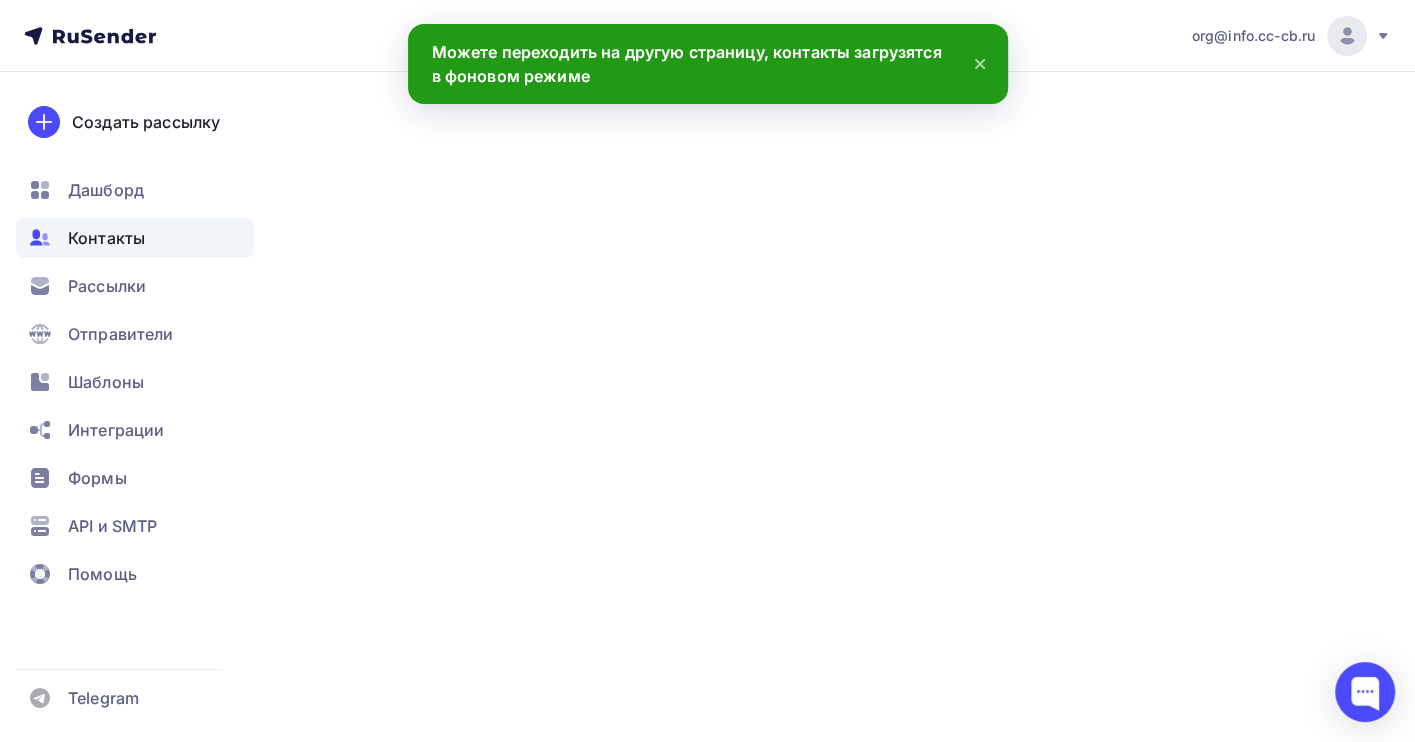 scroll, scrollTop: 0, scrollLeft: 0, axis: both 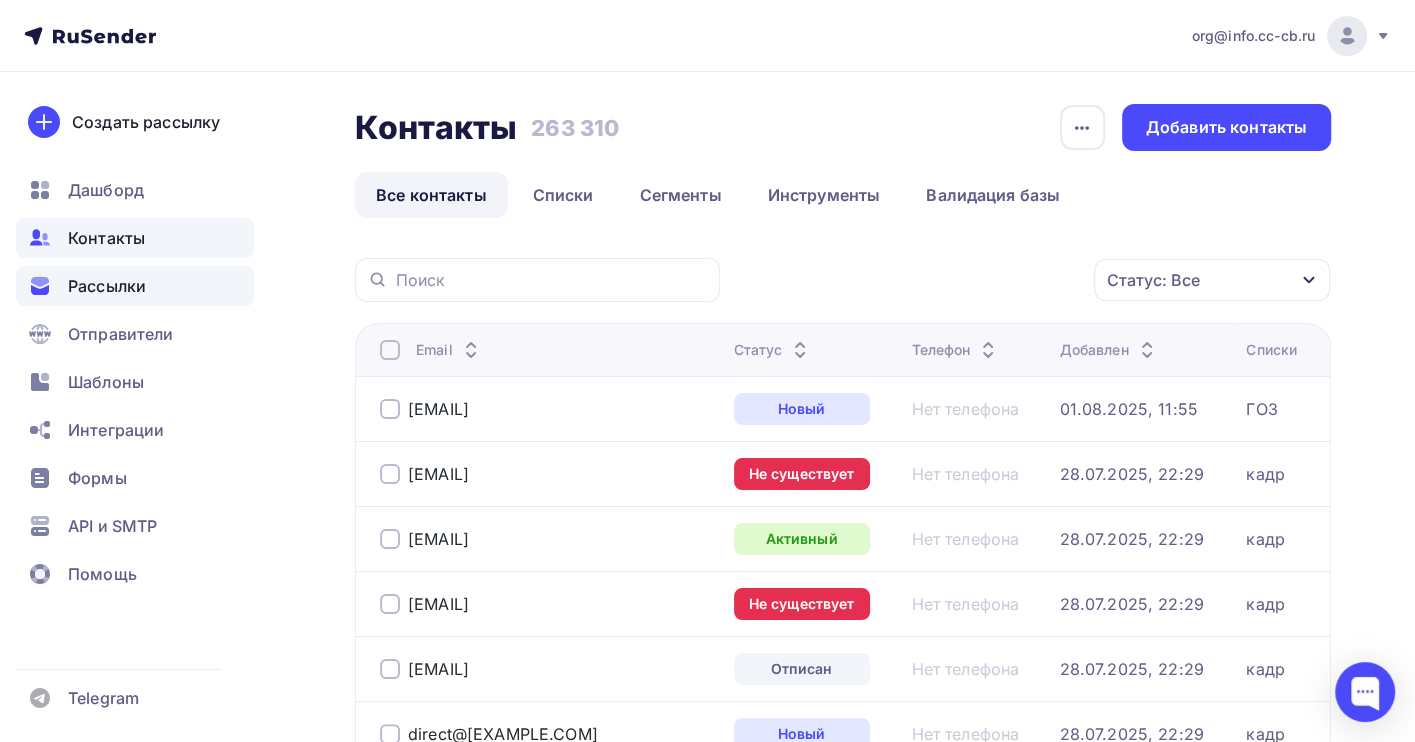 click on "Рассылки" at bounding box center [107, 286] 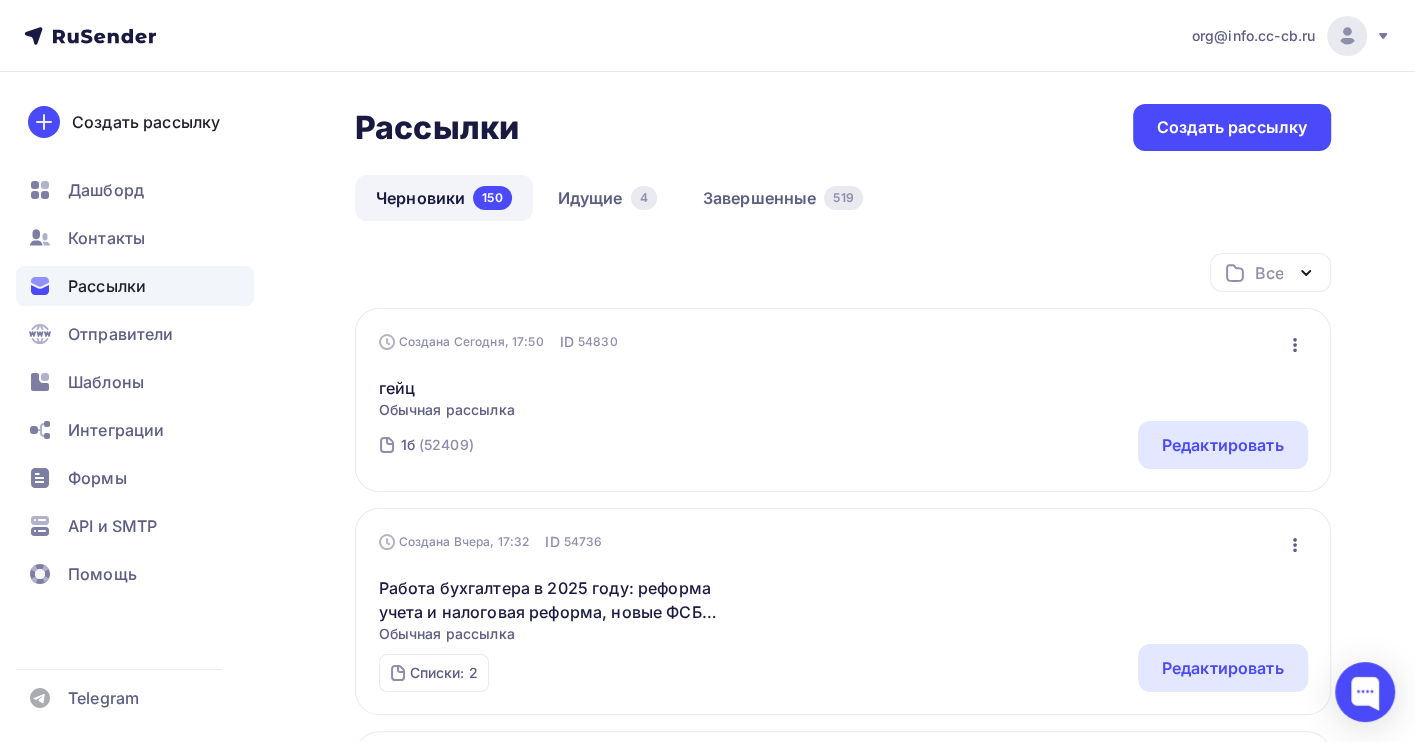 click on "Черновики
150" at bounding box center [444, 198] 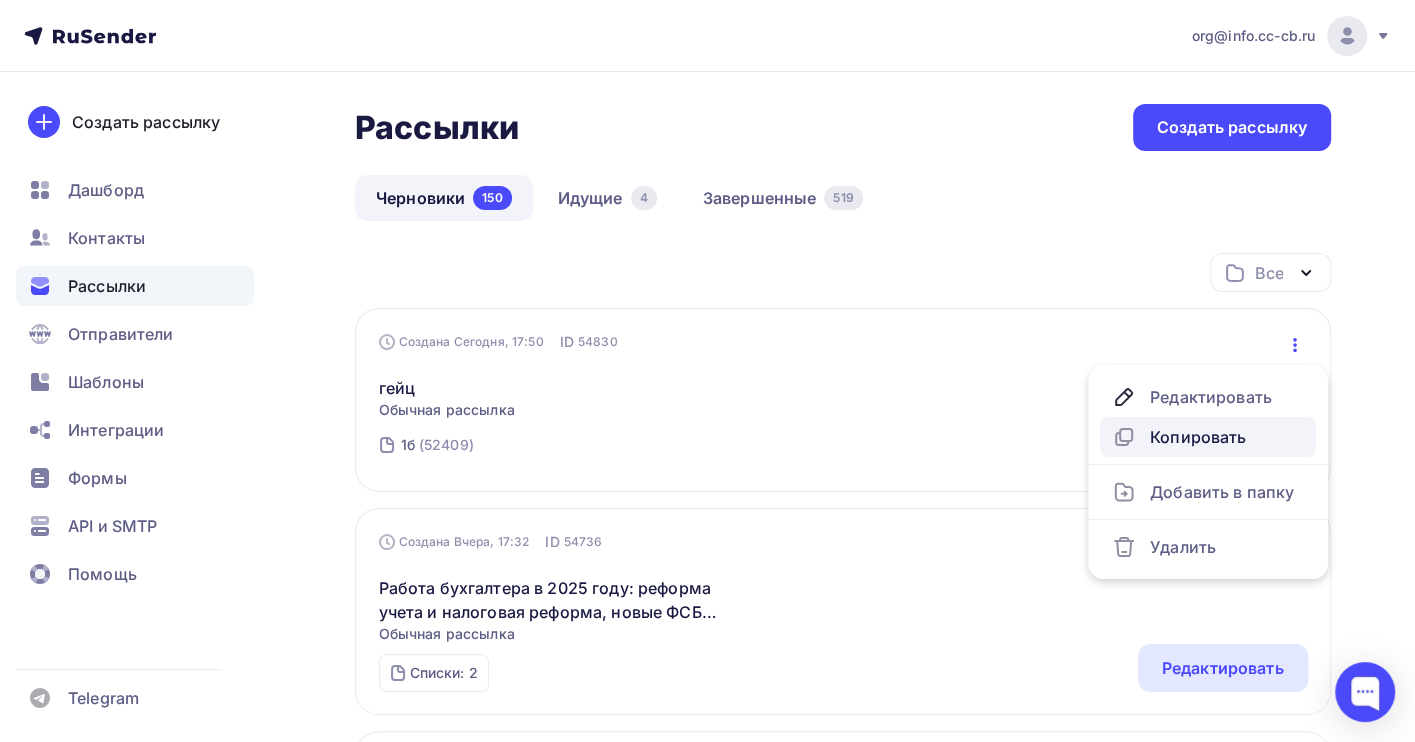 click on "Копировать" at bounding box center (1208, 437) 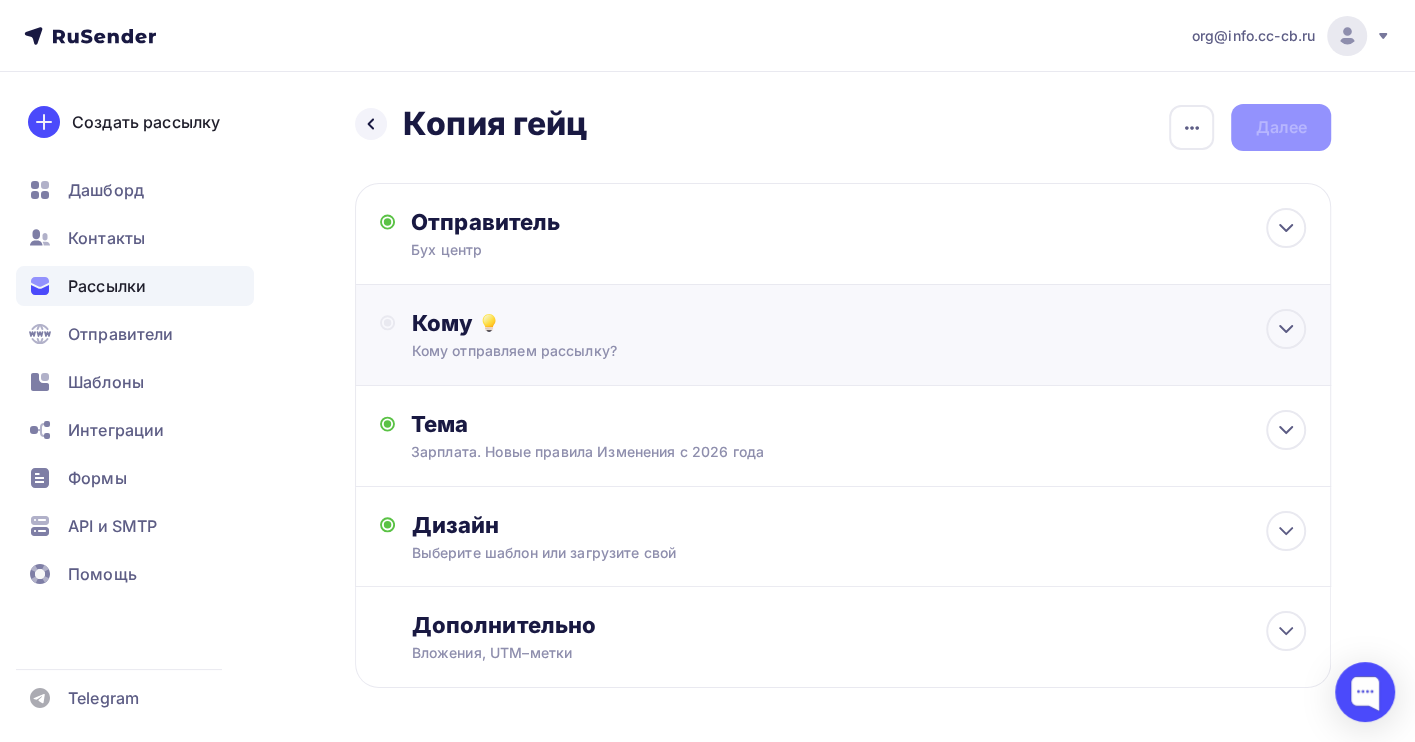 click on "Кому" at bounding box center (858, 323) 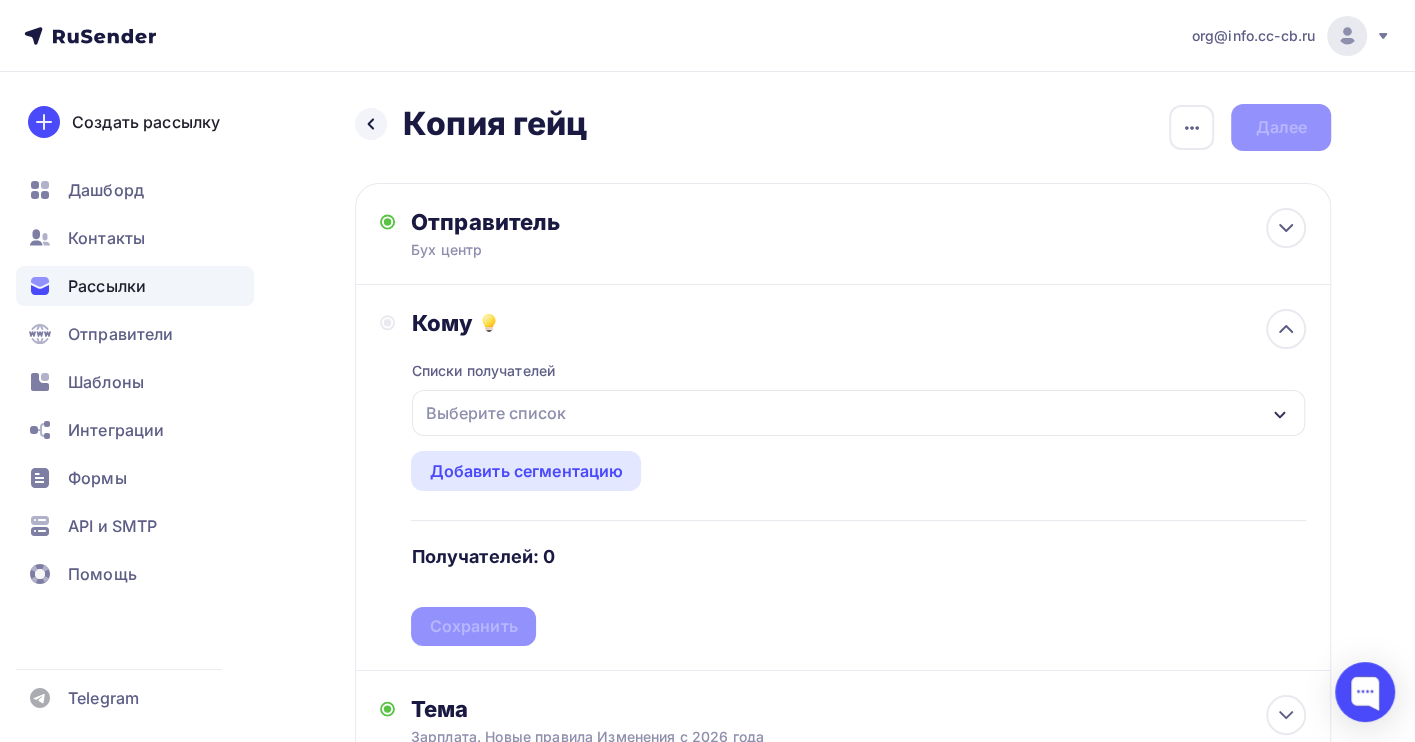 click on "Выберите список" at bounding box center [495, 413] 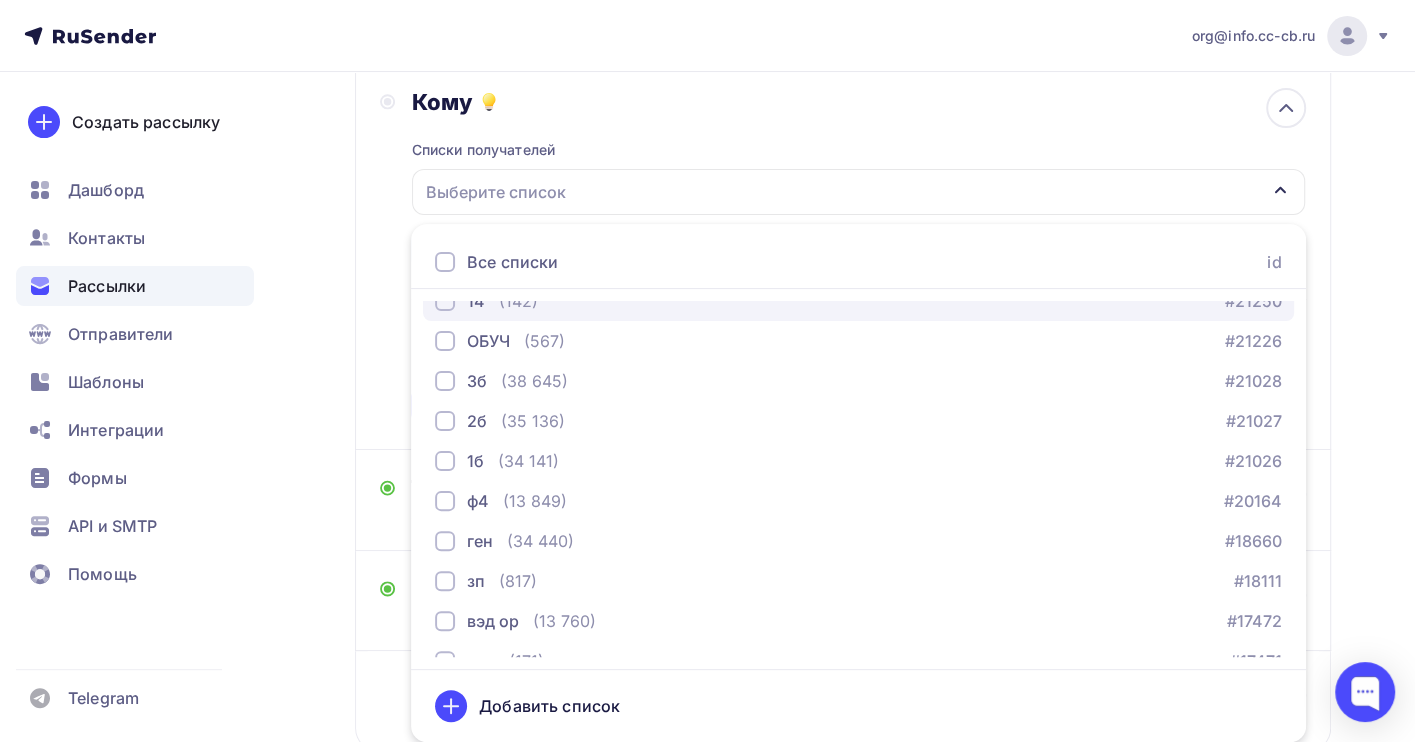 scroll, scrollTop: 203, scrollLeft: 0, axis: vertical 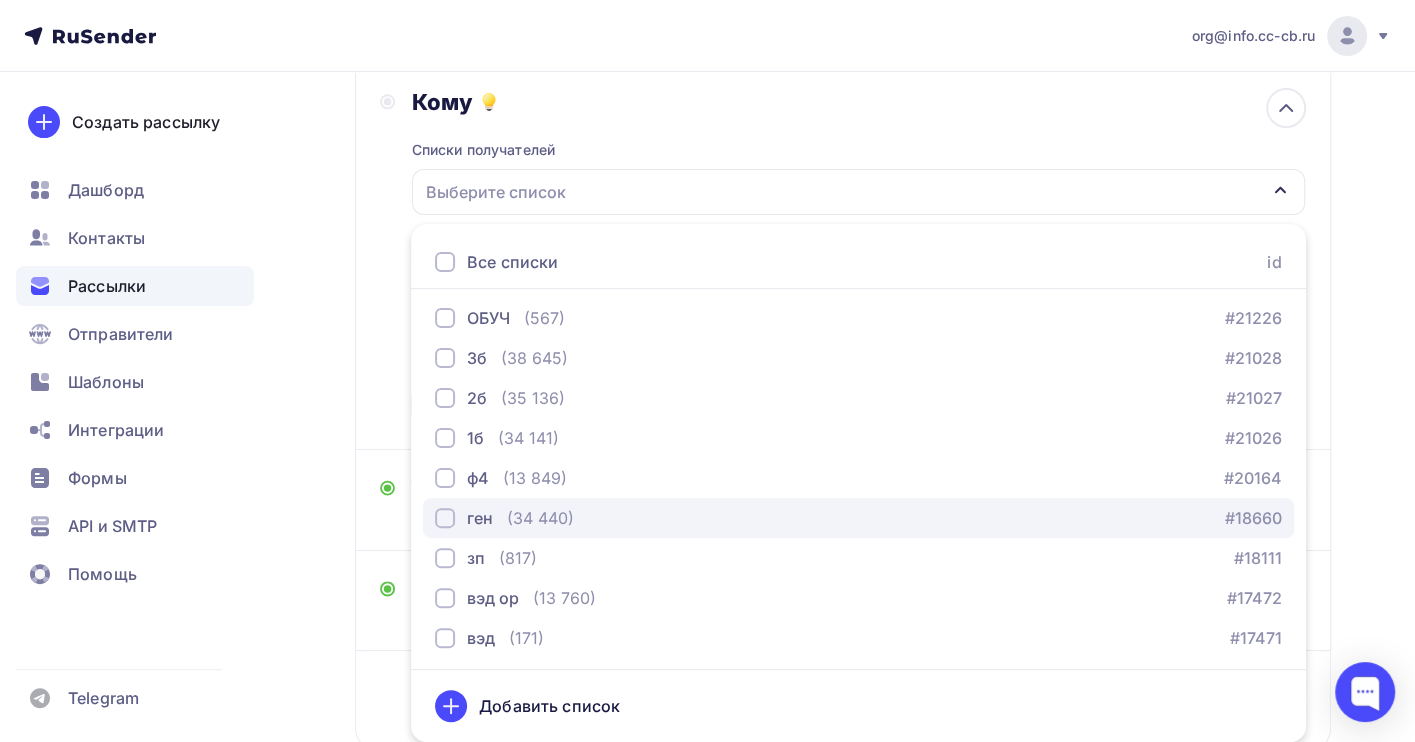 click on "(34 440)" at bounding box center (540, 518) 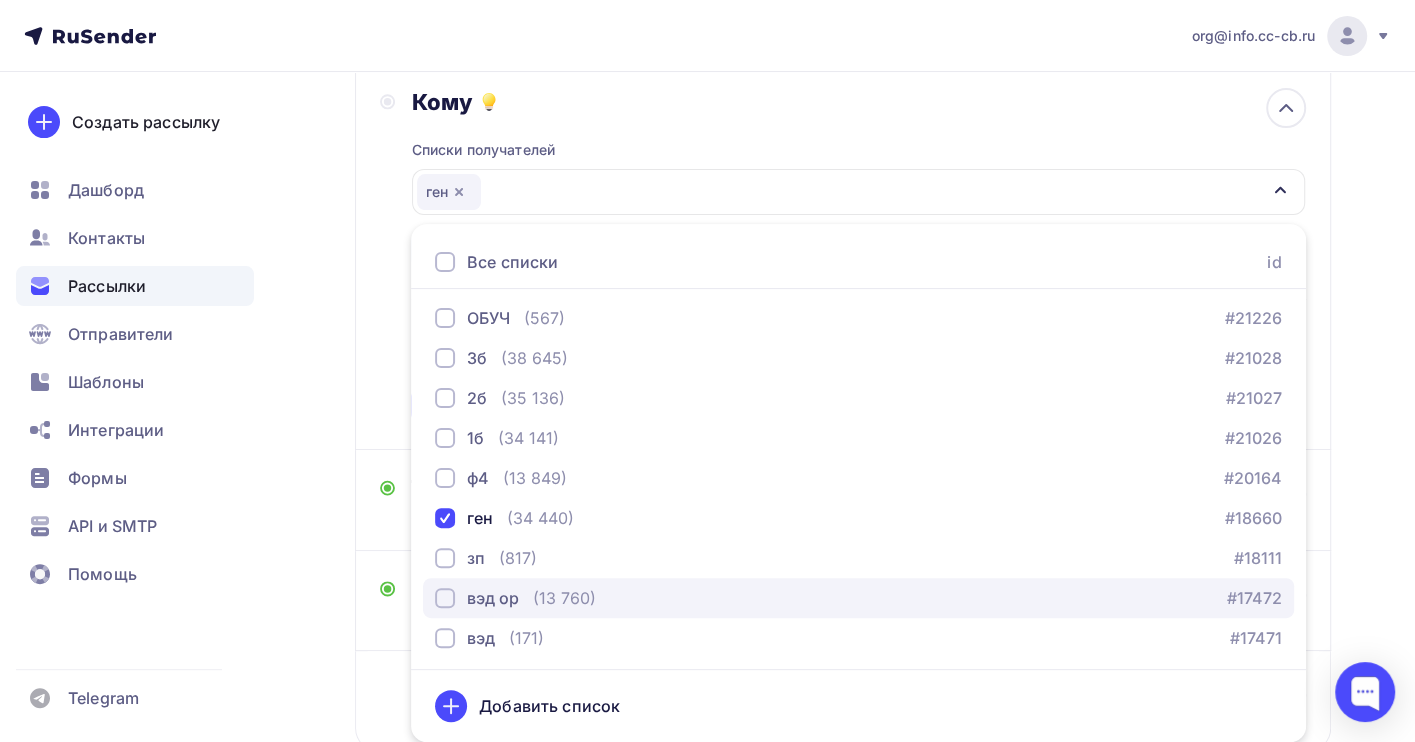 click on "(13 760)" at bounding box center (564, 598) 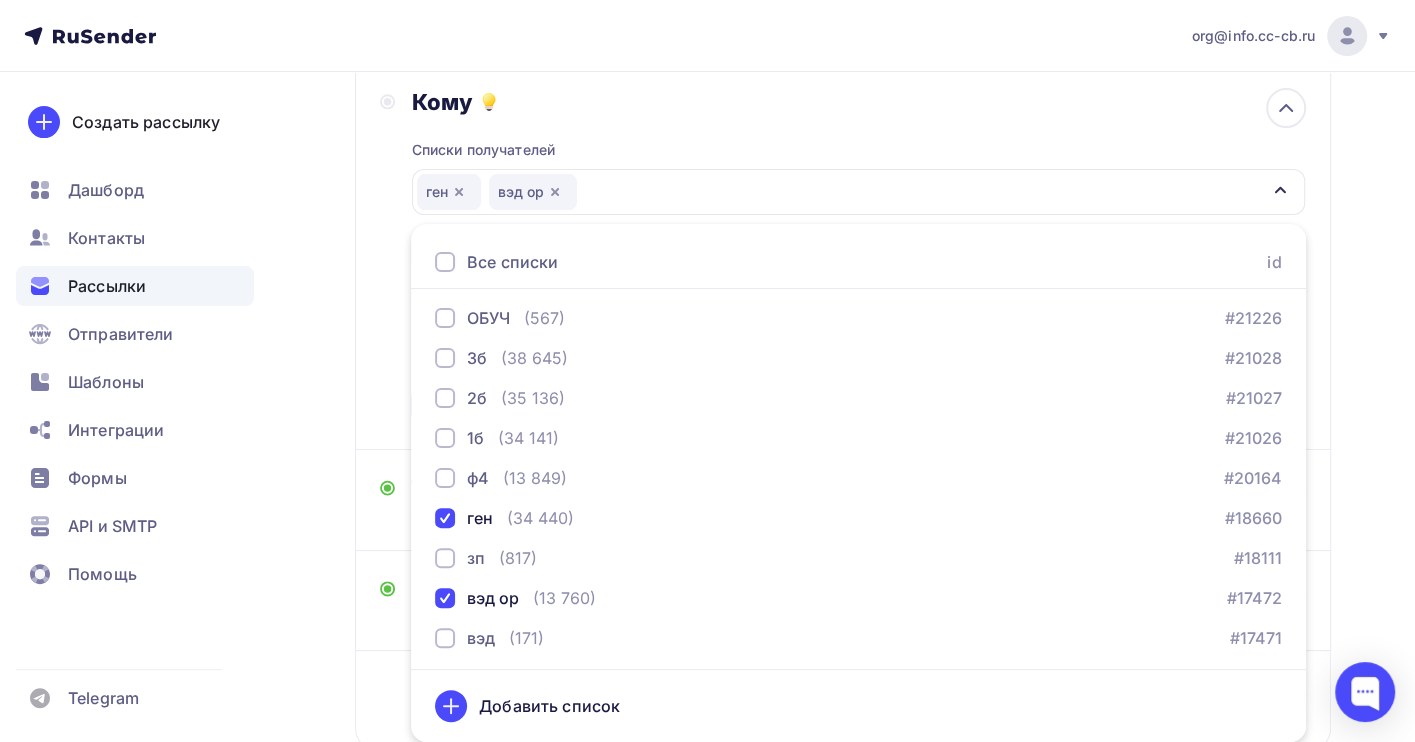 click on "Назад
Копия гейц
Копия гейц
Закончить позже
Переименовать рассылку
Удалить
Далее
Отправитель
Бух центр
Email  *
[EMAIL]
[EMAIL]           [EMAIL]               Добавить отправителя
Рекомендуем  добавить почту на домене , чтобы рассылка не попала в «Спам»
Имя                 Сохранить
Предпросмотр может отличаться  в зависимости от почтового клиента" at bounding box center (707, 366) 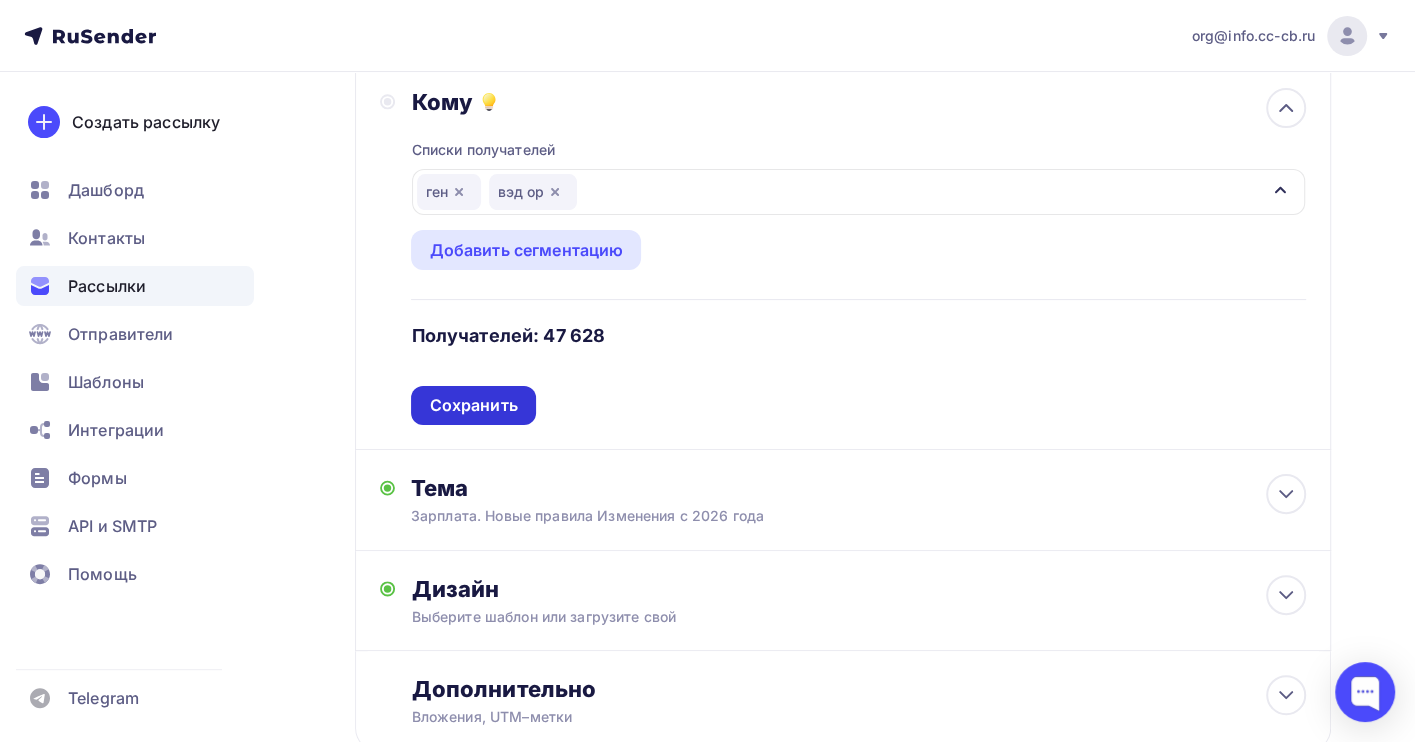 click on "Сохранить" at bounding box center (473, 405) 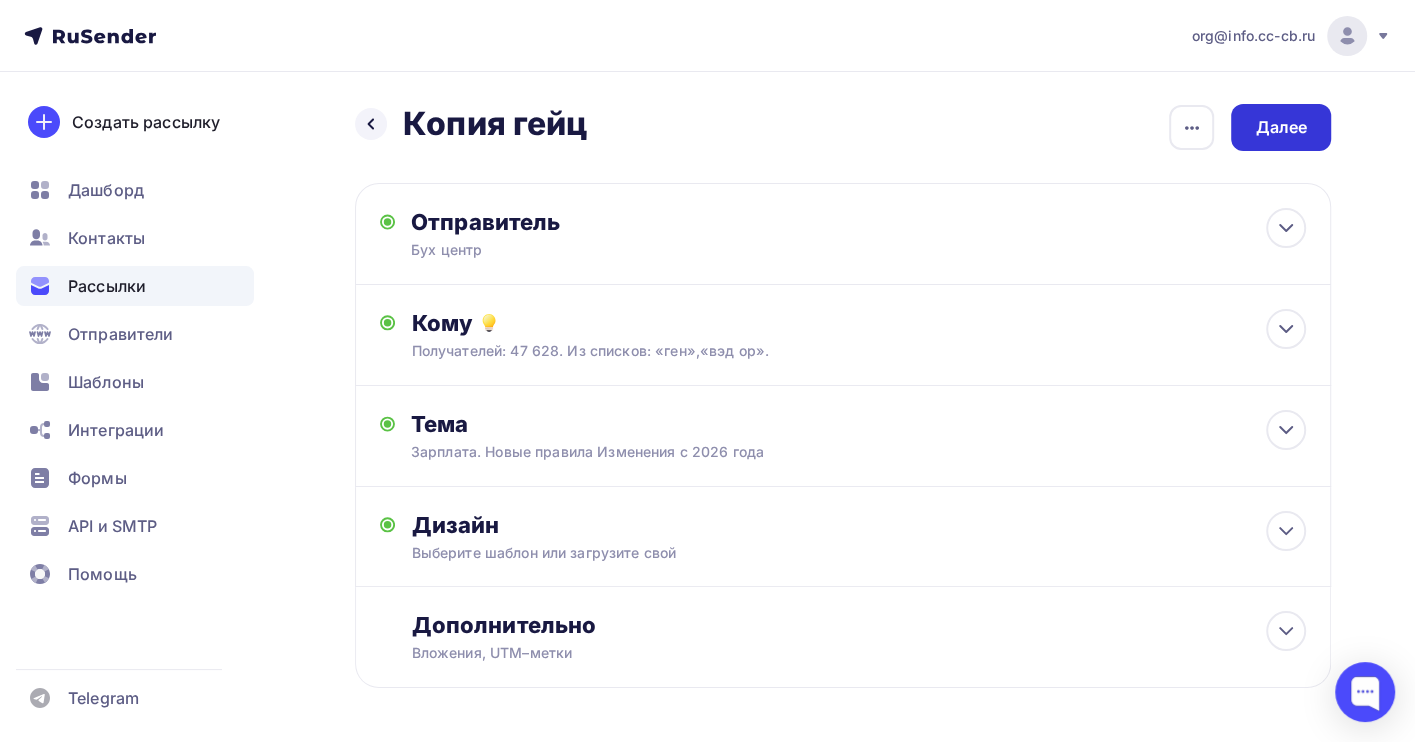 scroll, scrollTop: 0, scrollLeft: 0, axis: both 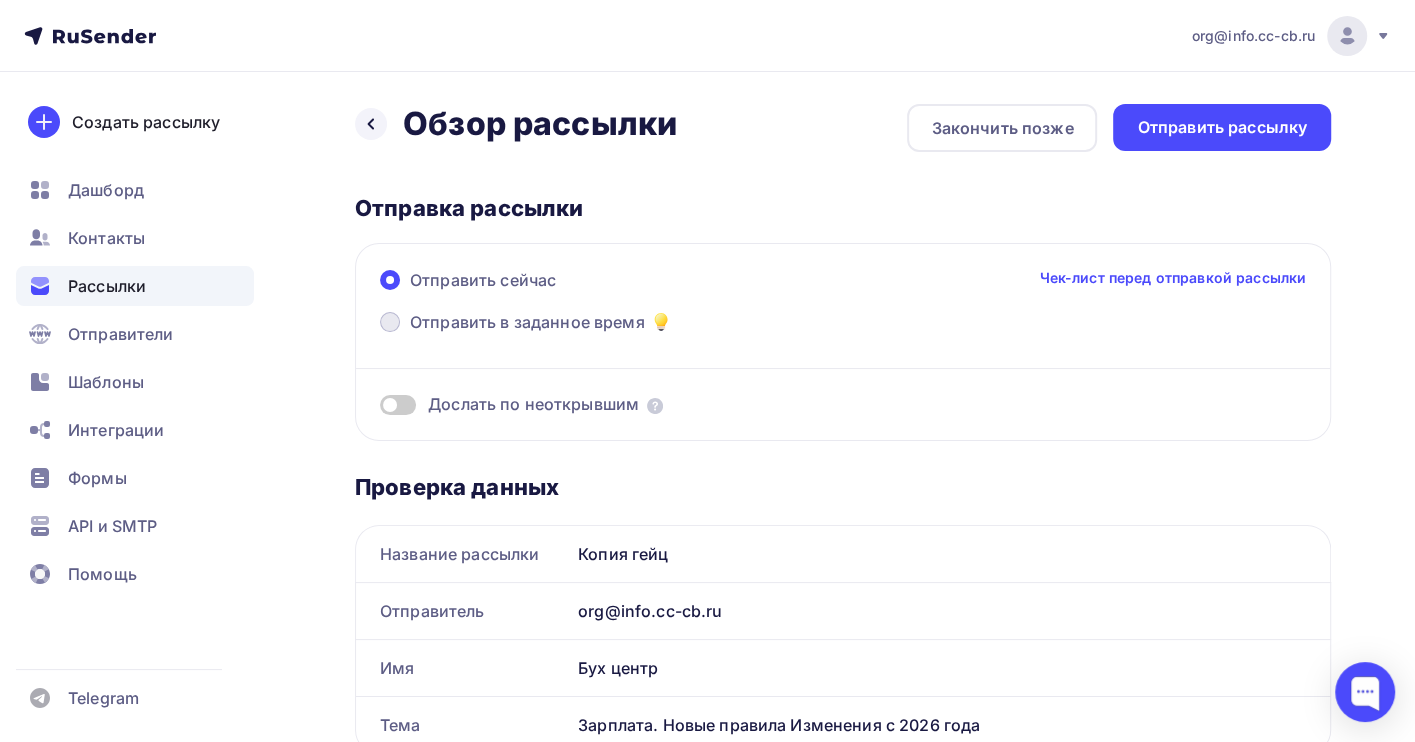 click on "Отправить в заданное время" at bounding box center (527, 322) 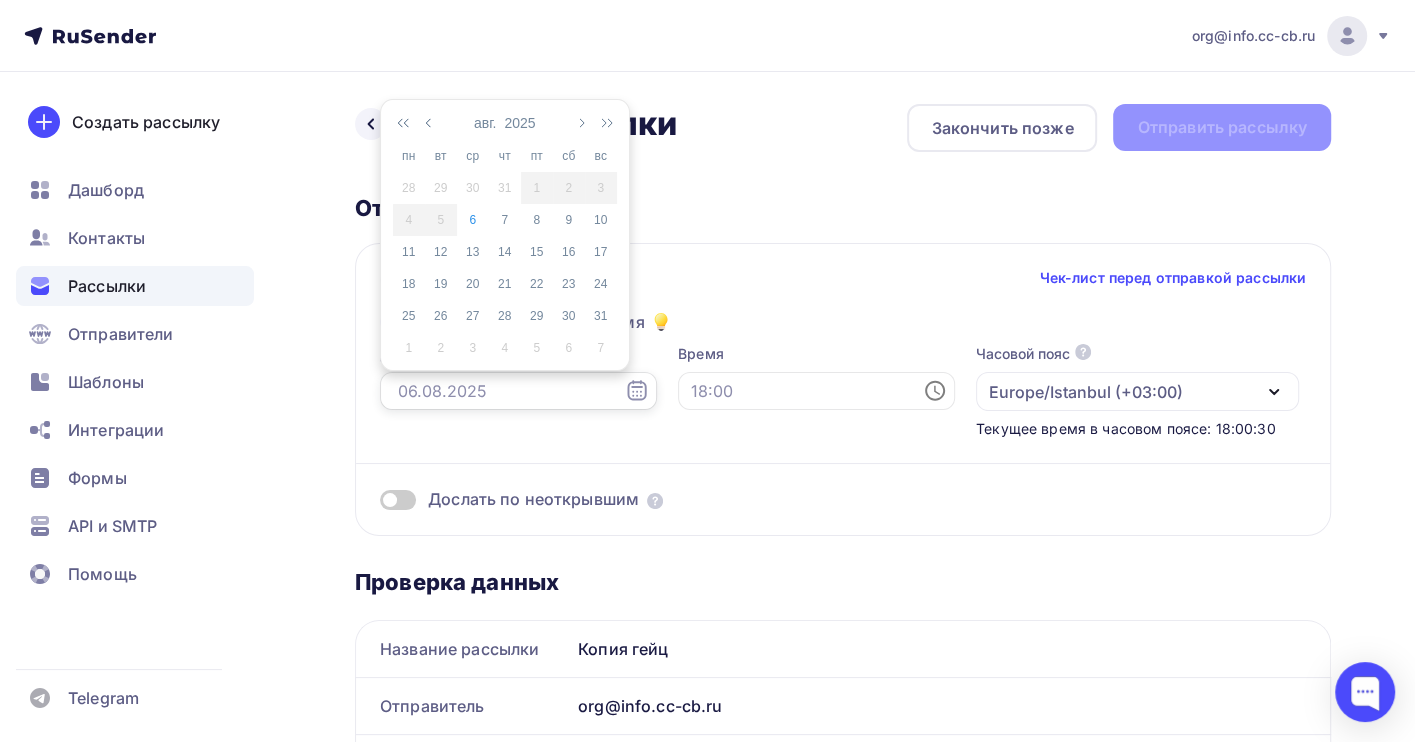 click at bounding box center [518, 391] 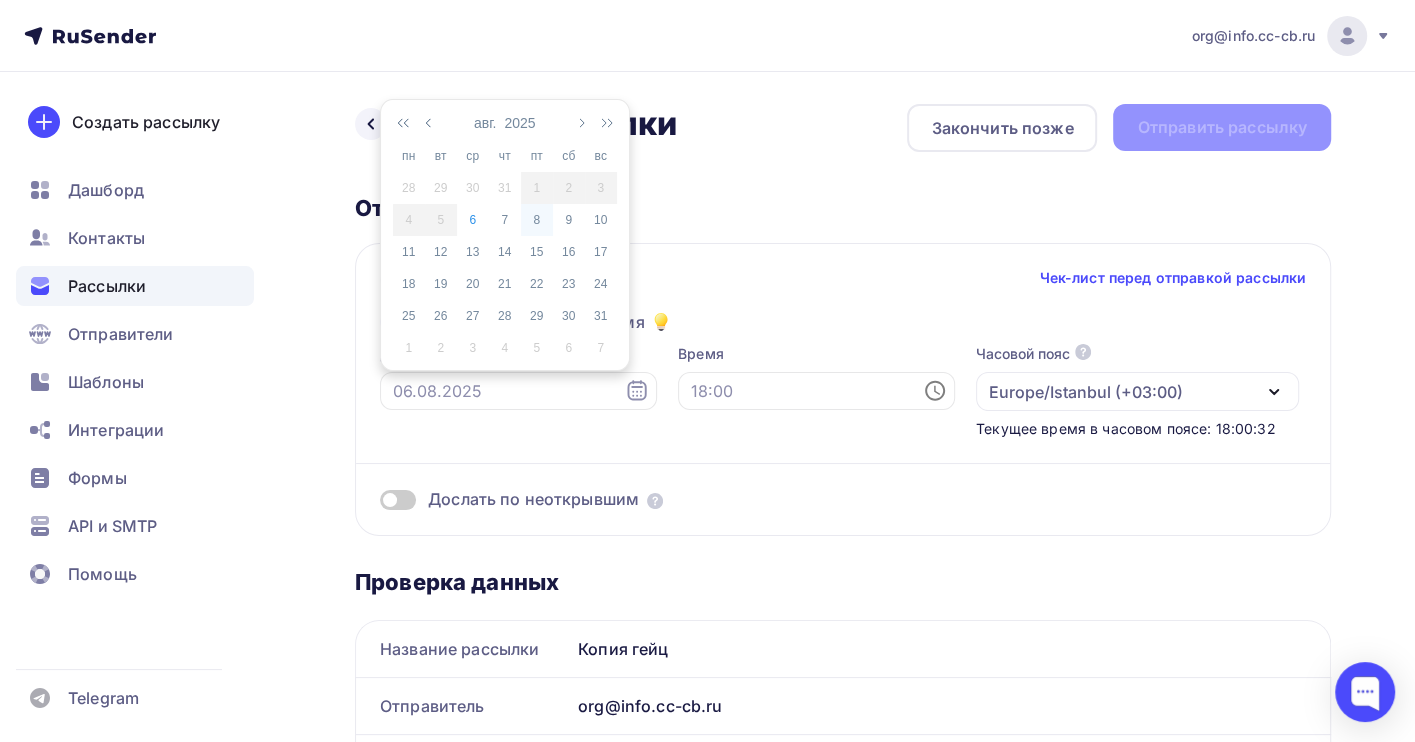 click on "8" at bounding box center [537, 220] 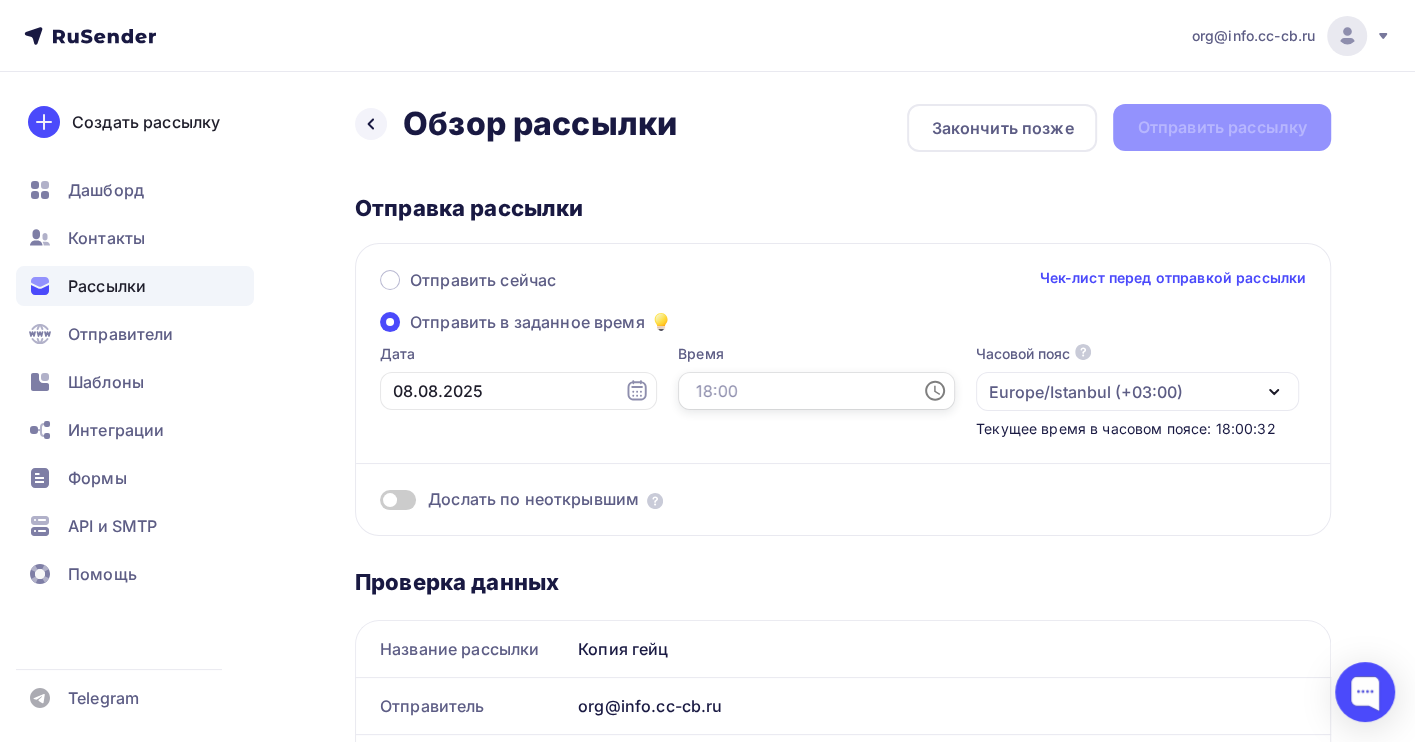 click at bounding box center (816, 391) 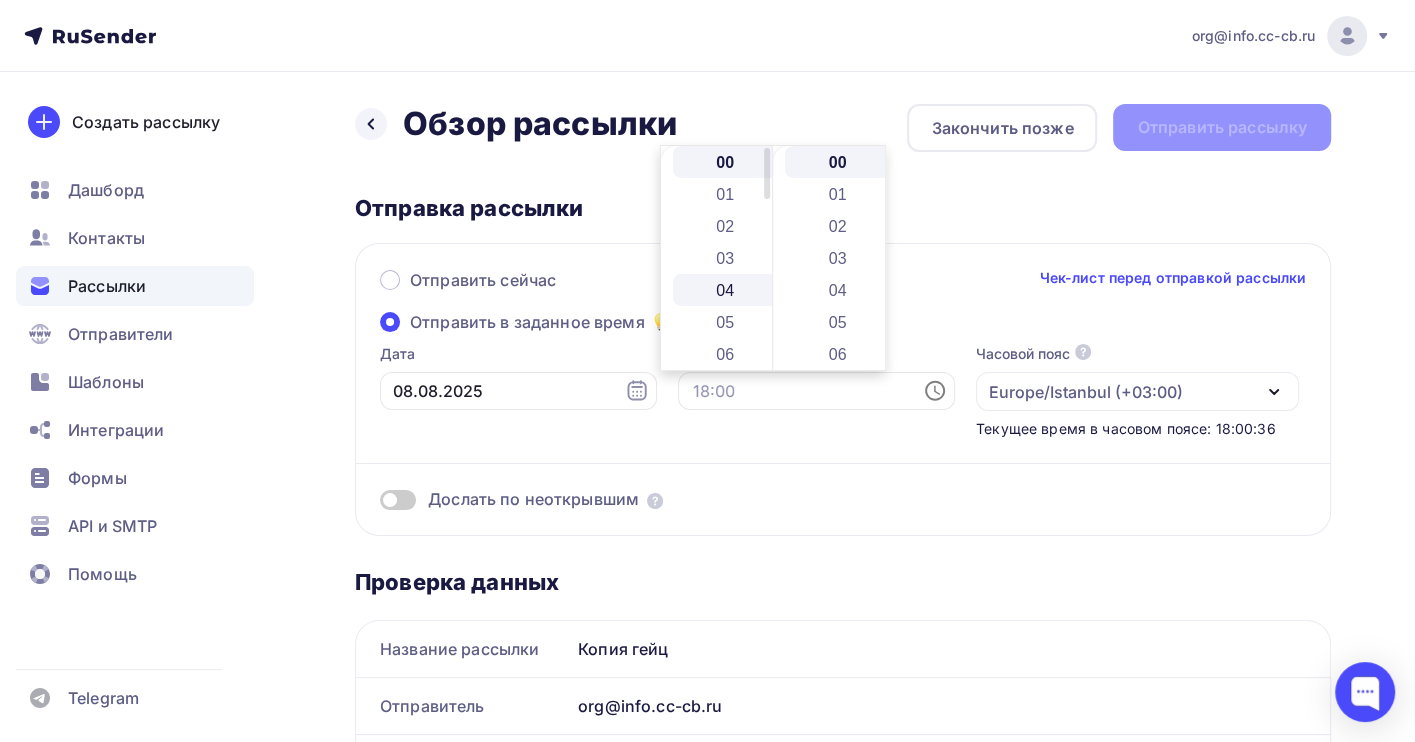 click on "04" at bounding box center (727, 290) 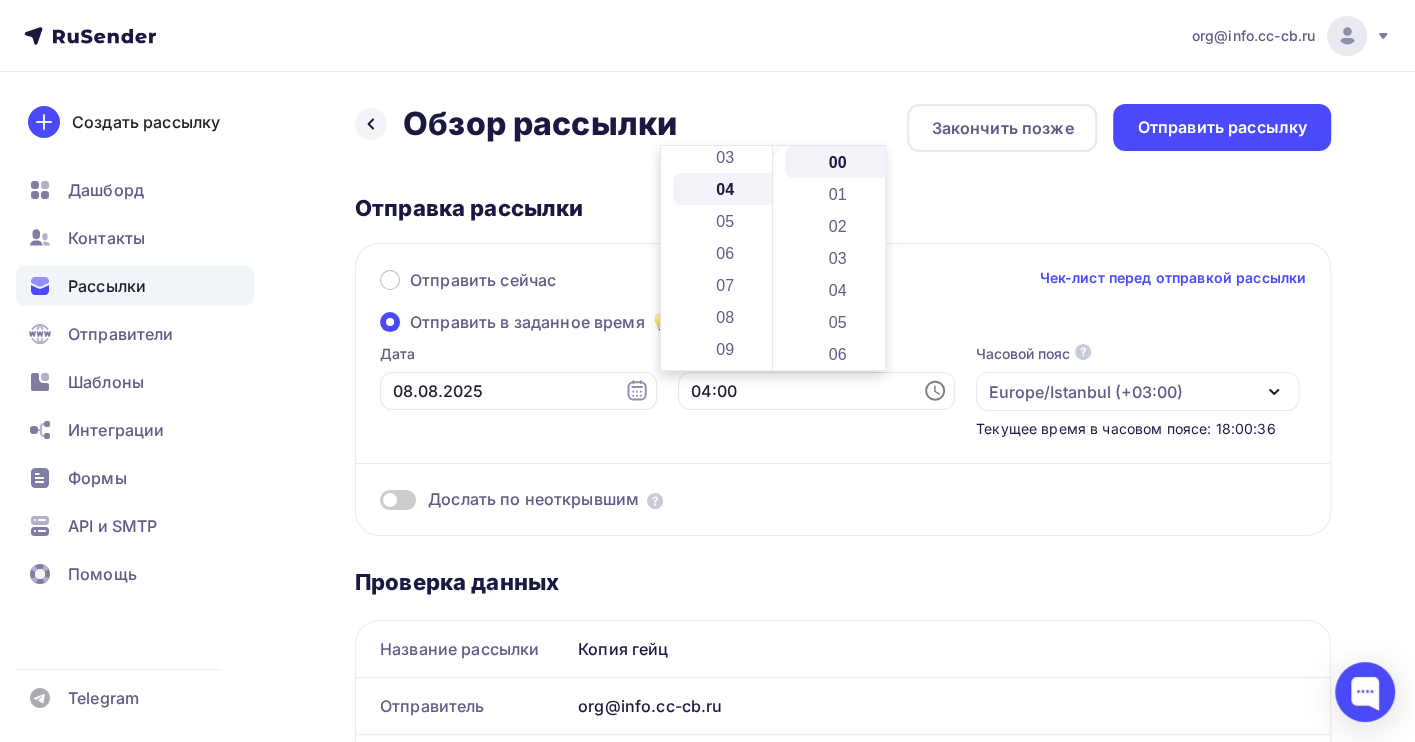 scroll, scrollTop: 127, scrollLeft: 0, axis: vertical 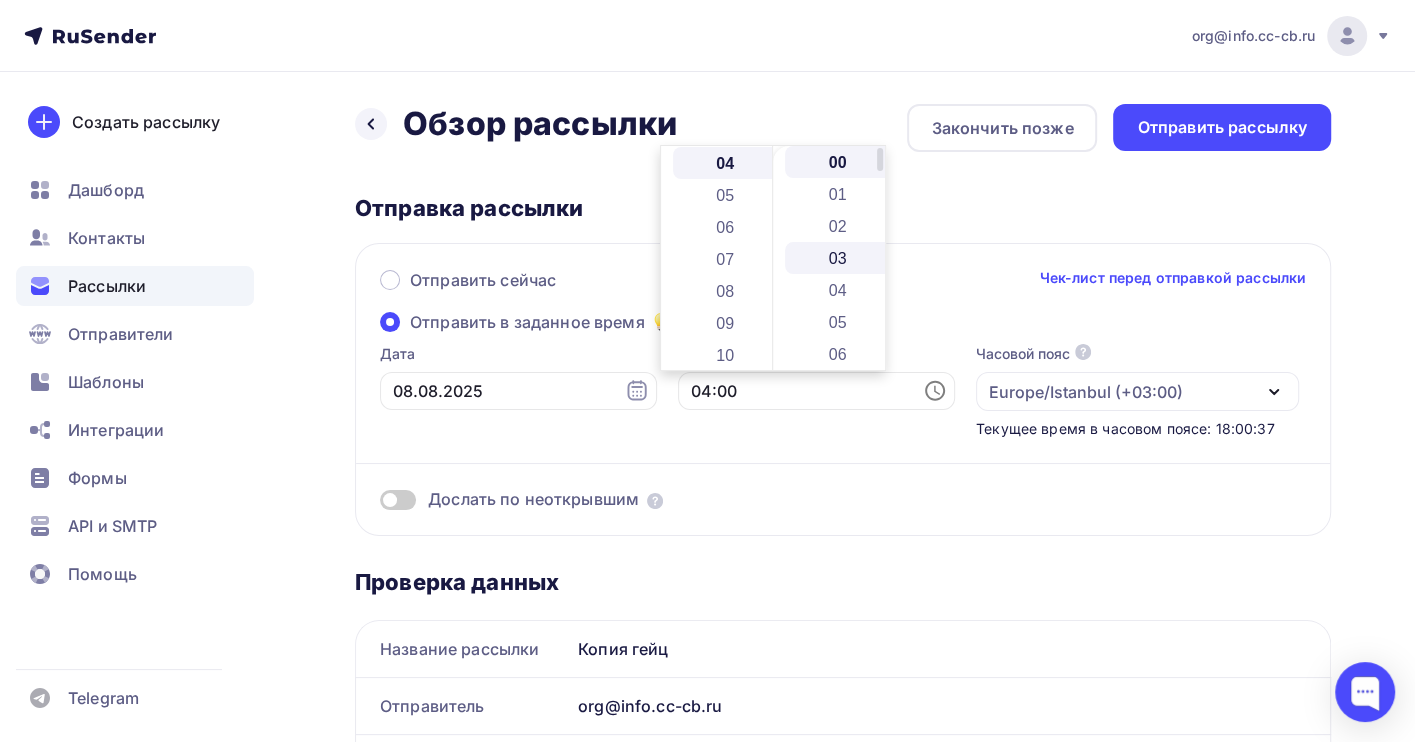 click on "03" at bounding box center (839, 258) 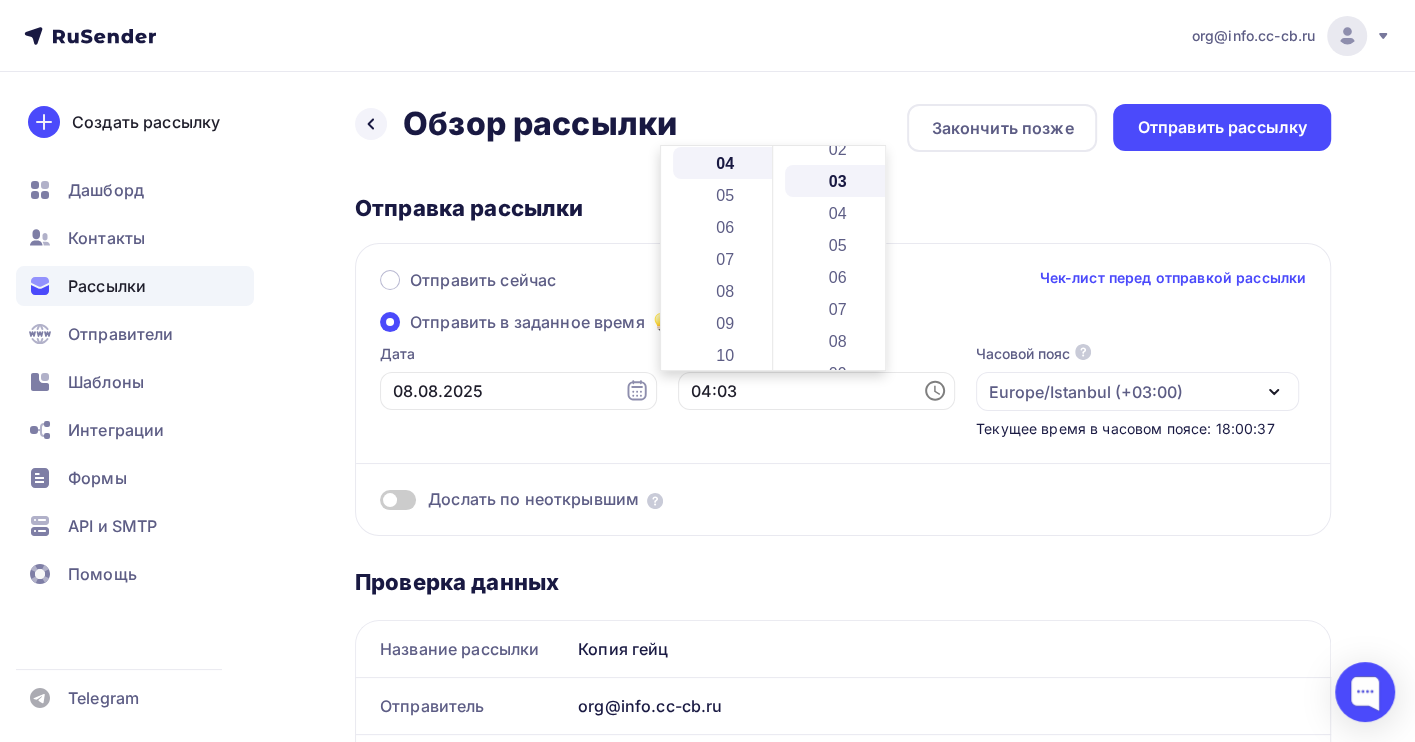 scroll, scrollTop: 96, scrollLeft: 0, axis: vertical 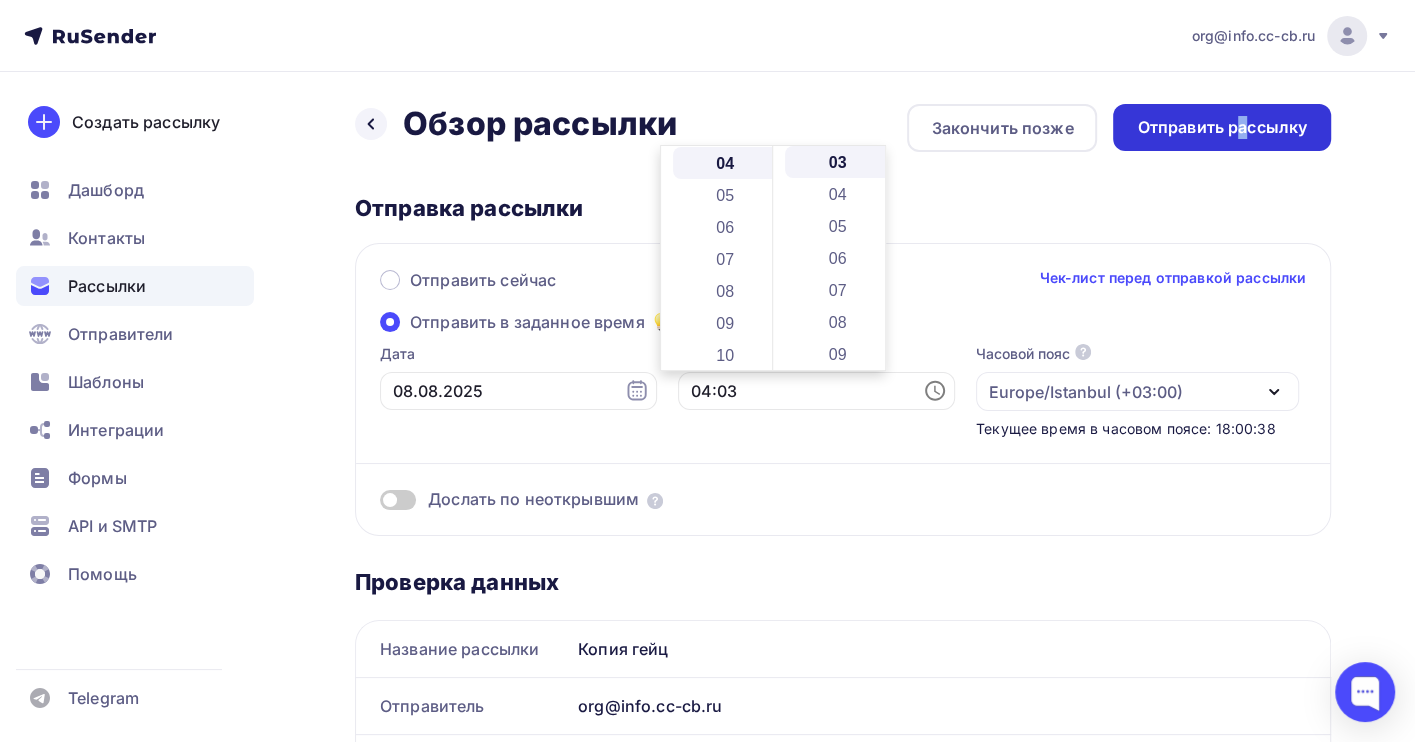 click on "Отправить рассылку" at bounding box center [1222, 127] 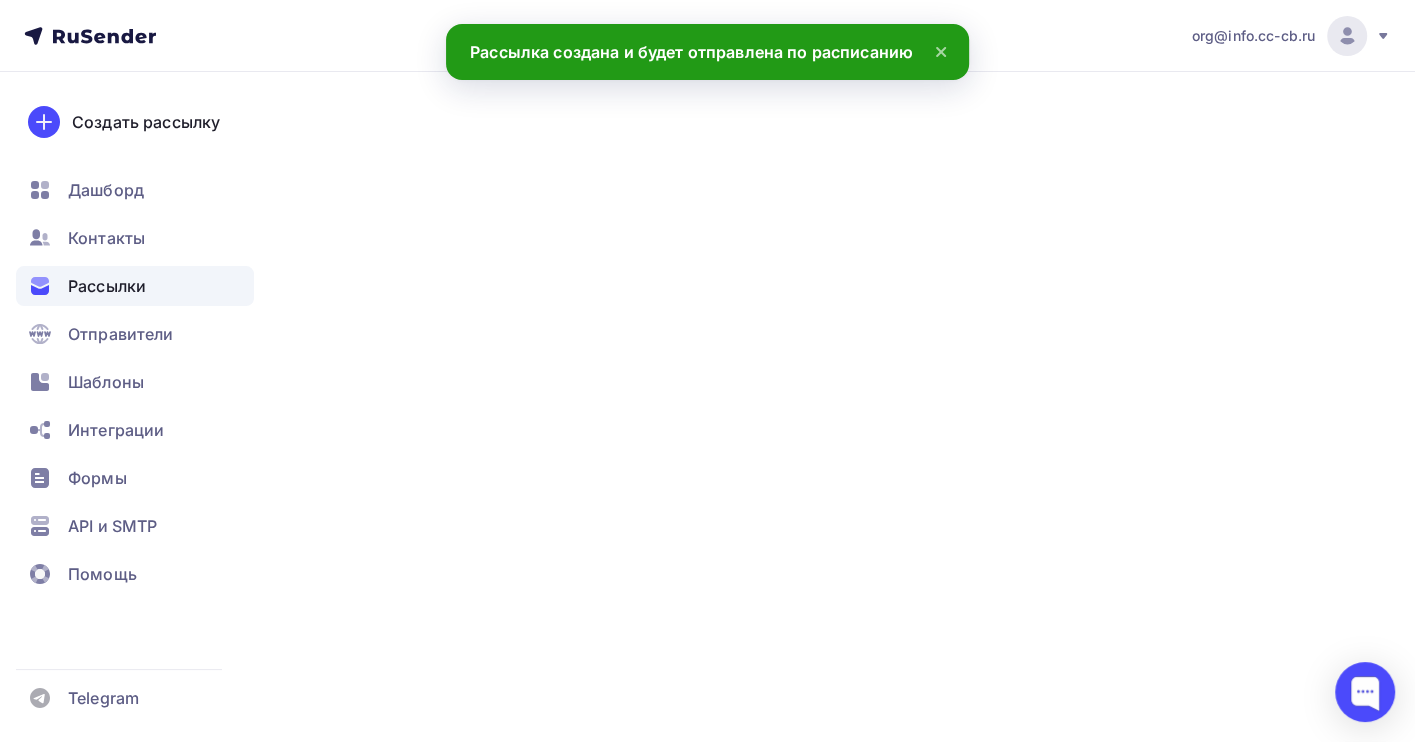 scroll, scrollTop: 0, scrollLeft: 0, axis: both 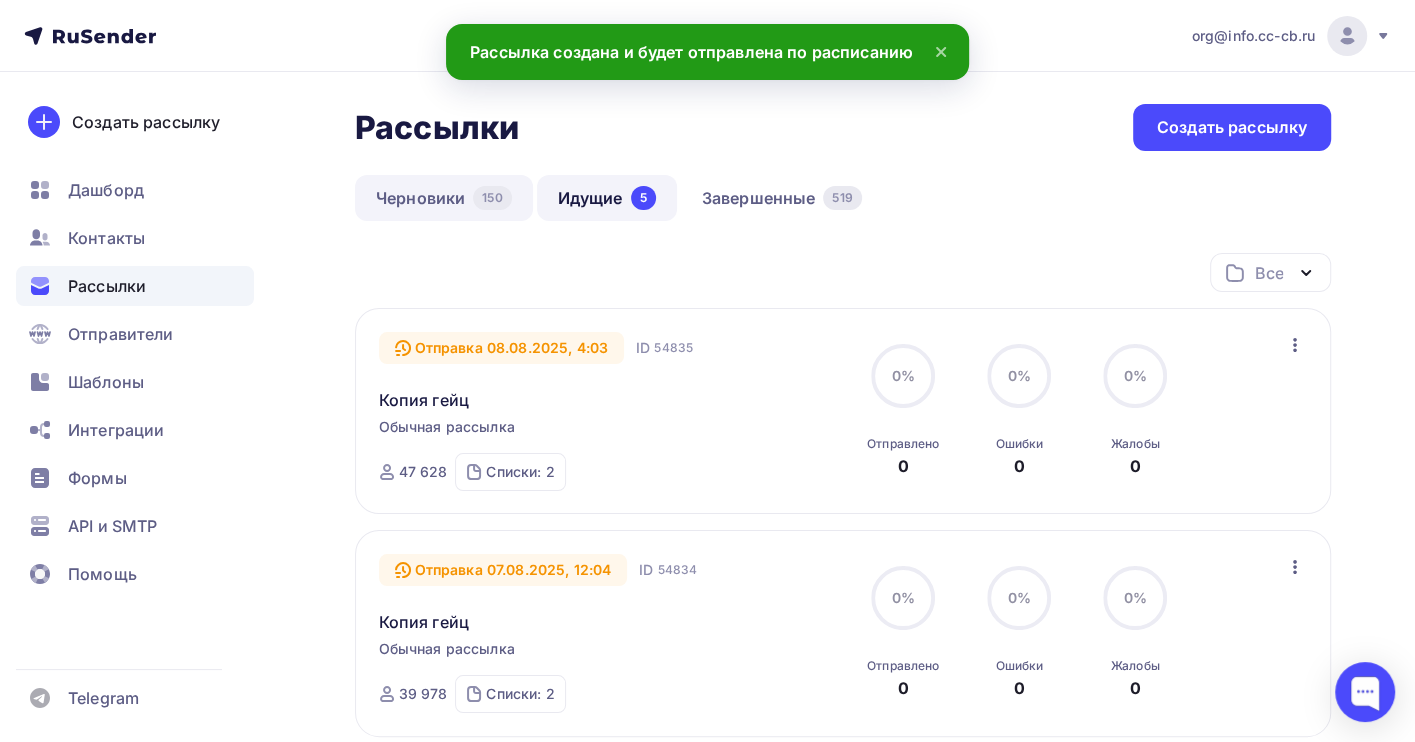 click on "Черновики
150" at bounding box center [444, 198] 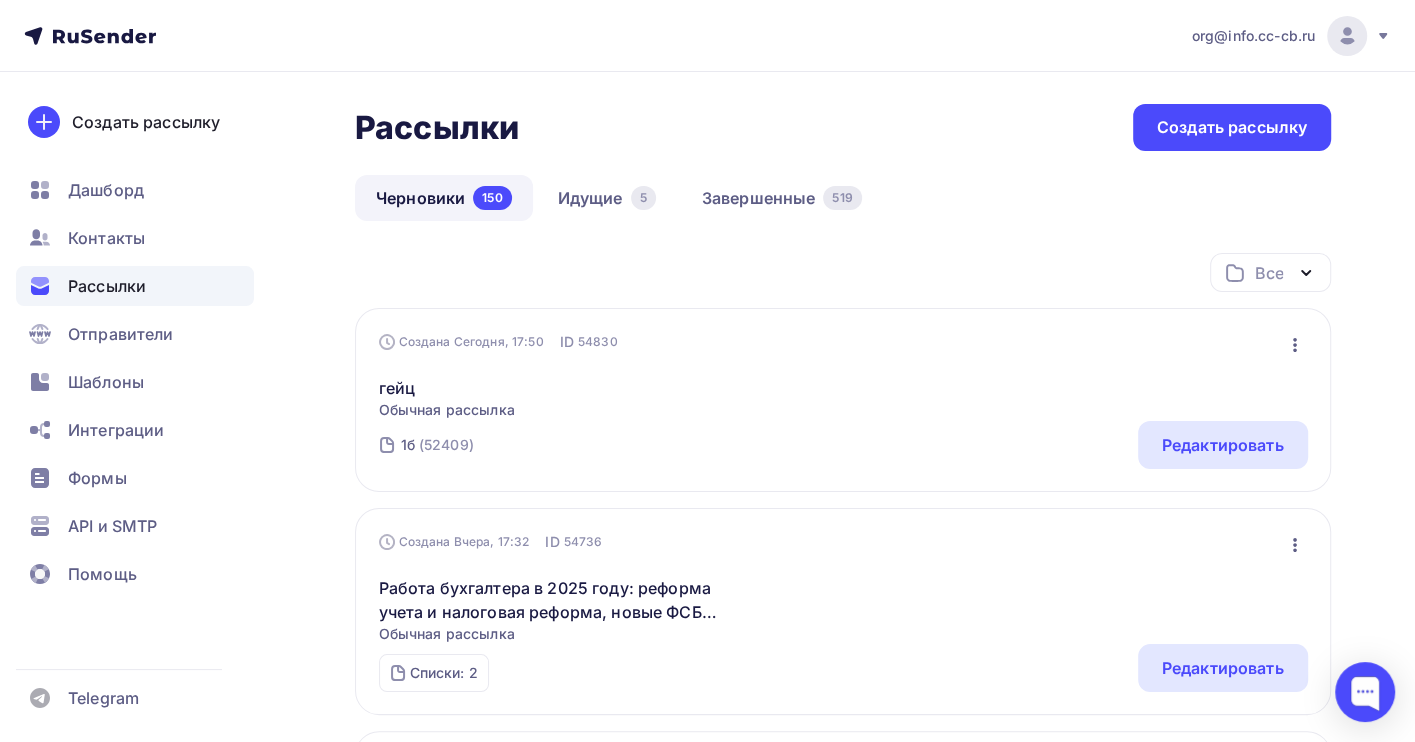 click 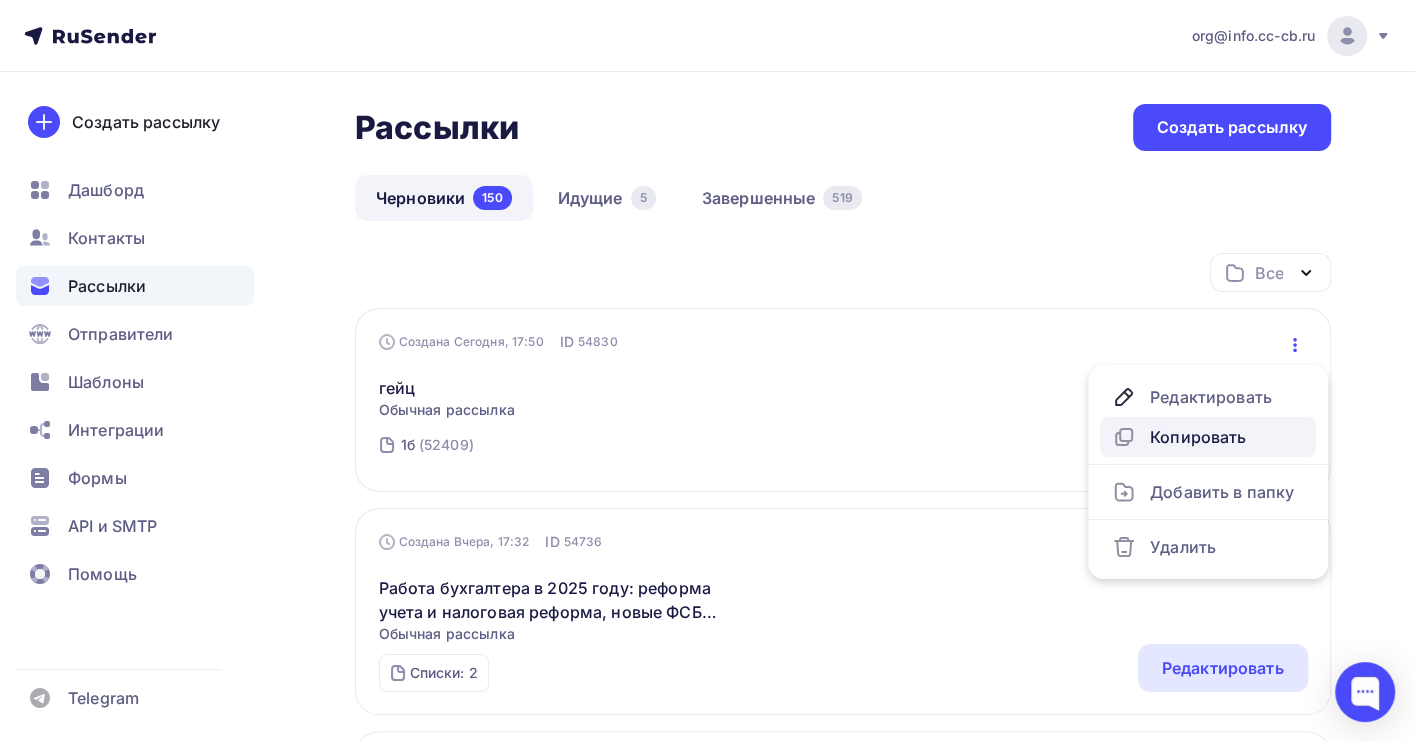 click on "Копировать" at bounding box center [1208, 437] 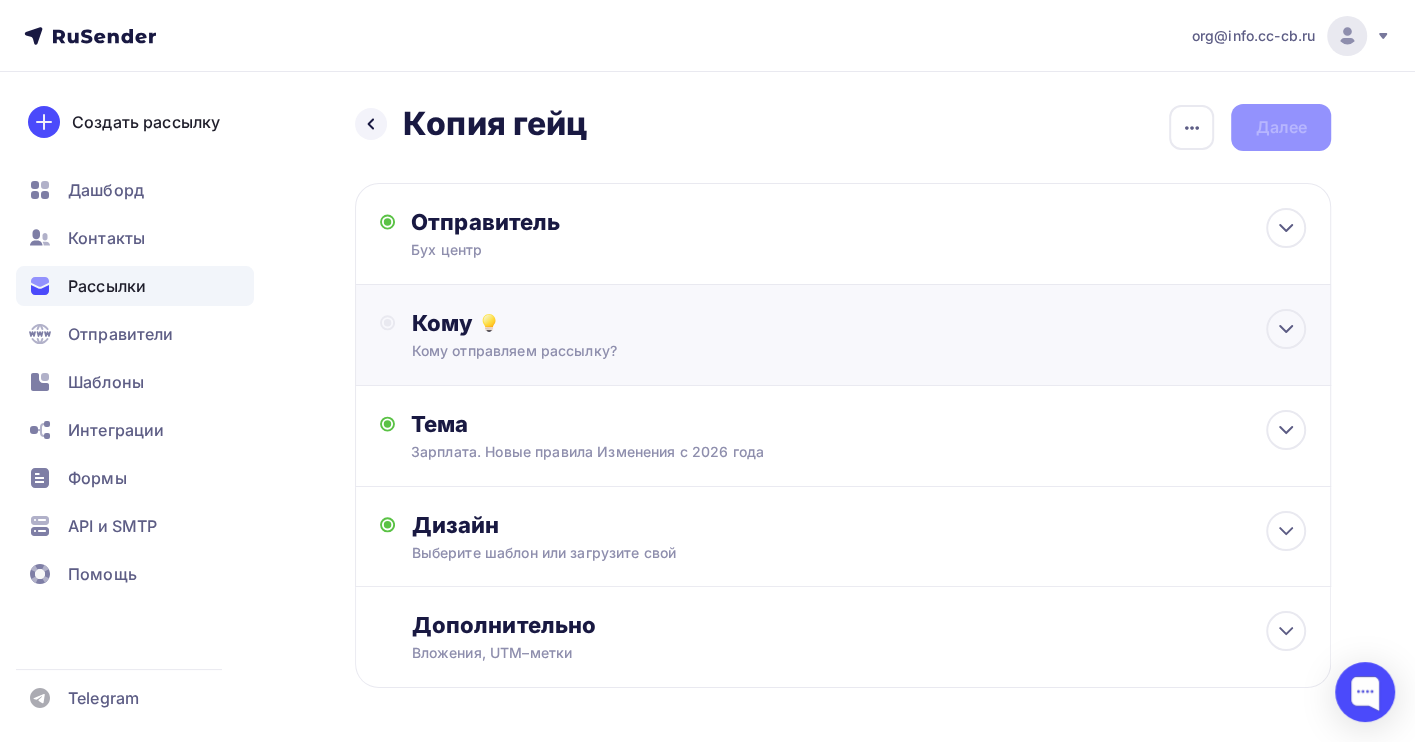 click on "Кому" at bounding box center (858, 323) 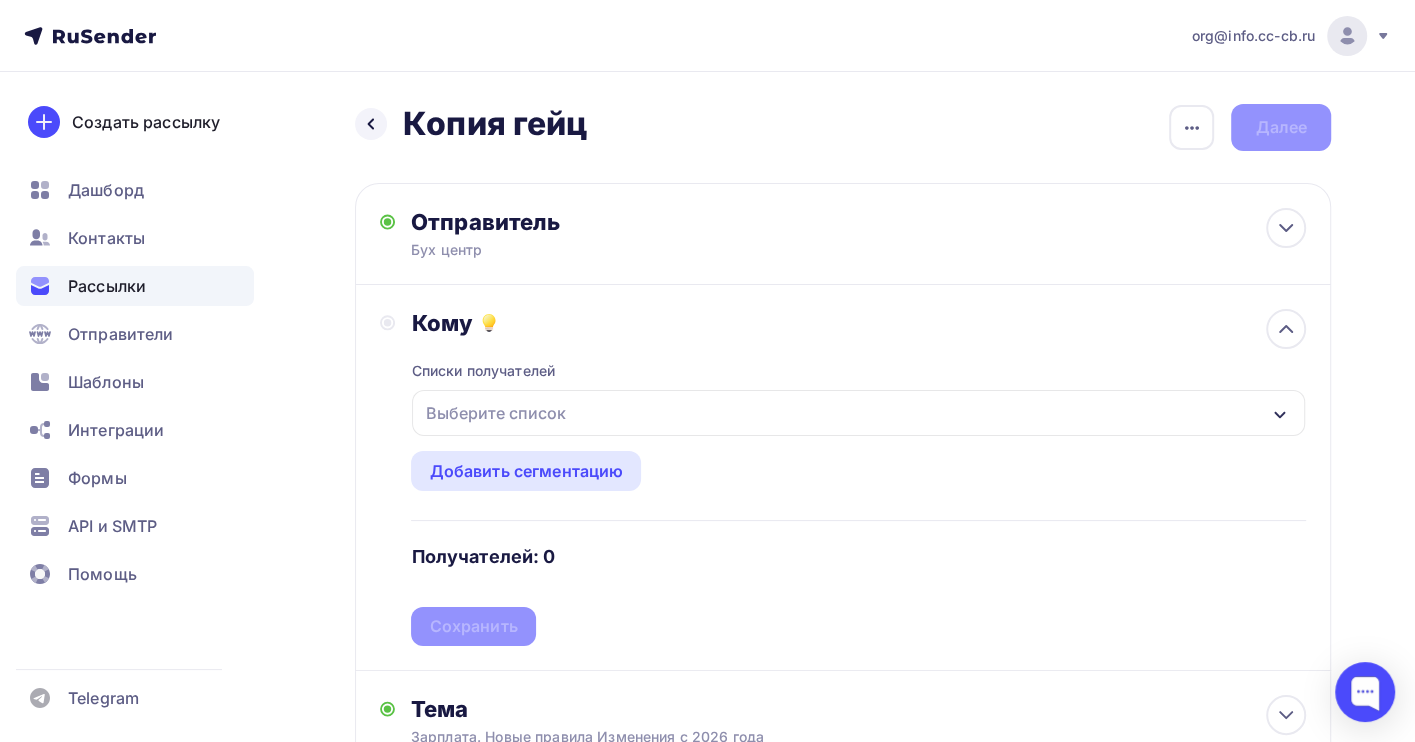 click on "Выберите список" at bounding box center (495, 413) 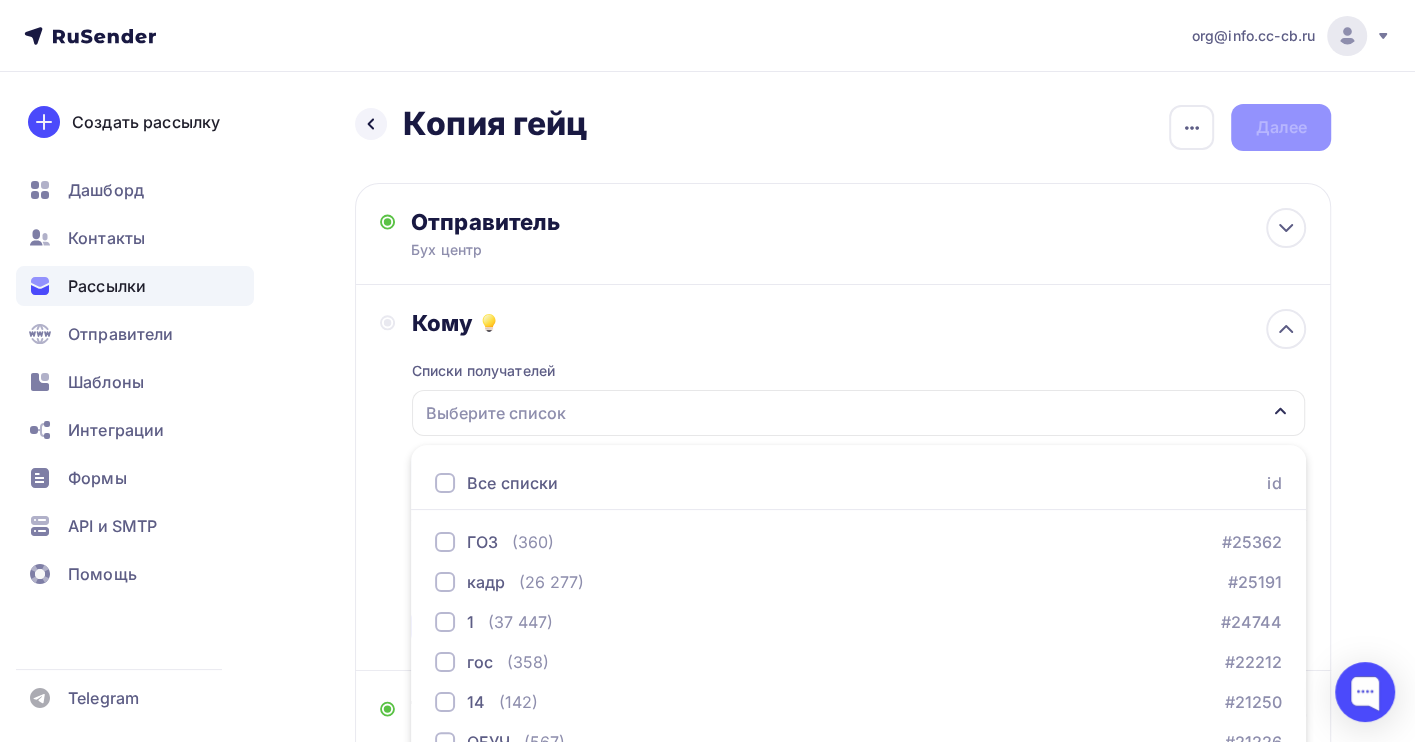 scroll, scrollTop: 221, scrollLeft: 0, axis: vertical 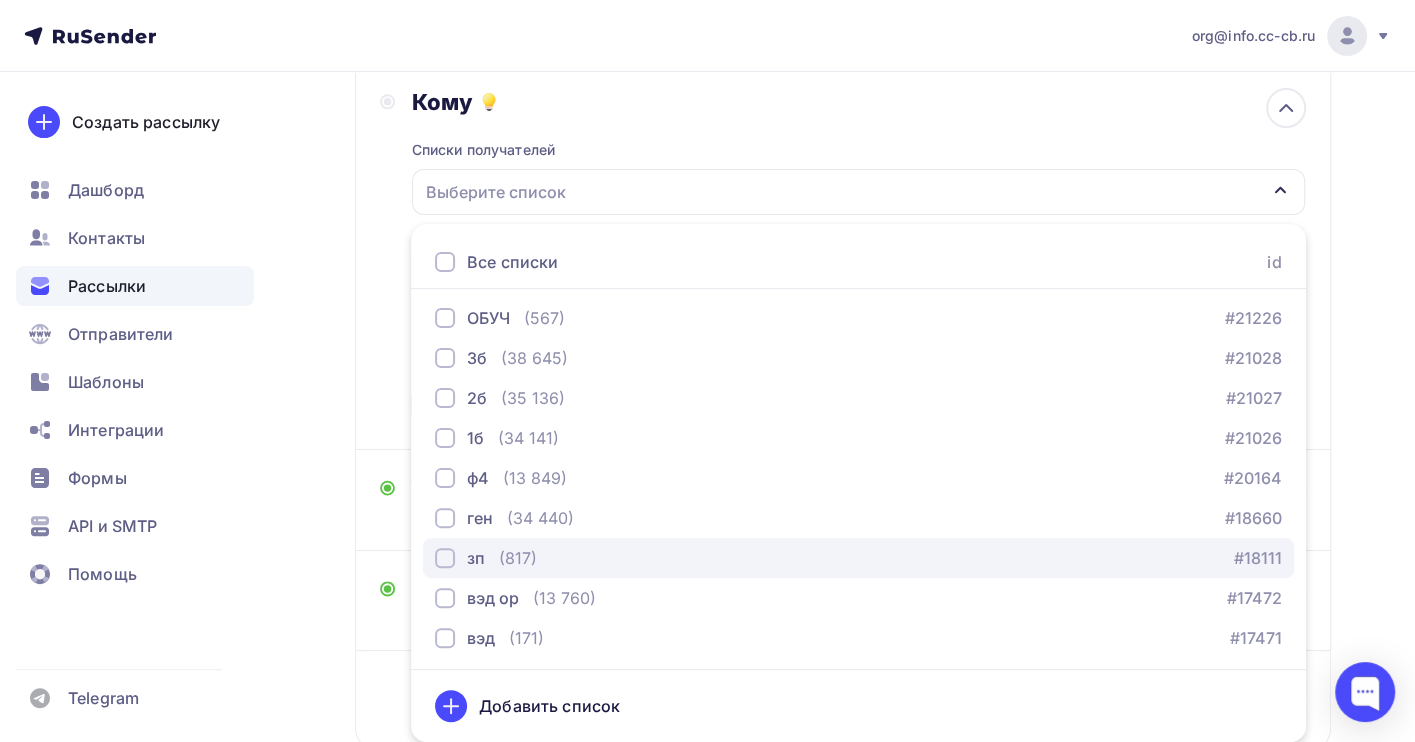 click on "зп
(817)" at bounding box center (486, 558) 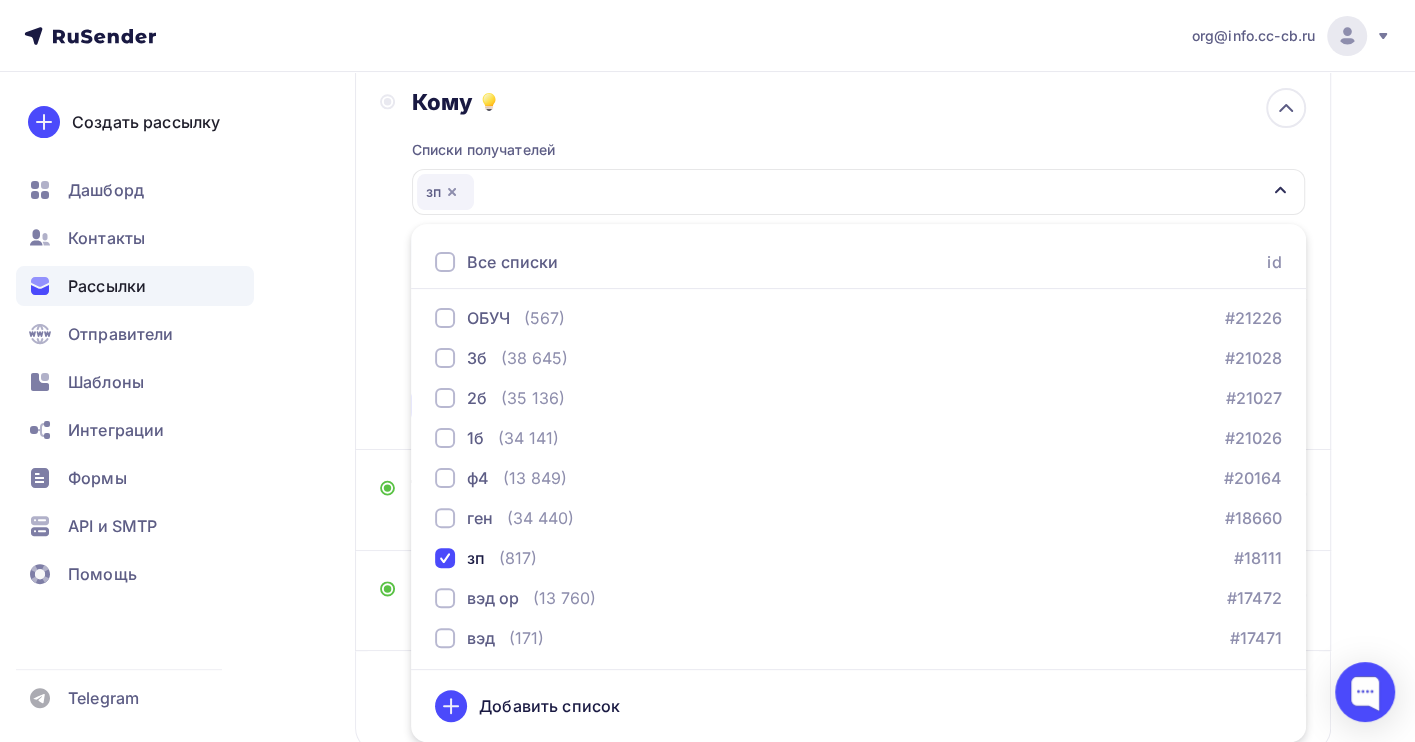 click on "Назад
Копия гейц
Копия гейц
Закончить позже
Переименовать рассылку
Удалить
Далее
Отправитель
Бух центр
Email  *
[EMAIL]
[EMAIL]           [EMAIL]               Добавить отправителя
Рекомендуем  добавить почту на домене , чтобы рассылка не попала в «Спам»
Имя                 Сохранить
Предпросмотр может отличаться  в зависимости от почтового клиента" at bounding box center (707, 366) 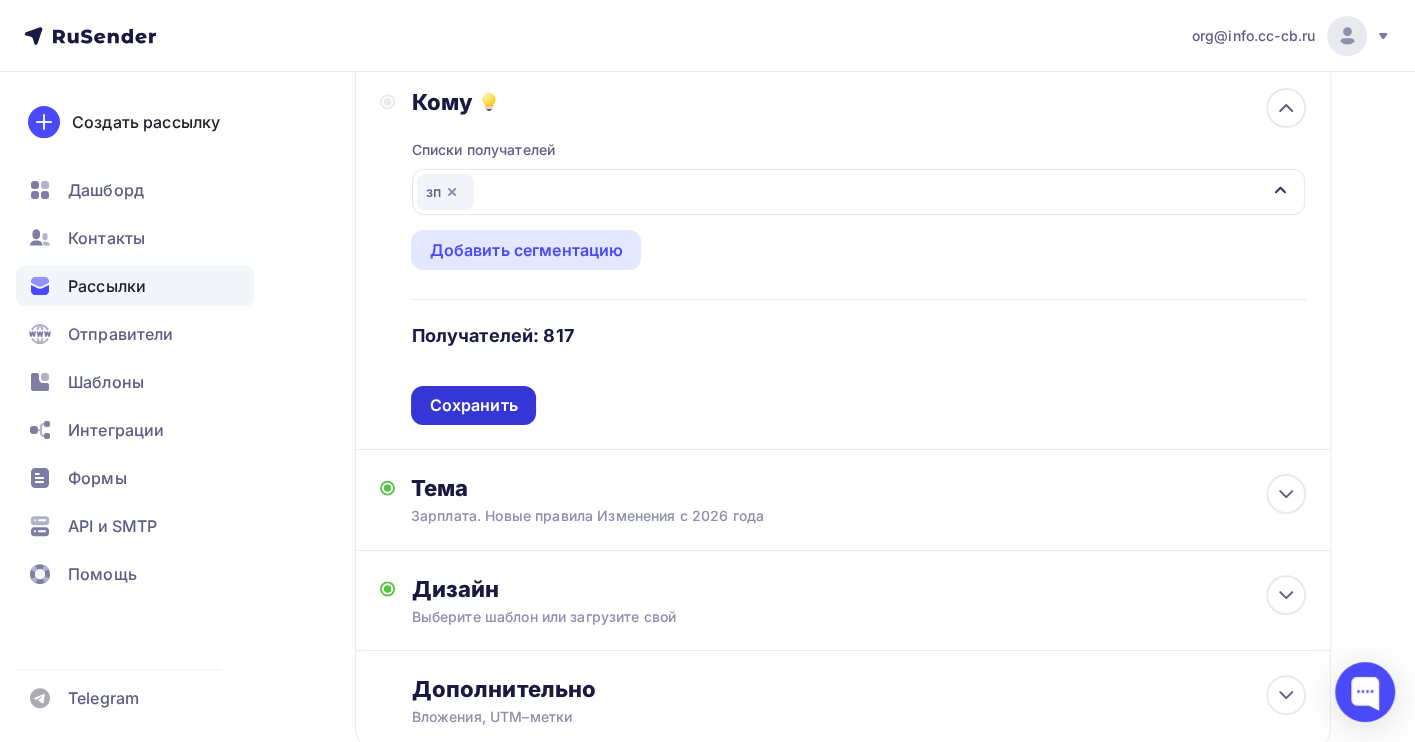 click on "Сохранить" at bounding box center (473, 405) 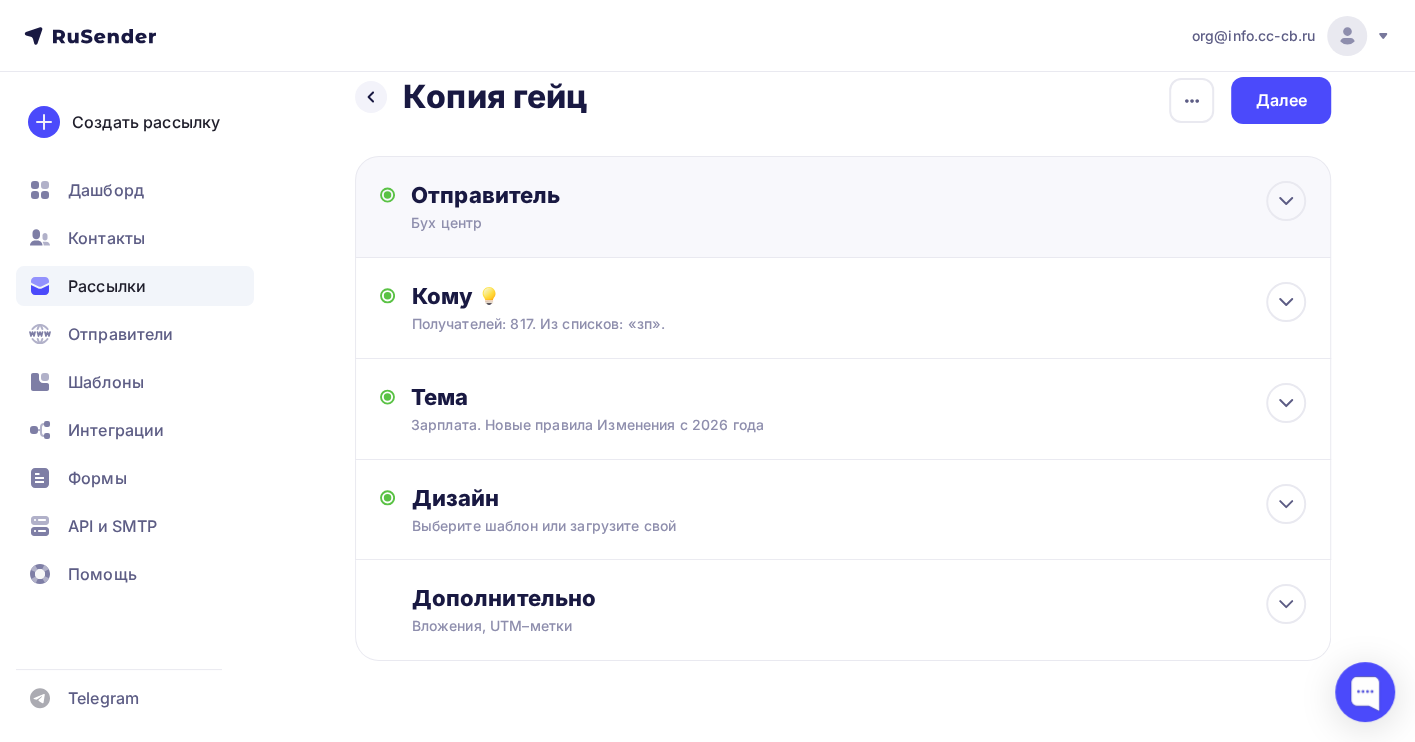 scroll, scrollTop: 0, scrollLeft: 0, axis: both 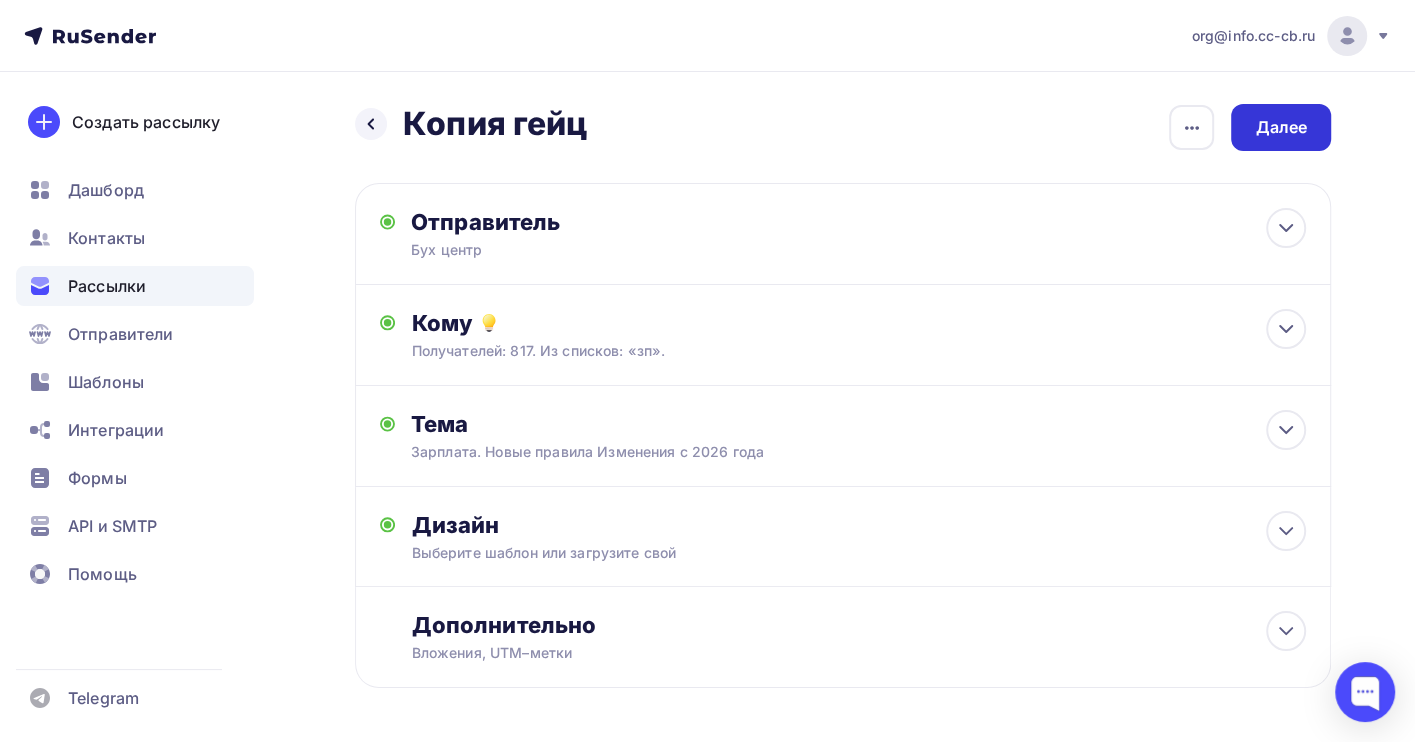 click on "Далее" at bounding box center (1281, 127) 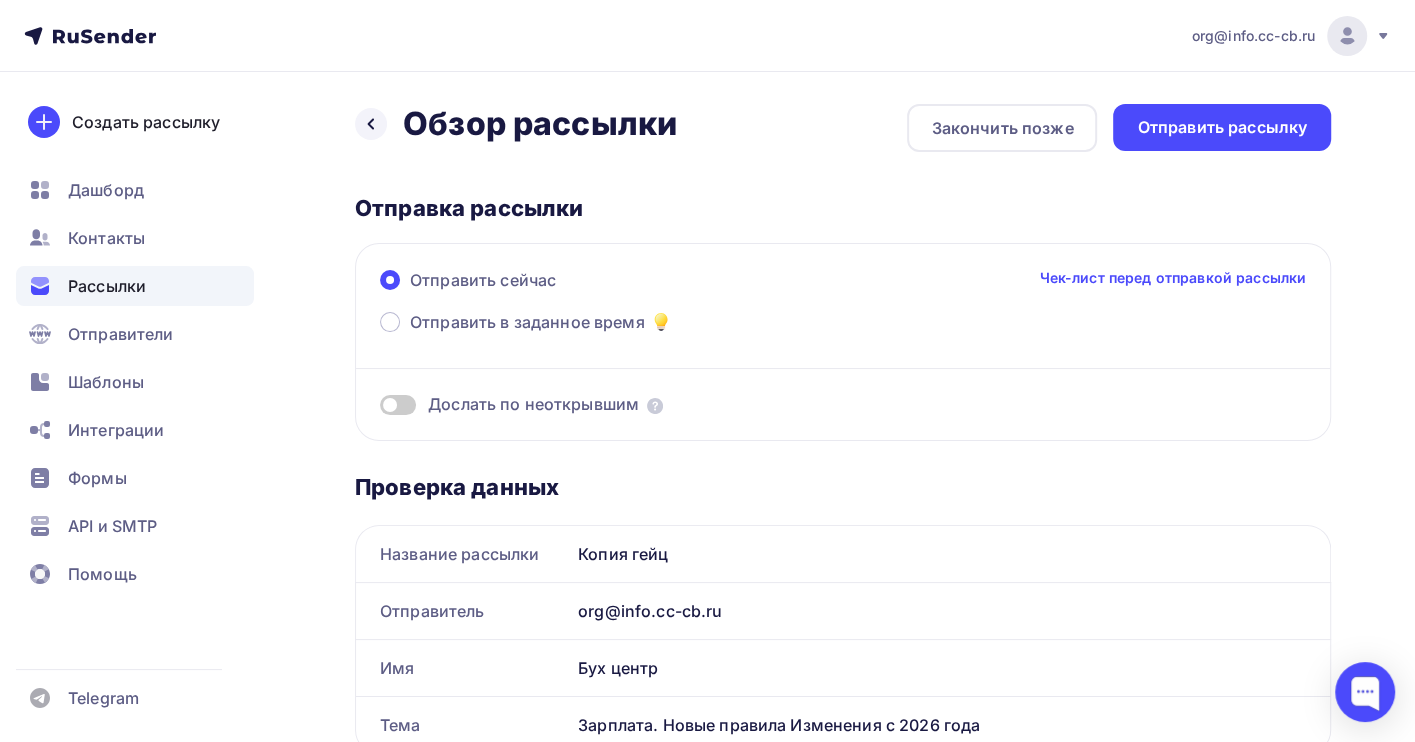 scroll, scrollTop: 0, scrollLeft: 0, axis: both 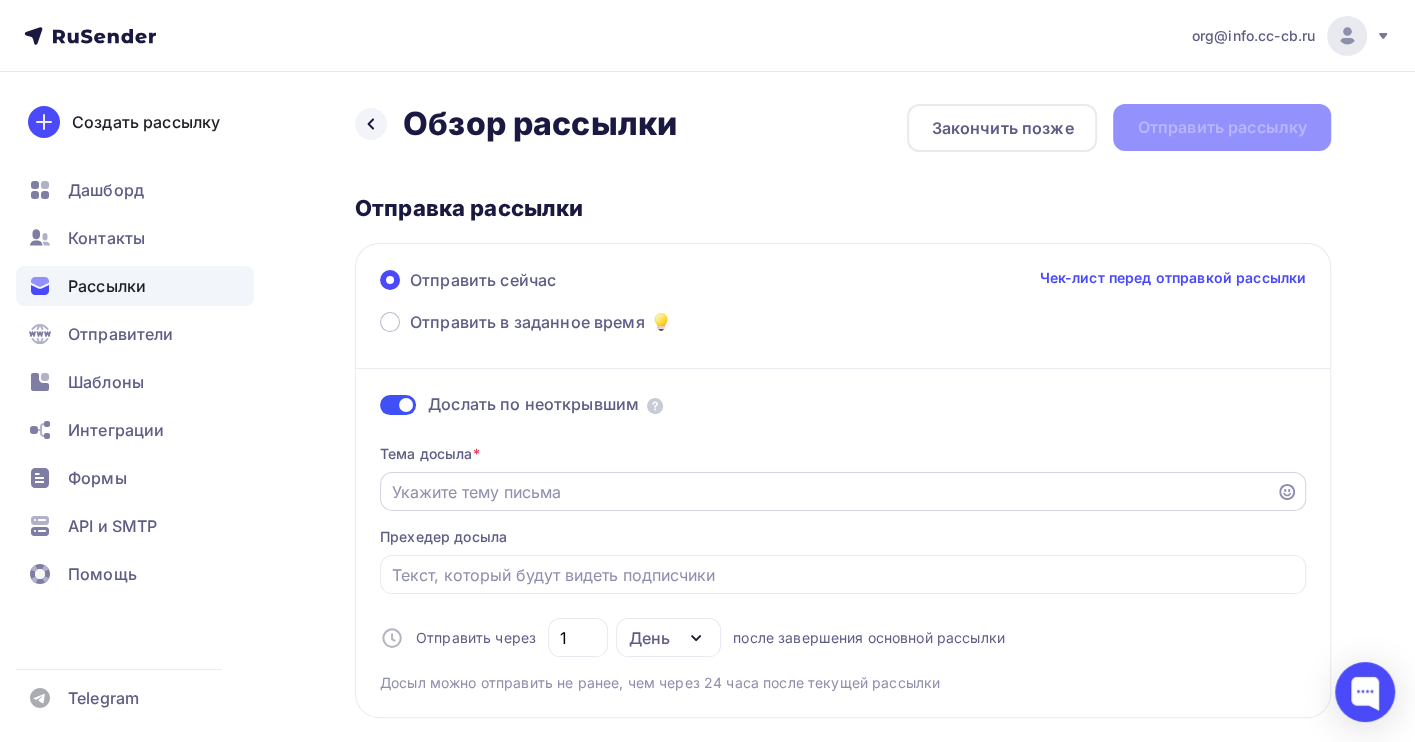 click on "Отправить в заданное время" at bounding box center (828, 492) 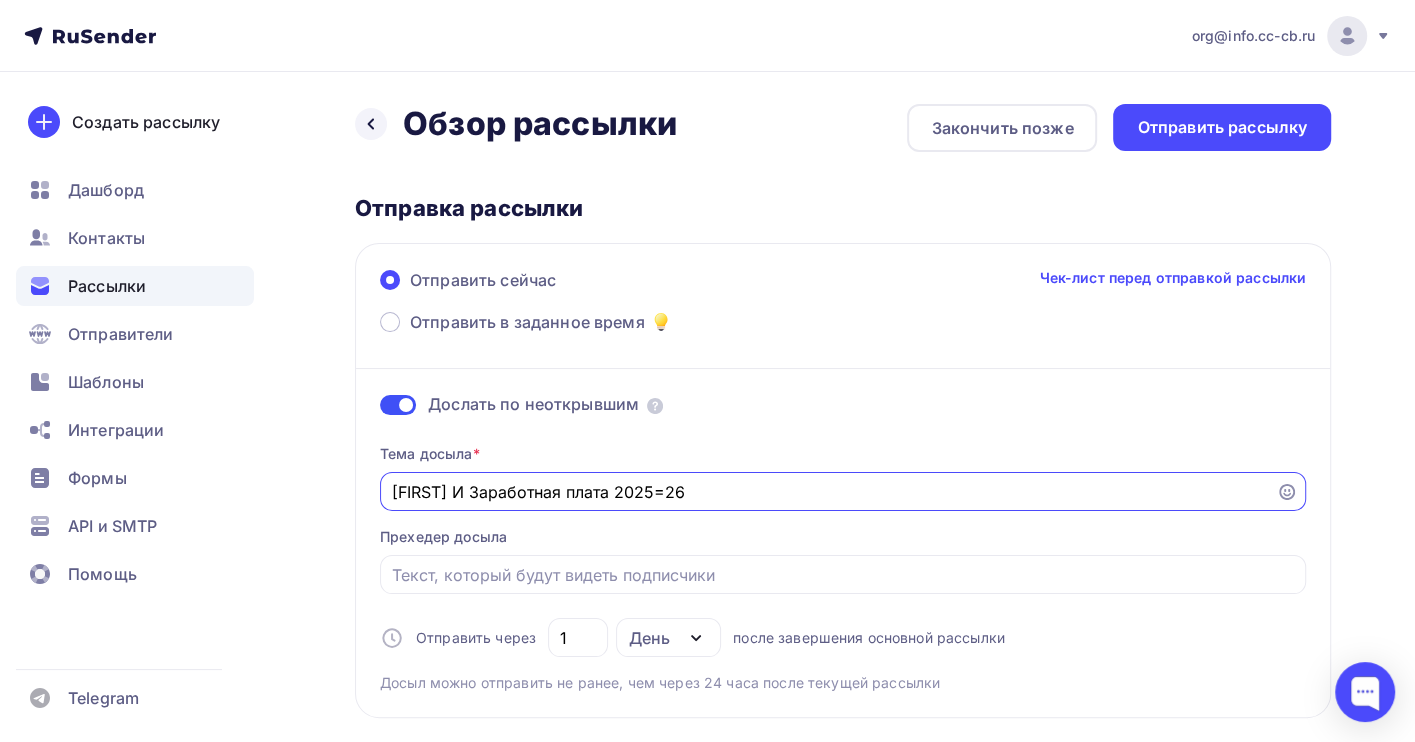 click on "День" at bounding box center [668, 637] 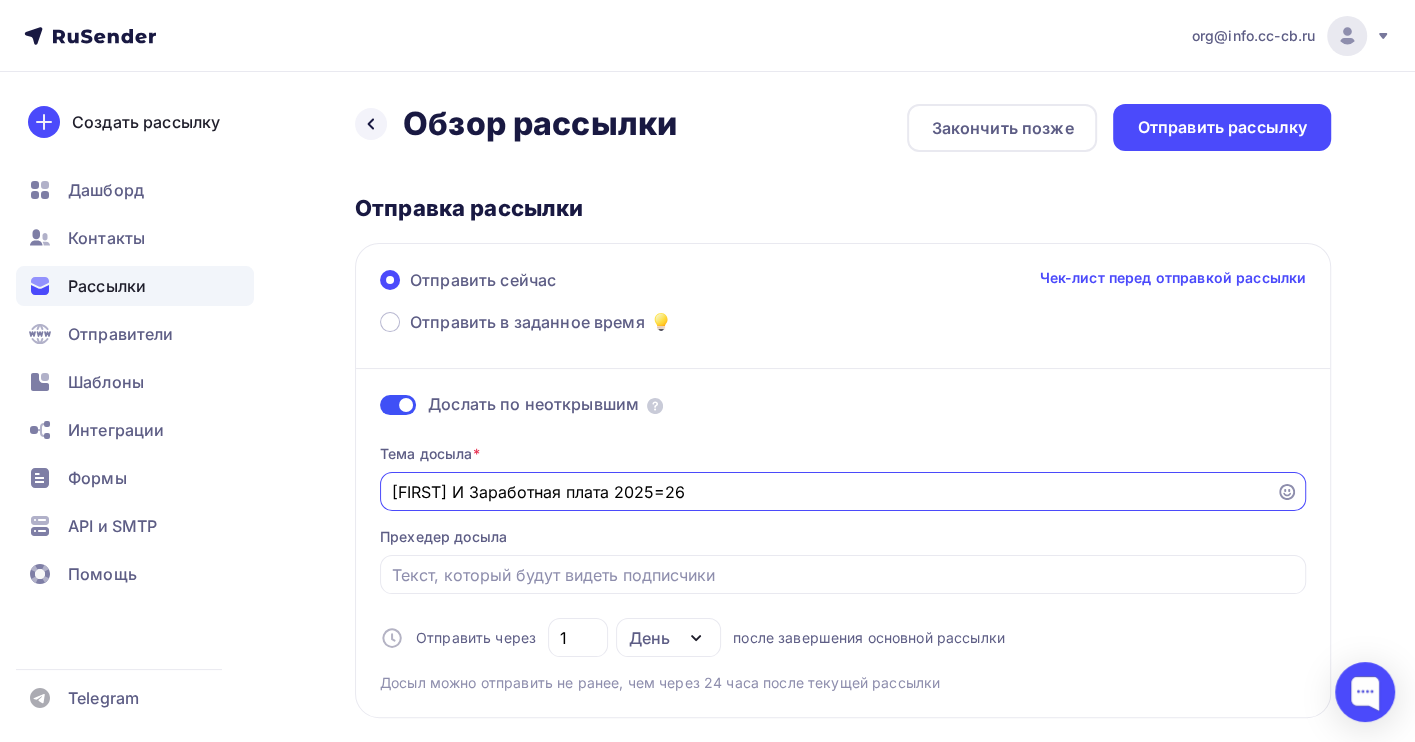 type on "[FIRST] И Заработная плата 2025=26" 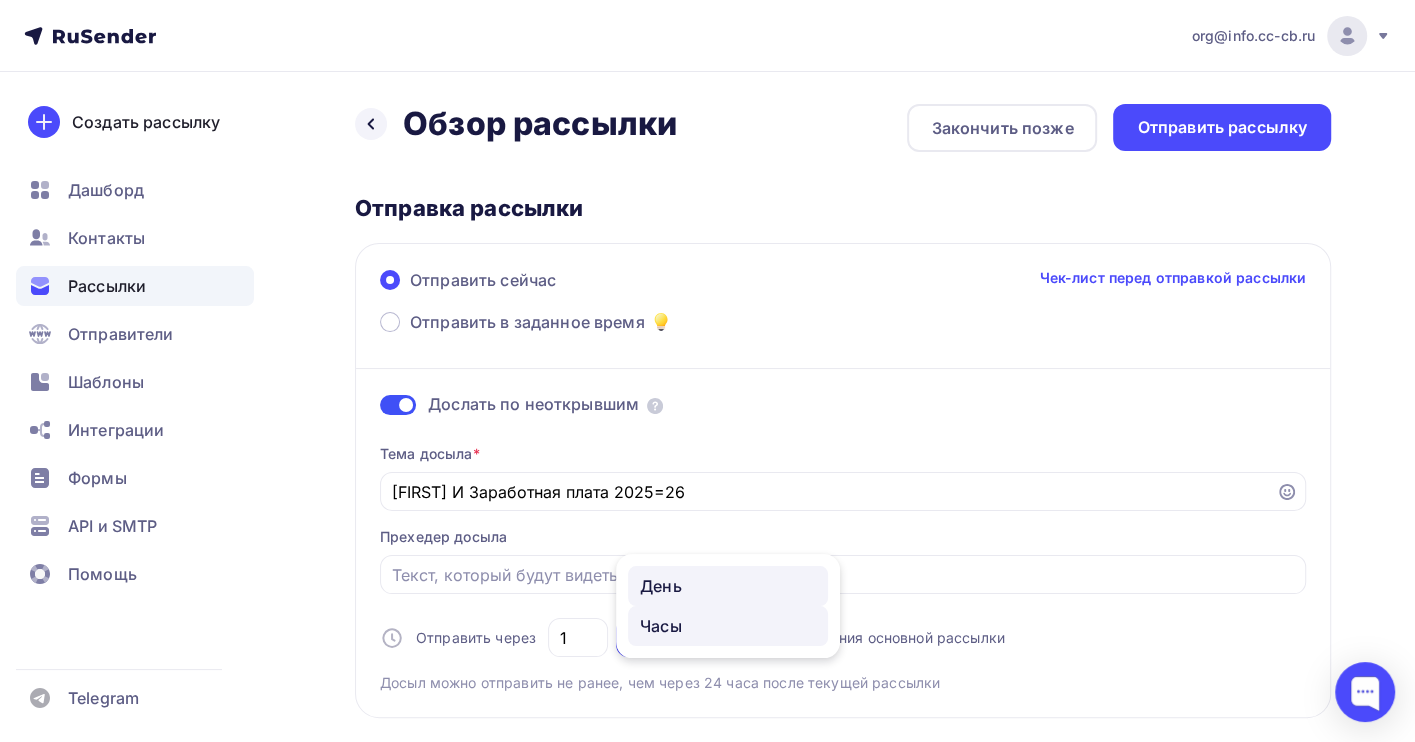 click on "Часы" at bounding box center [728, 626] 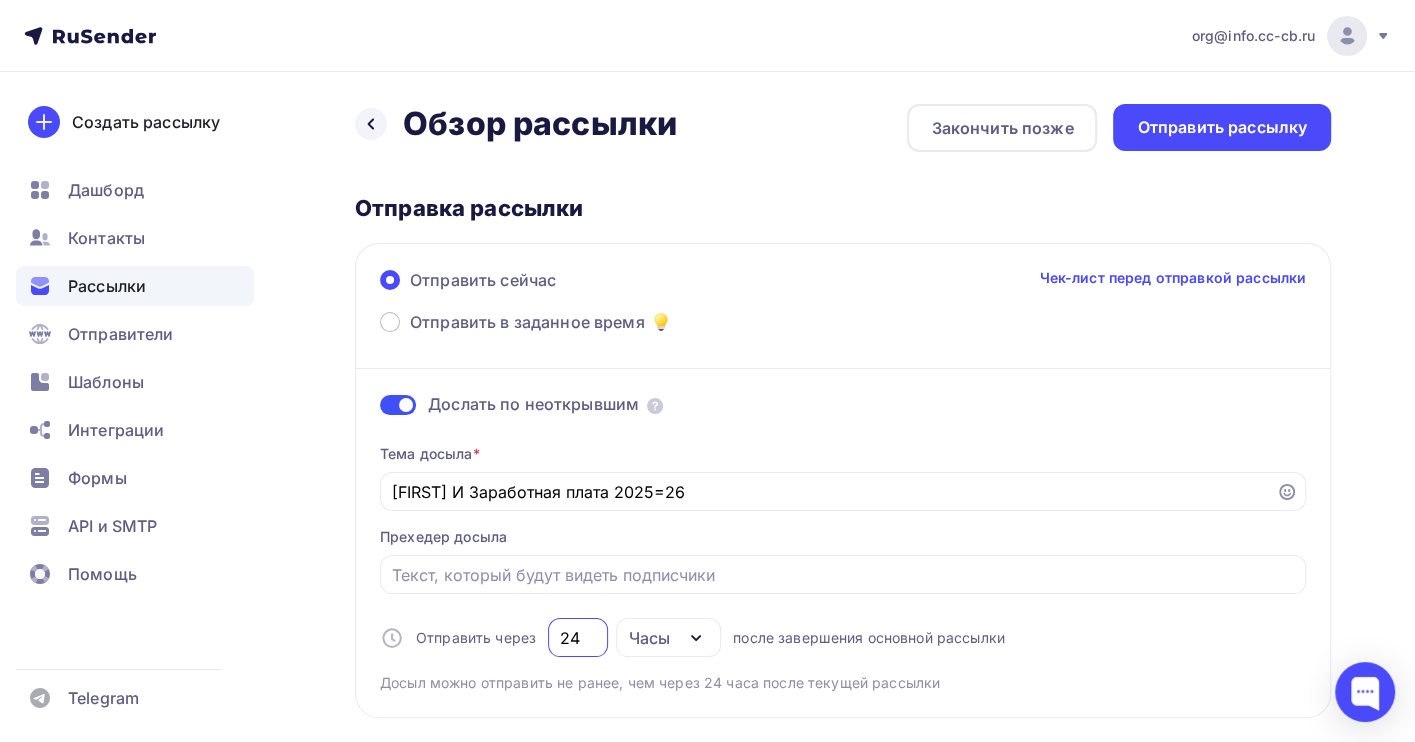 drag, startPoint x: 566, startPoint y: 636, endPoint x: 548, endPoint y: 639, distance: 18.248287 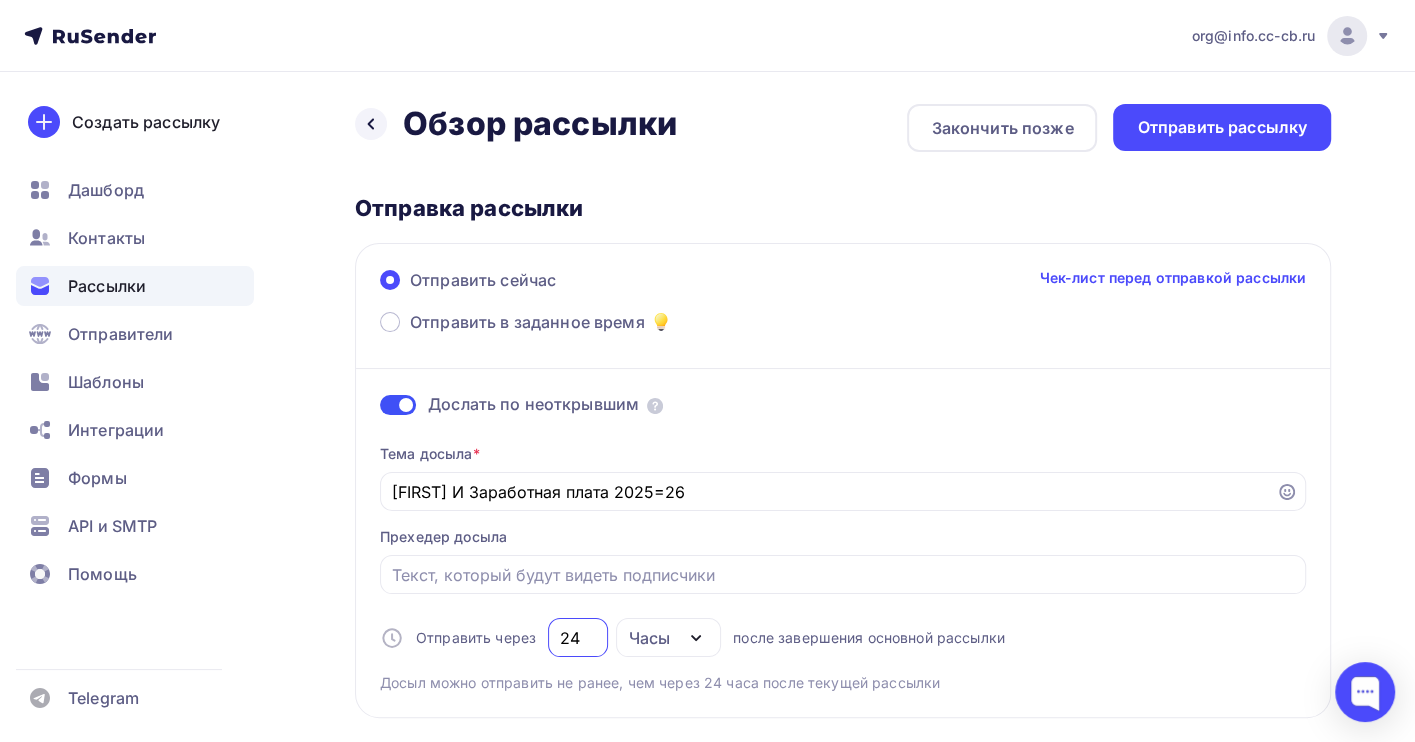 click on "24" at bounding box center (578, 637) 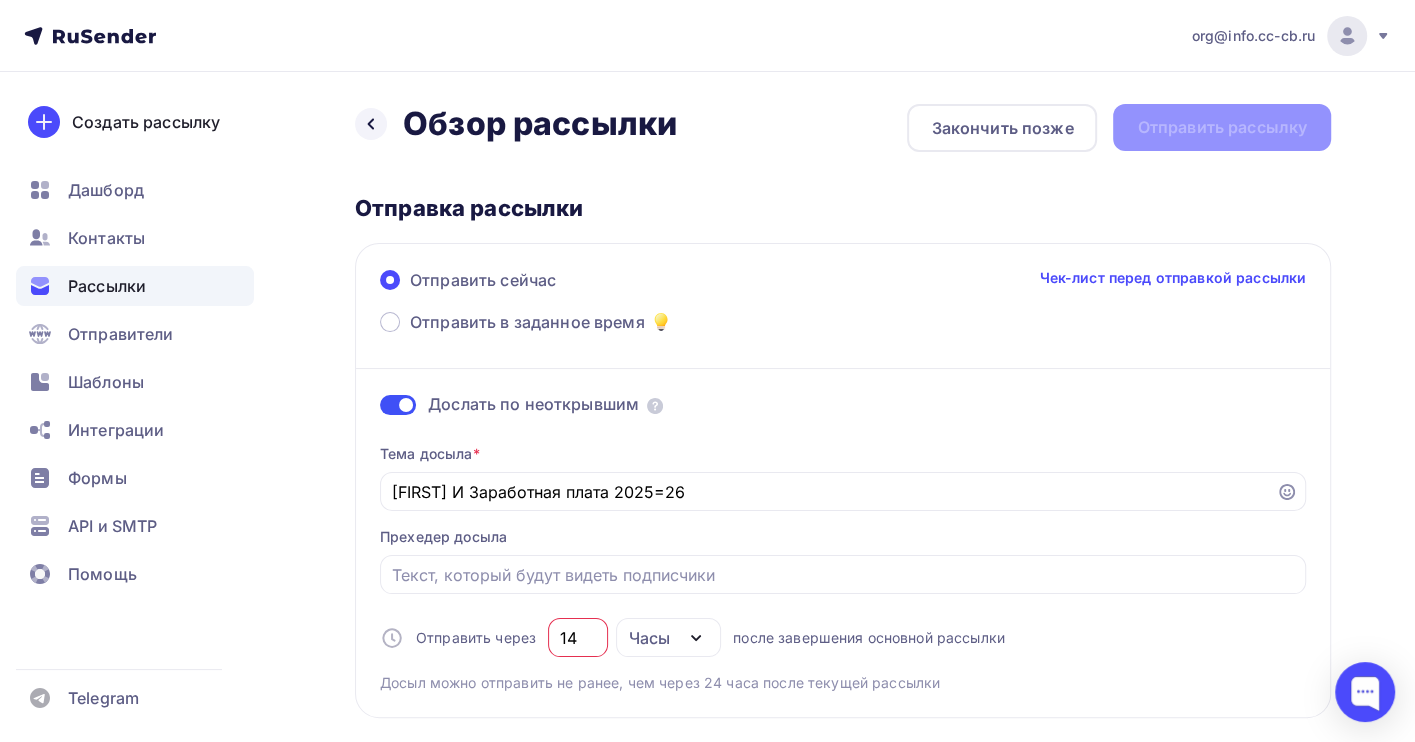 drag, startPoint x: 582, startPoint y: 636, endPoint x: 562, endPoint y: 637, distance: 20.024984 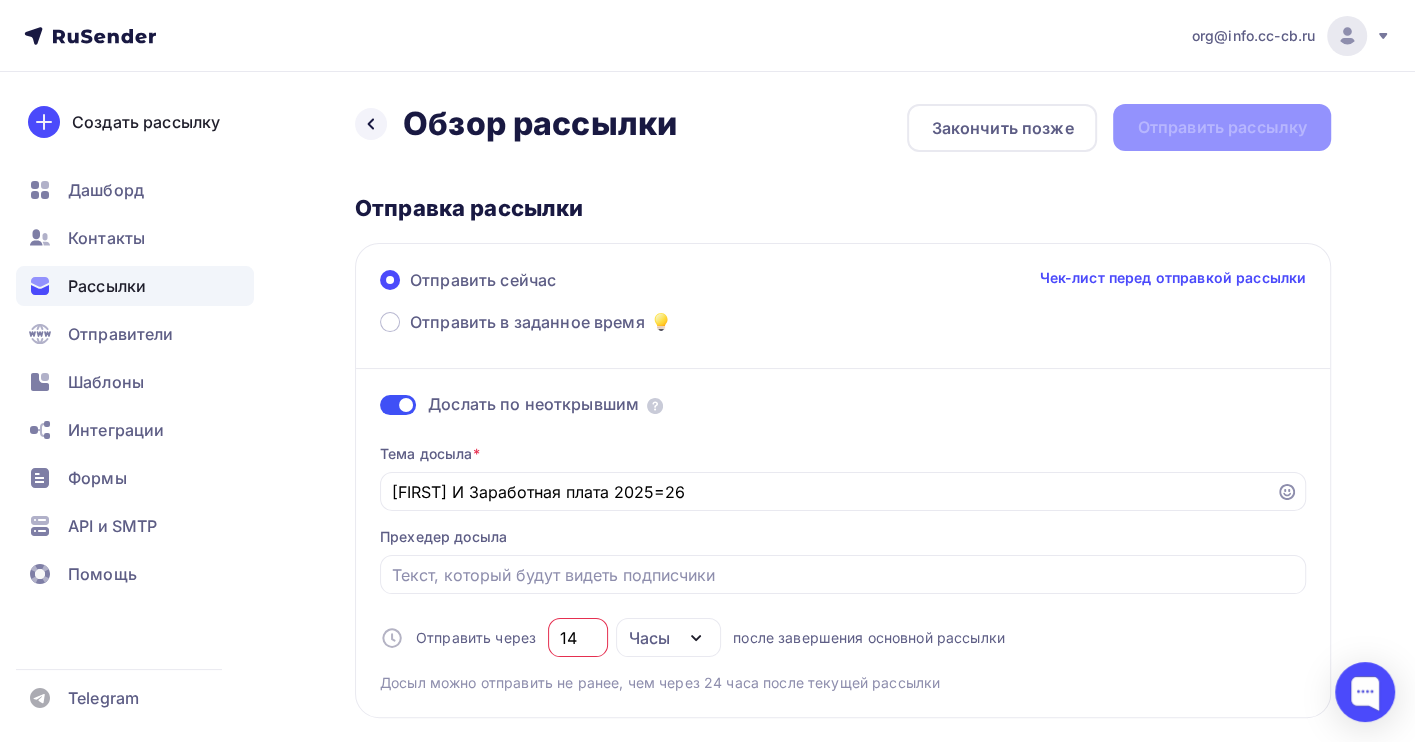 click on "14" at bounding box center (578, 638) 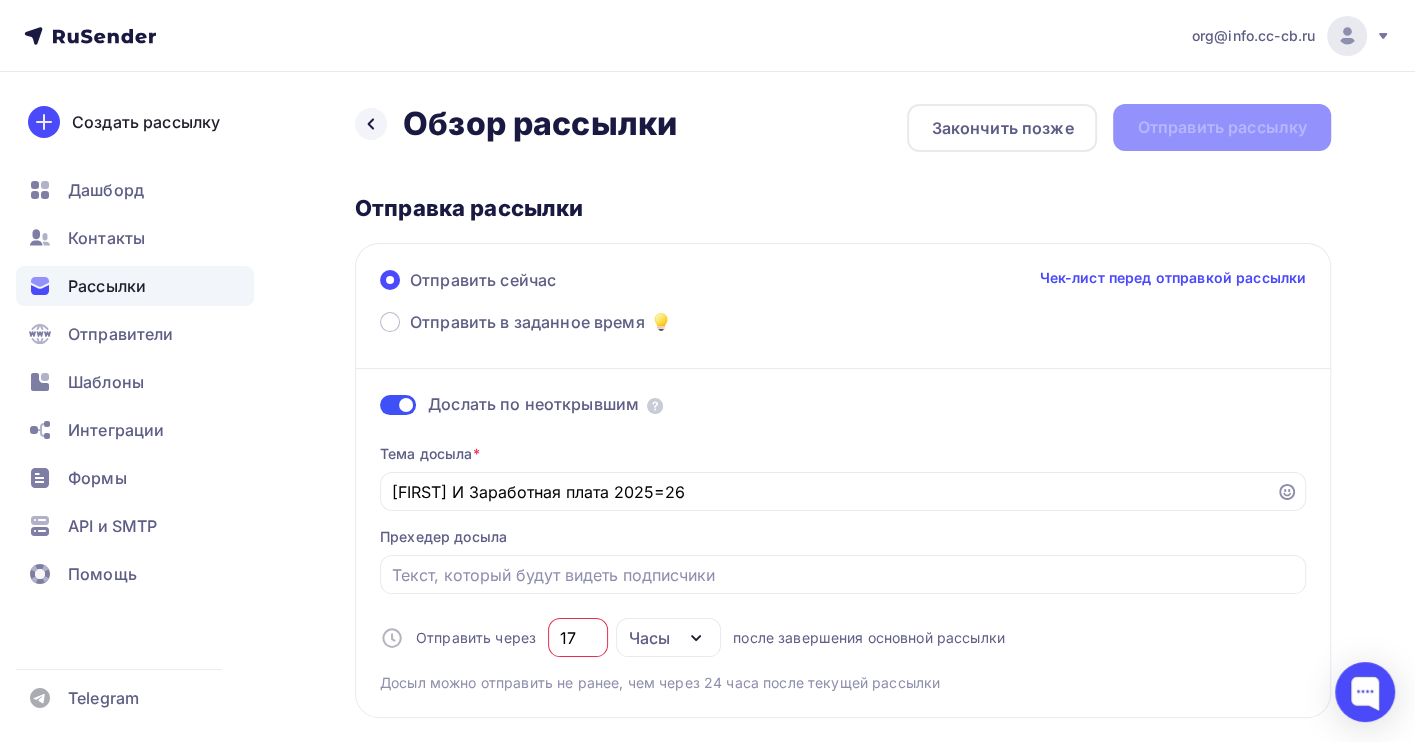 click on "Тема досыла  *     [LAST] И Заработная плата 2025=26           Прехедер досыла                 Отправить через     17
Часы
День           Часы             после завершения основной рассылки   Досыл можно отправить не ранее, чем через 24 часа после текущей
рассылки" at bounding box center [843, 560] 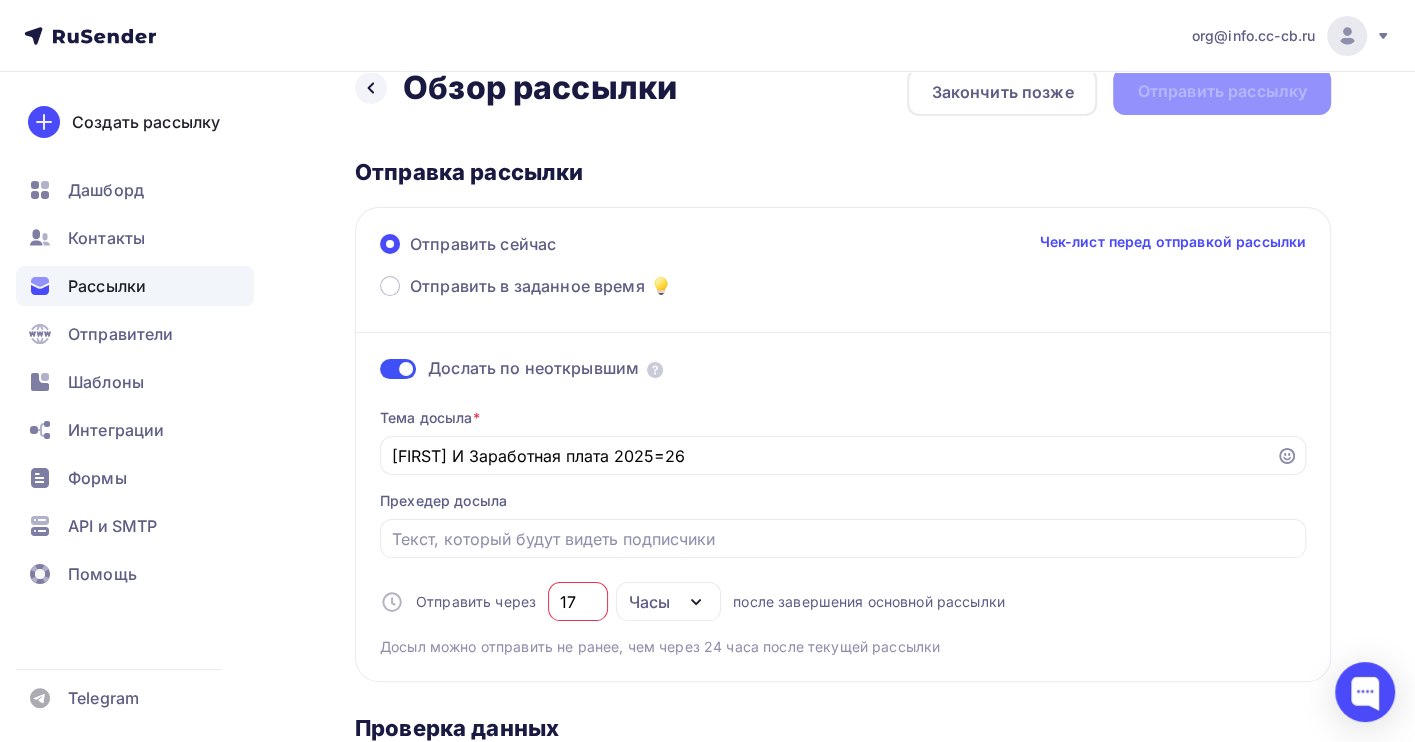 scroll, scrollTop: 0, scrollLeft: 0, axis: both 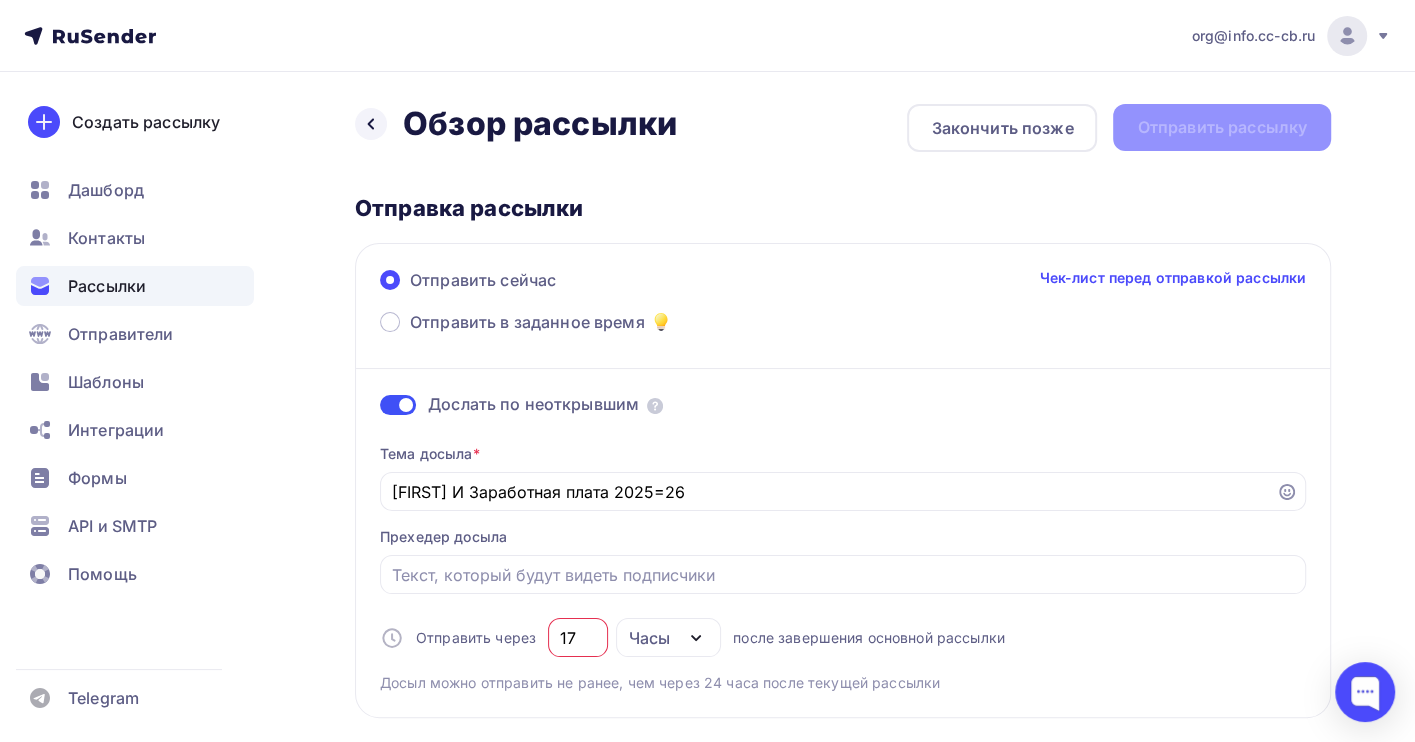 click on "17" at bounding box center [578, 638] 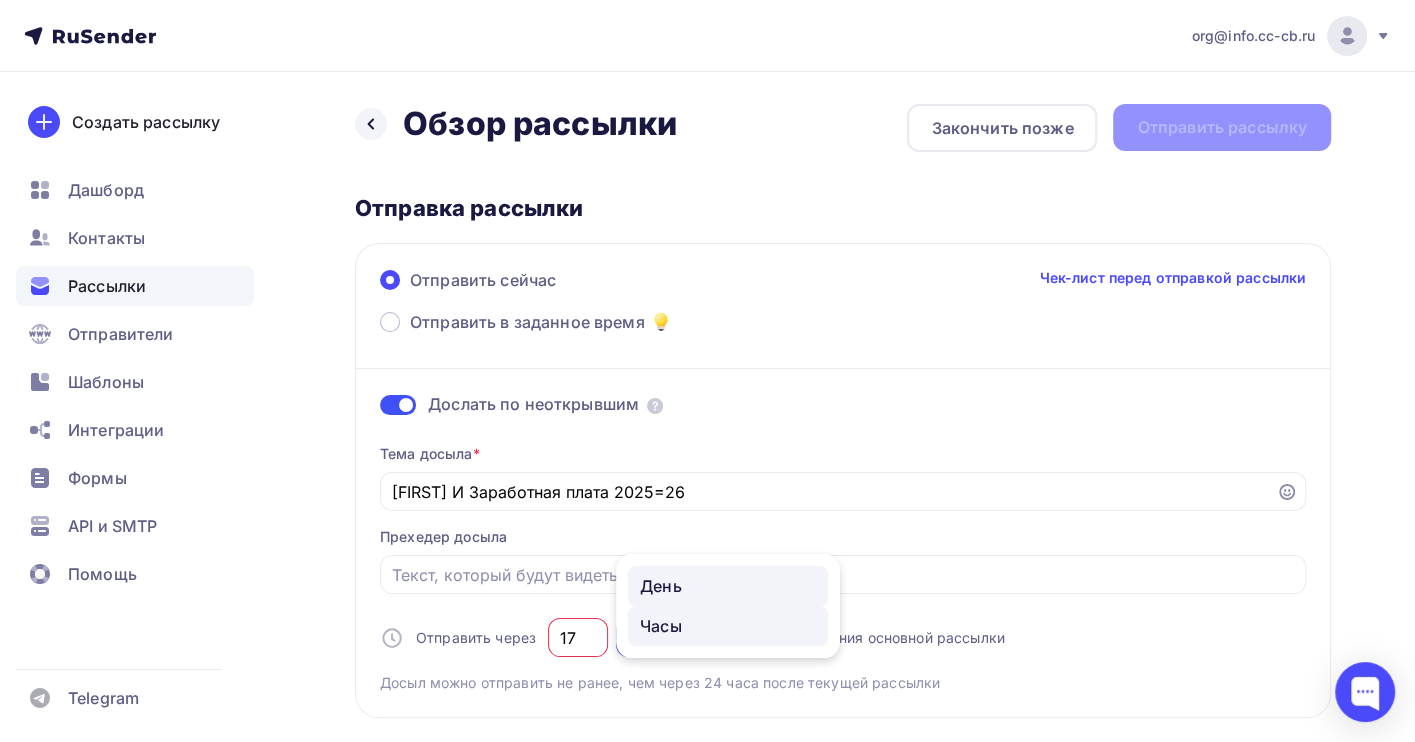 click on "День" at bounding box center [728, 586] 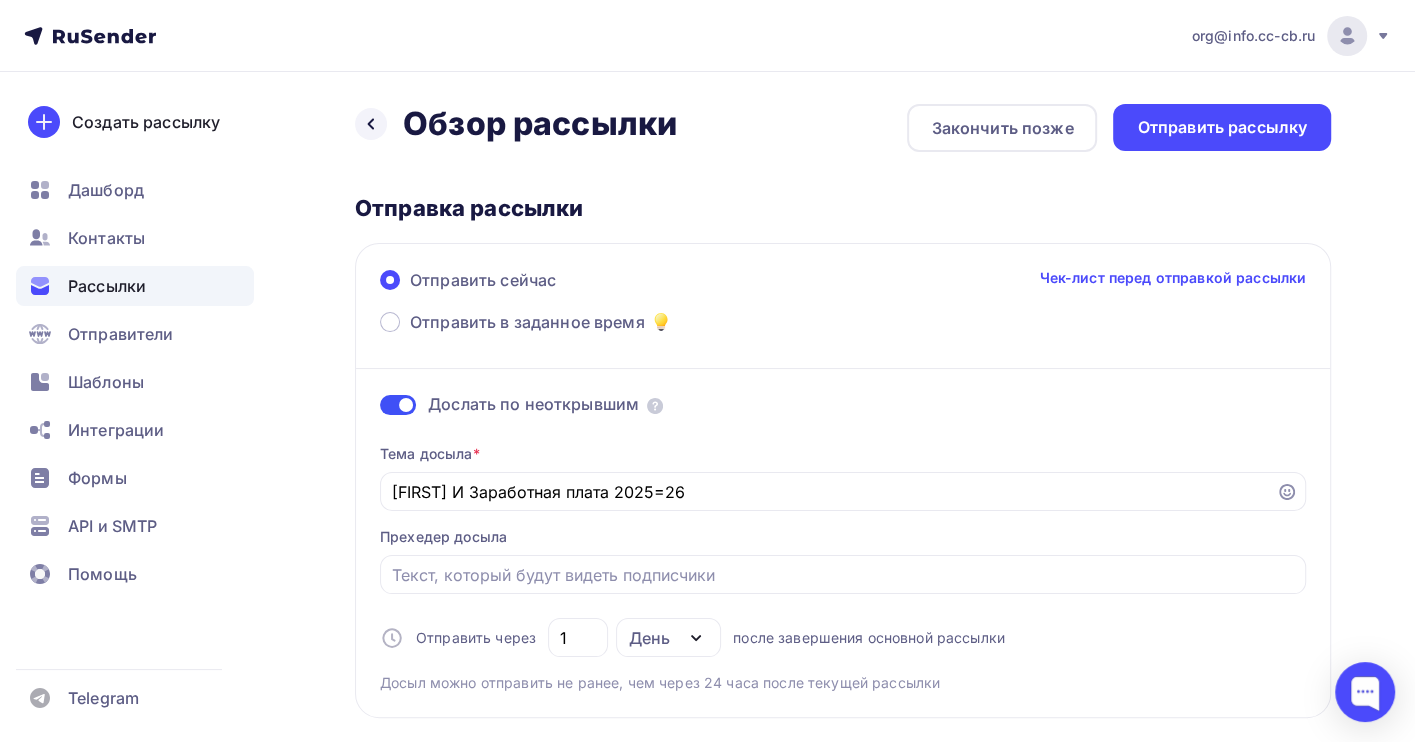 click at bounding box center (398, 405) 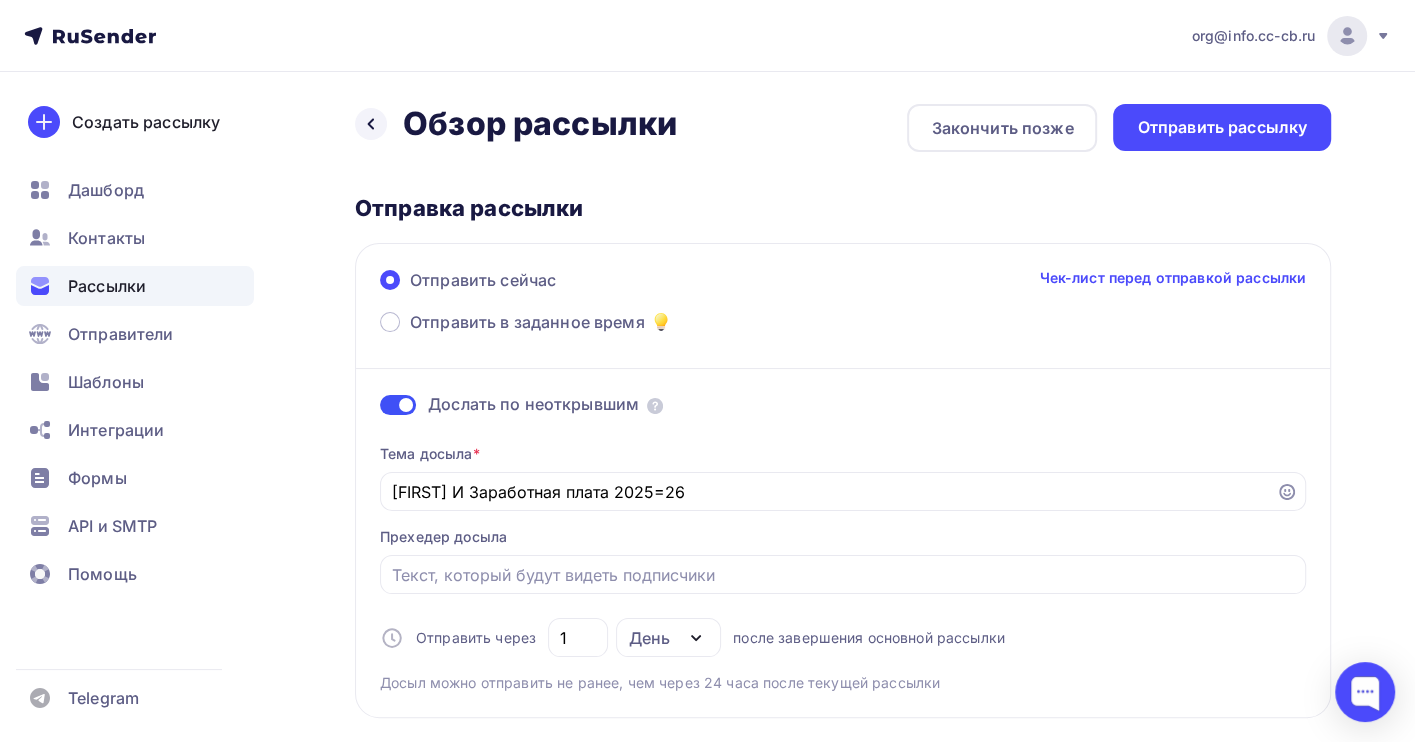 click at bounding box center [380, 408] 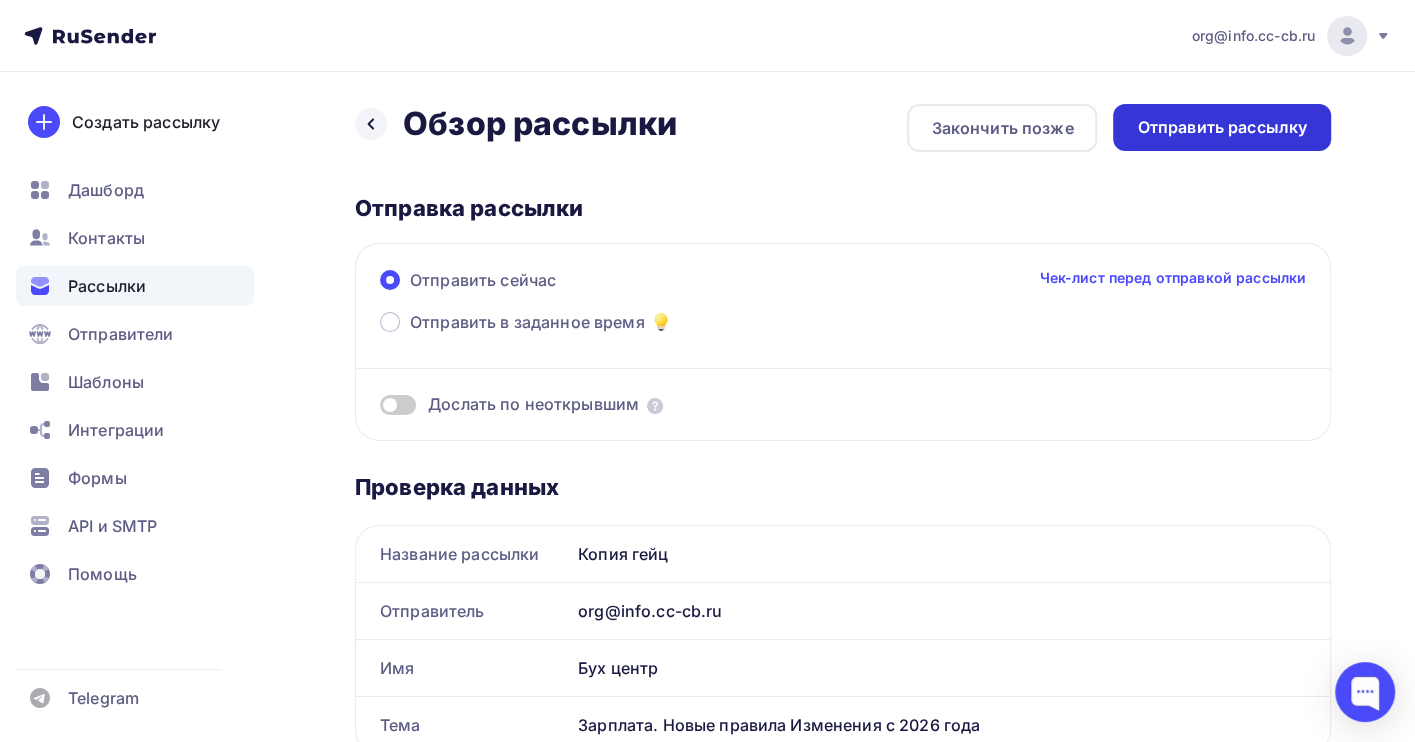 click on "Отправить рассылку" at bounding box center [1222, 127] 